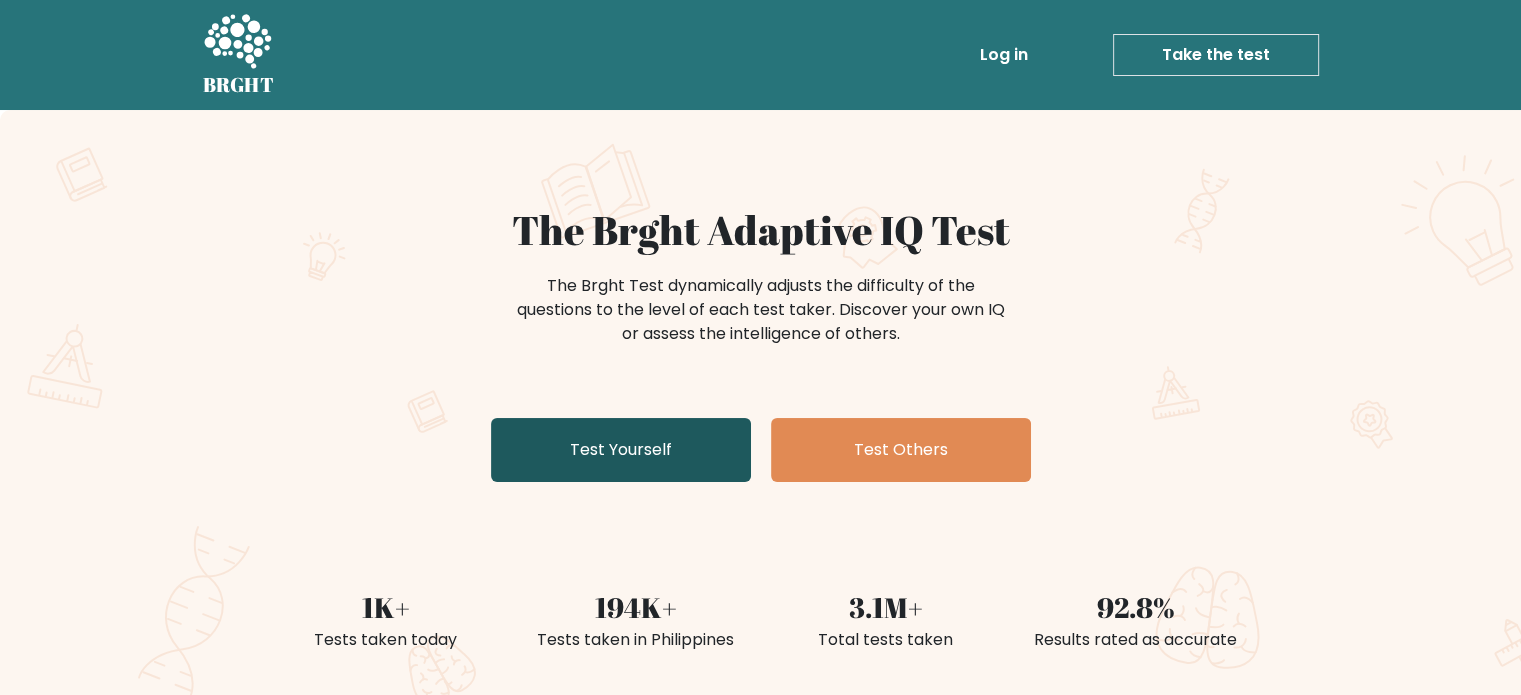 click on "Test Yourself" at bounding box center (621, 450) 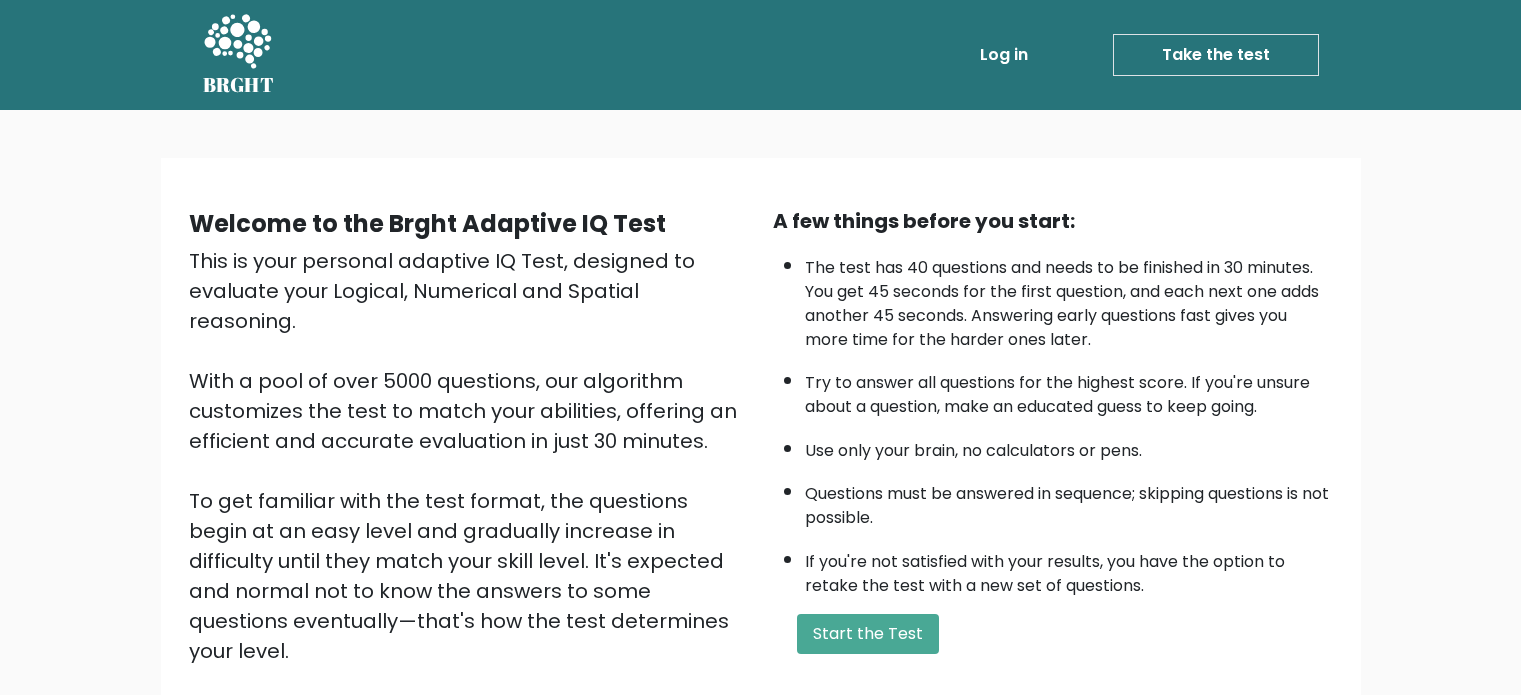 scroll, scrollTop: 0, scrollLeft: 0, axis: both 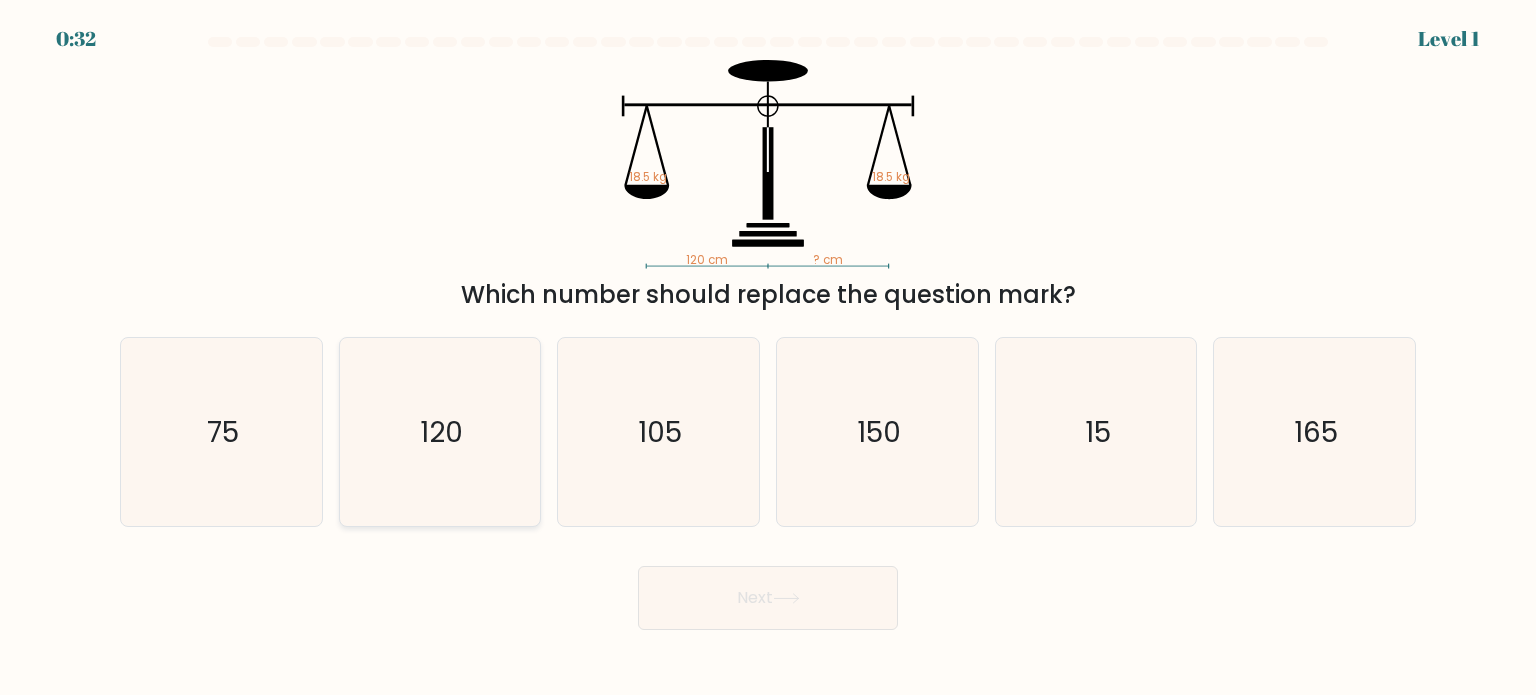click on "120" at bounding box center [440, 432] 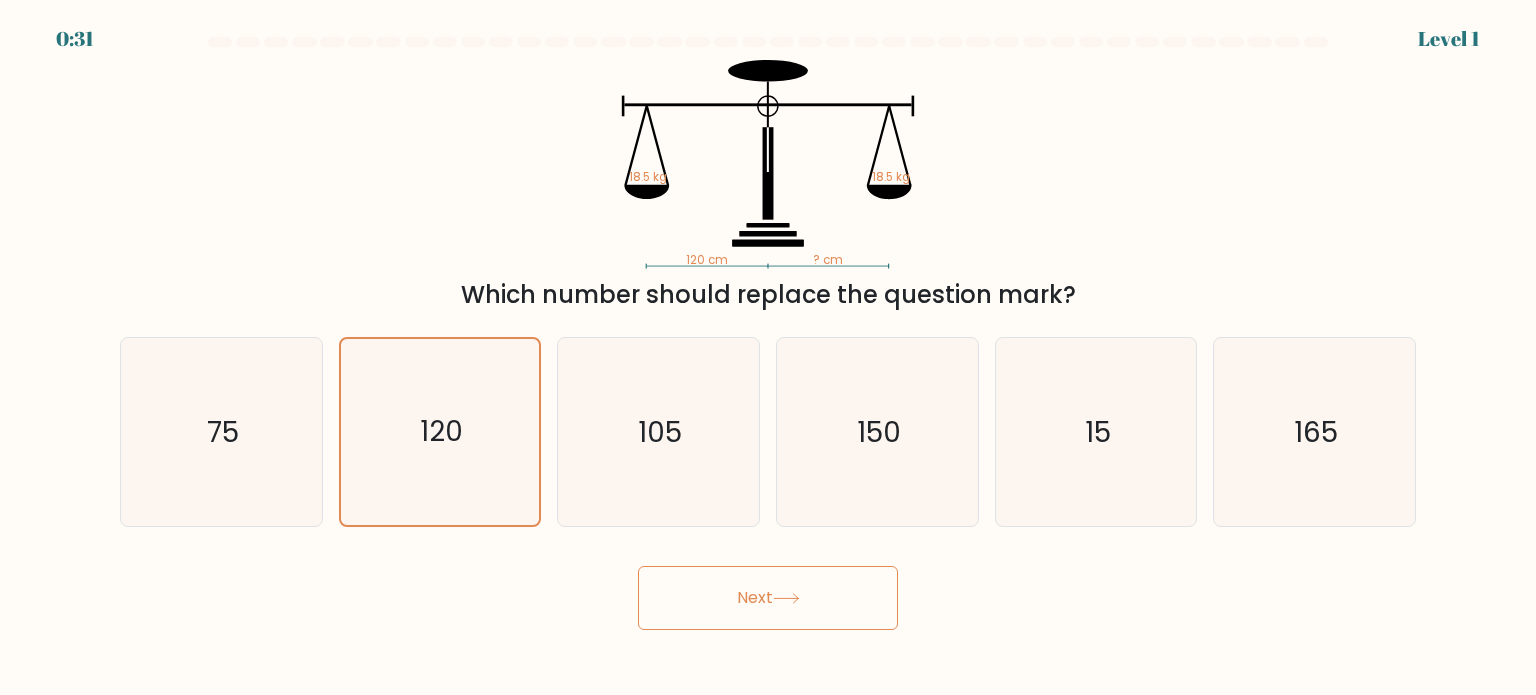 click on "Next" at bounding box center [768, 598] 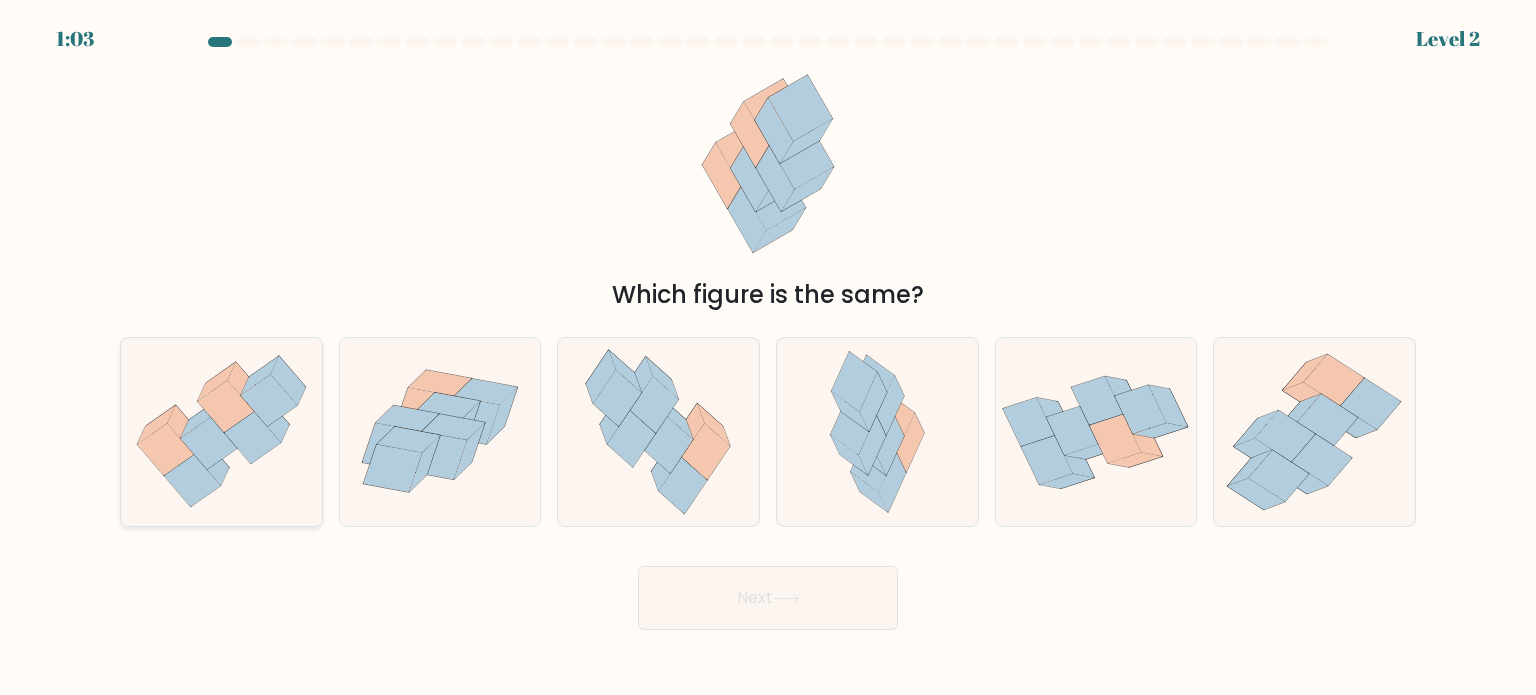 click at bounding box center (225, 407) 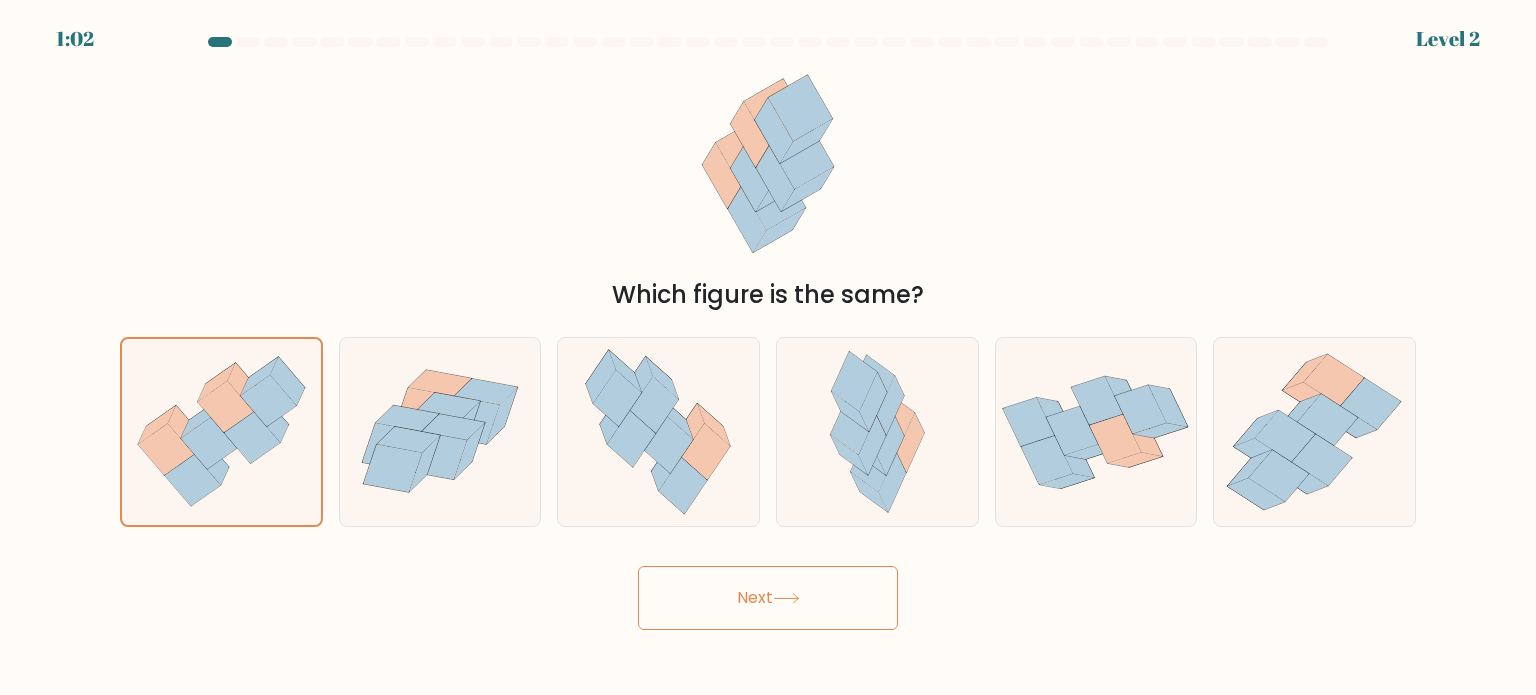 click on "Next" at bounding box center (768, 598) 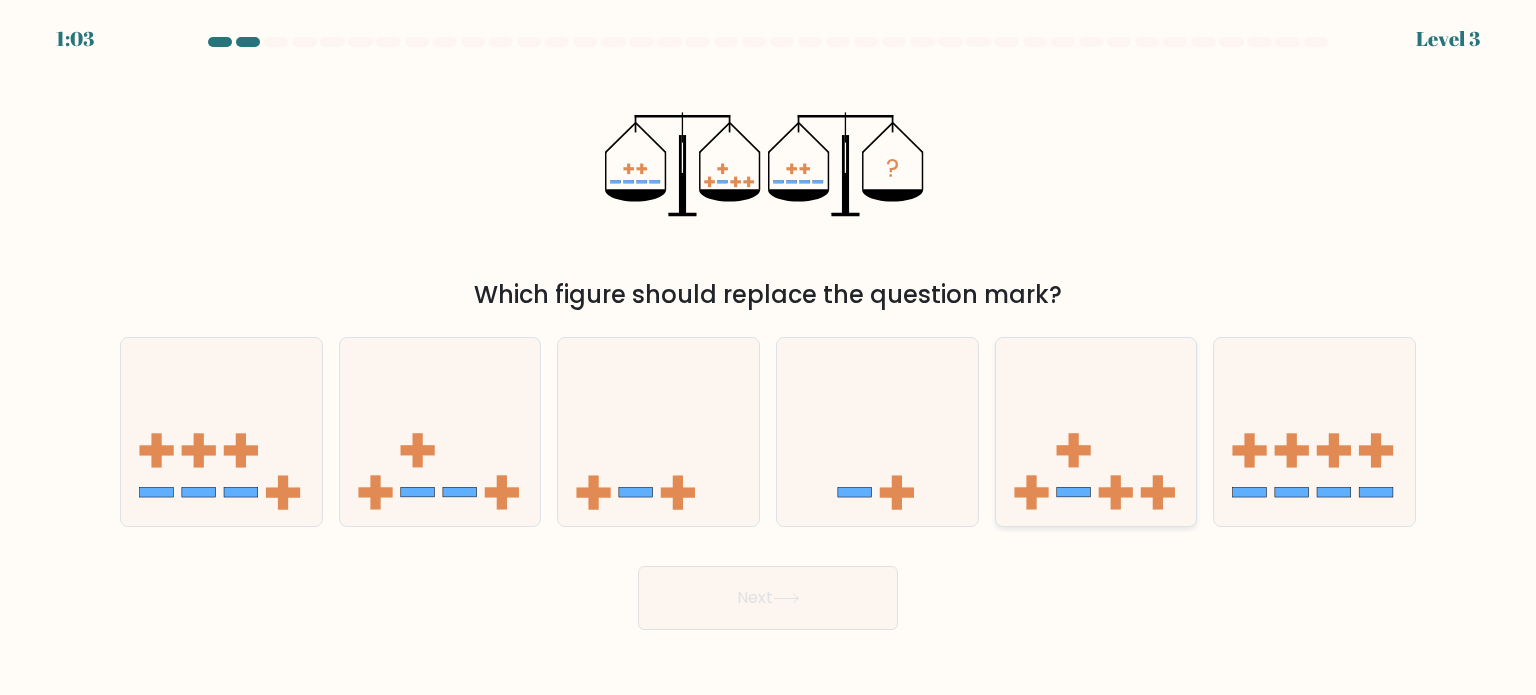 click at bounding box center (1096, 432) 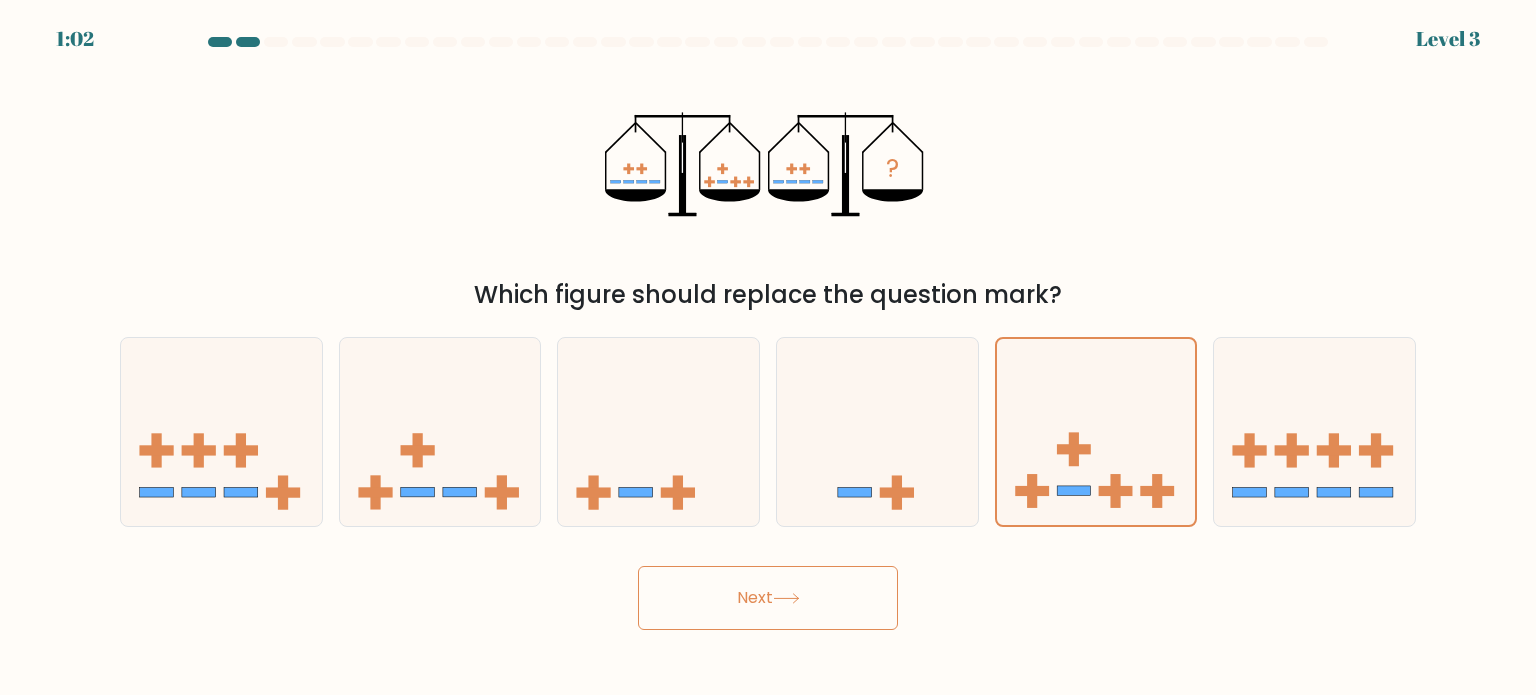 click on "Next" at bounding box center (768, 598) 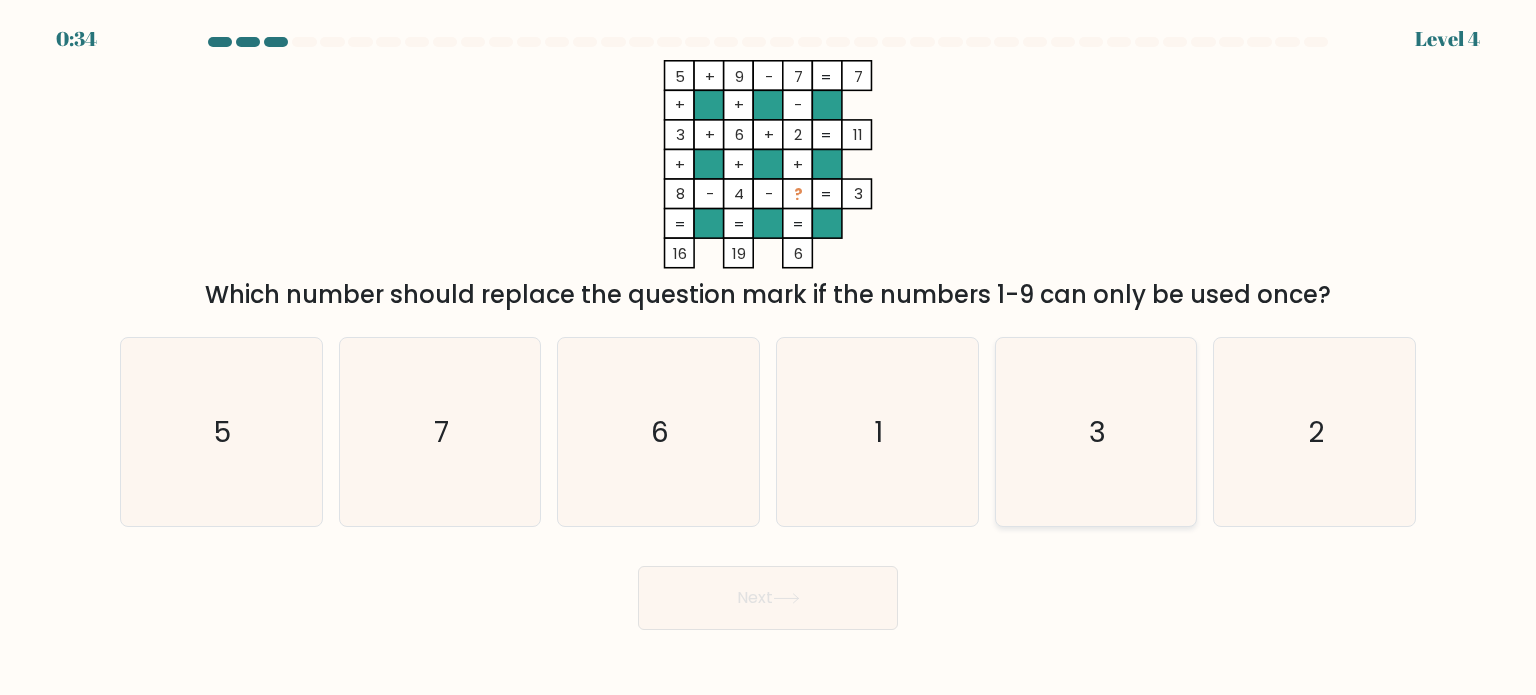 click on "3" at bounding box center (1096, 432) 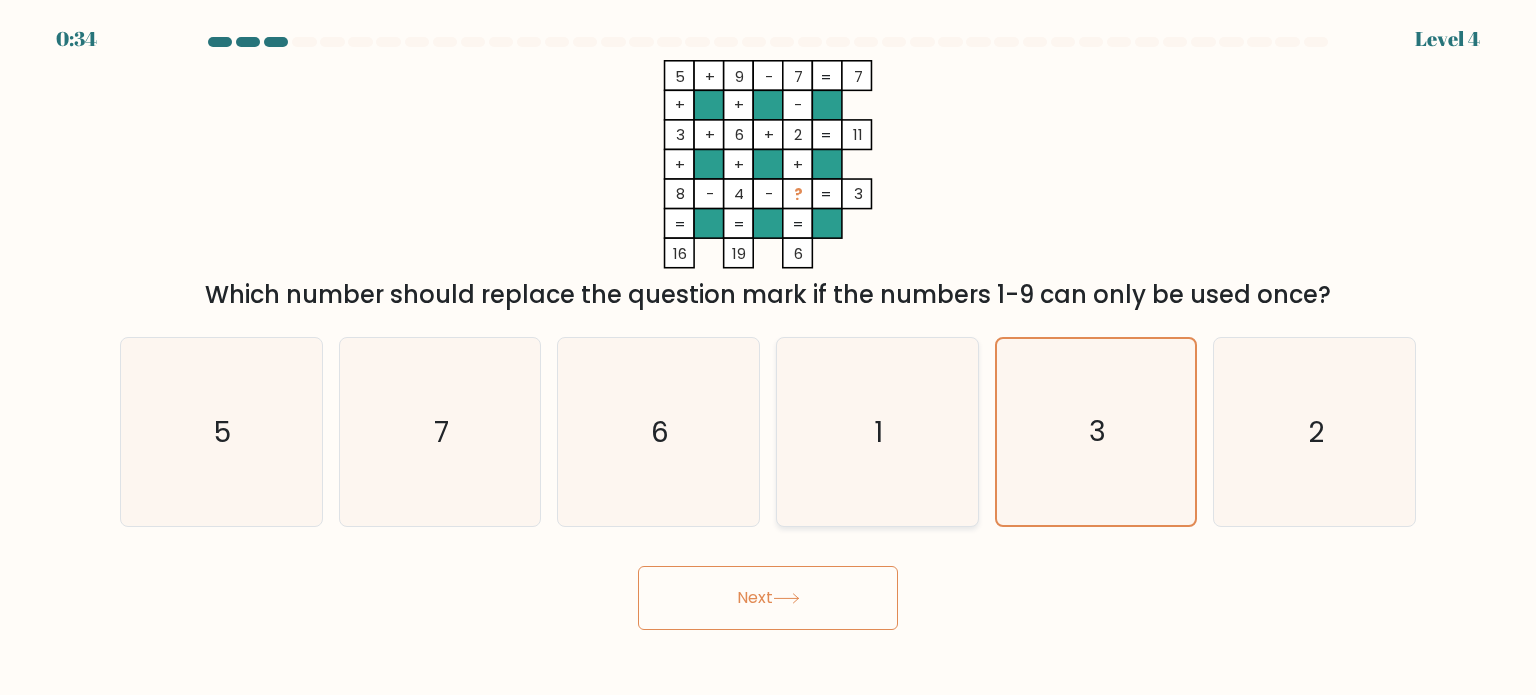 click on "1" at bounding box center [877, 432] 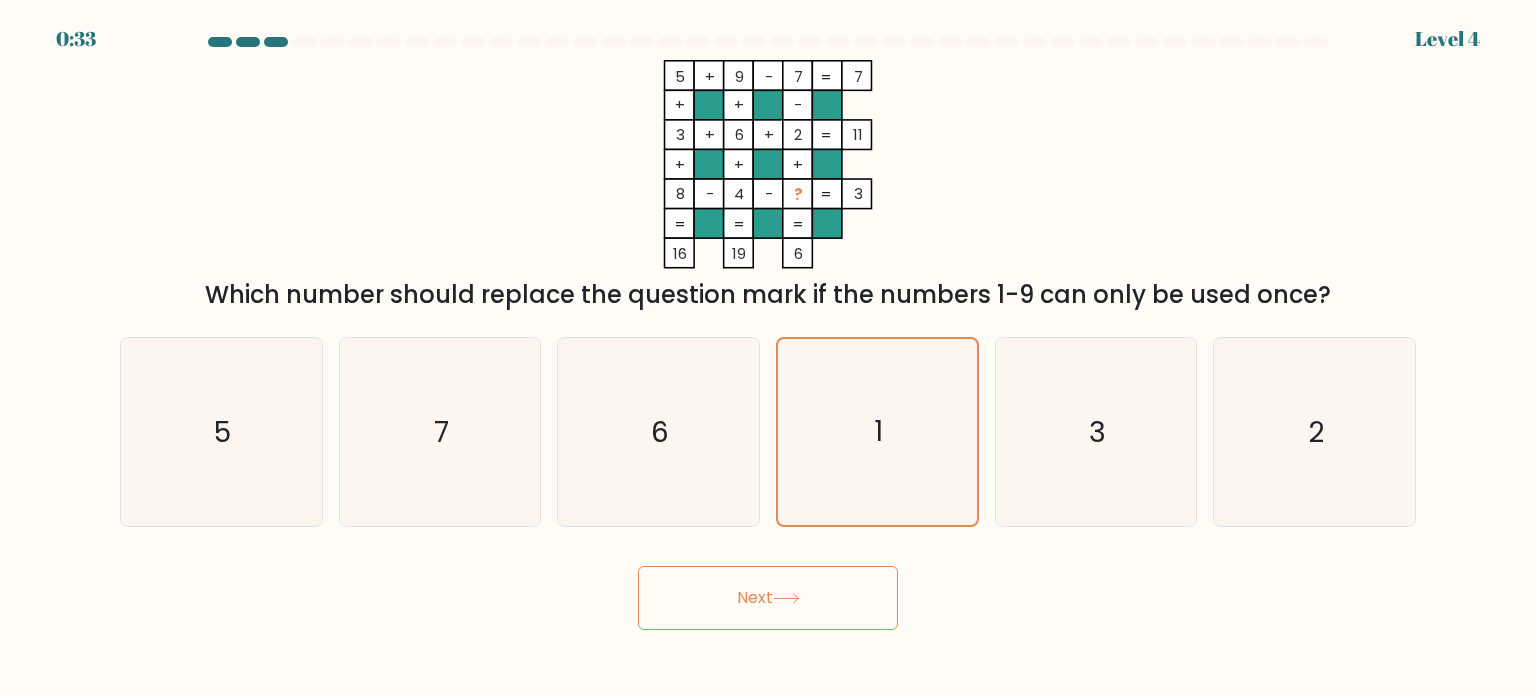 click on "Next" at bounding box center [768, 598] 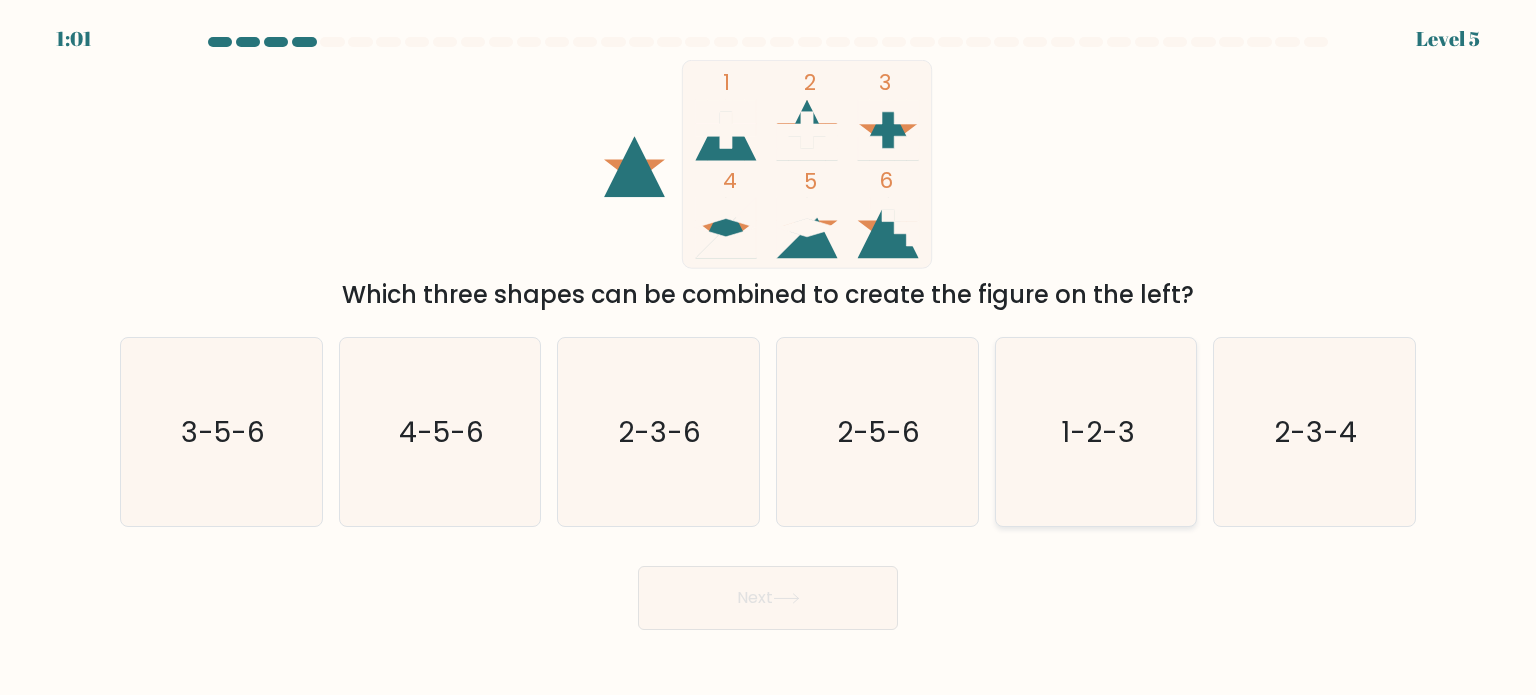 click on "1-2-3" at bounding box center (1096, 432) 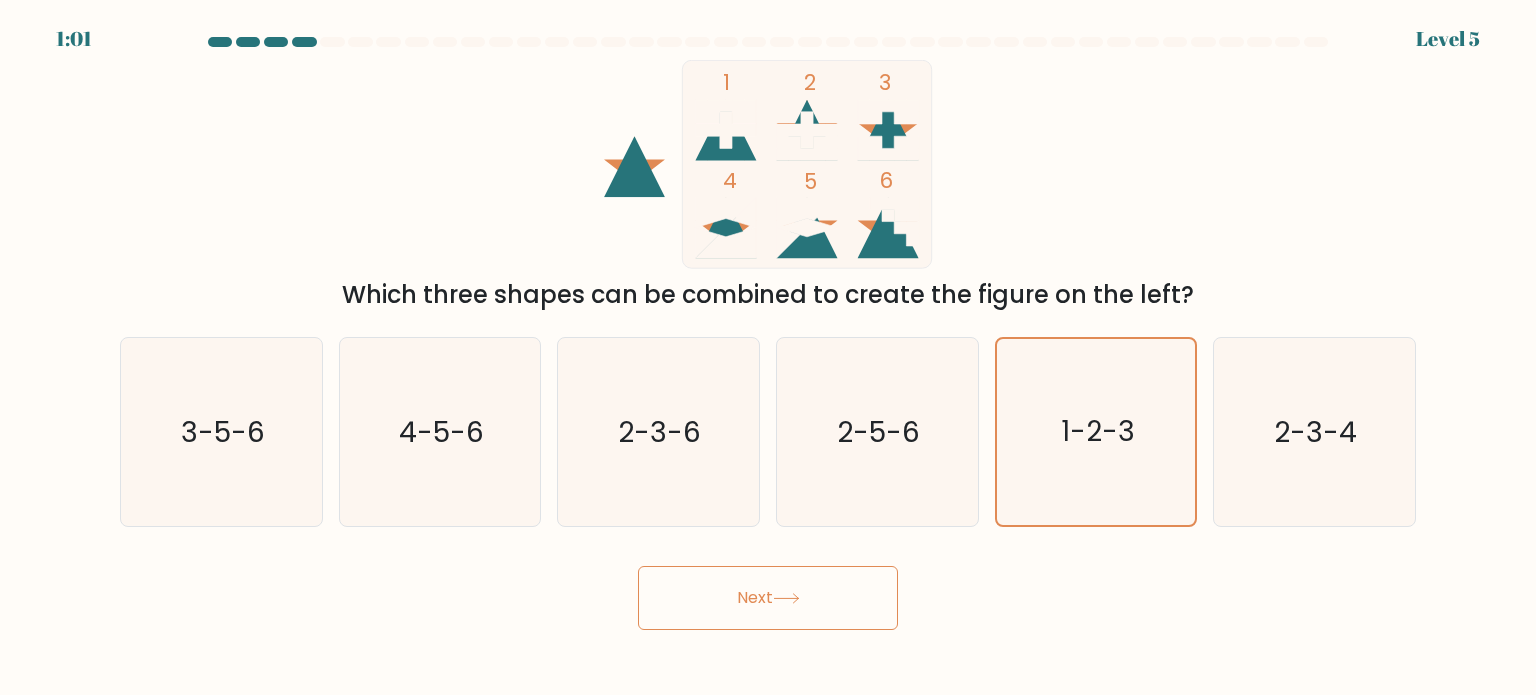 click on "Next" at bounding box center [768, 598] 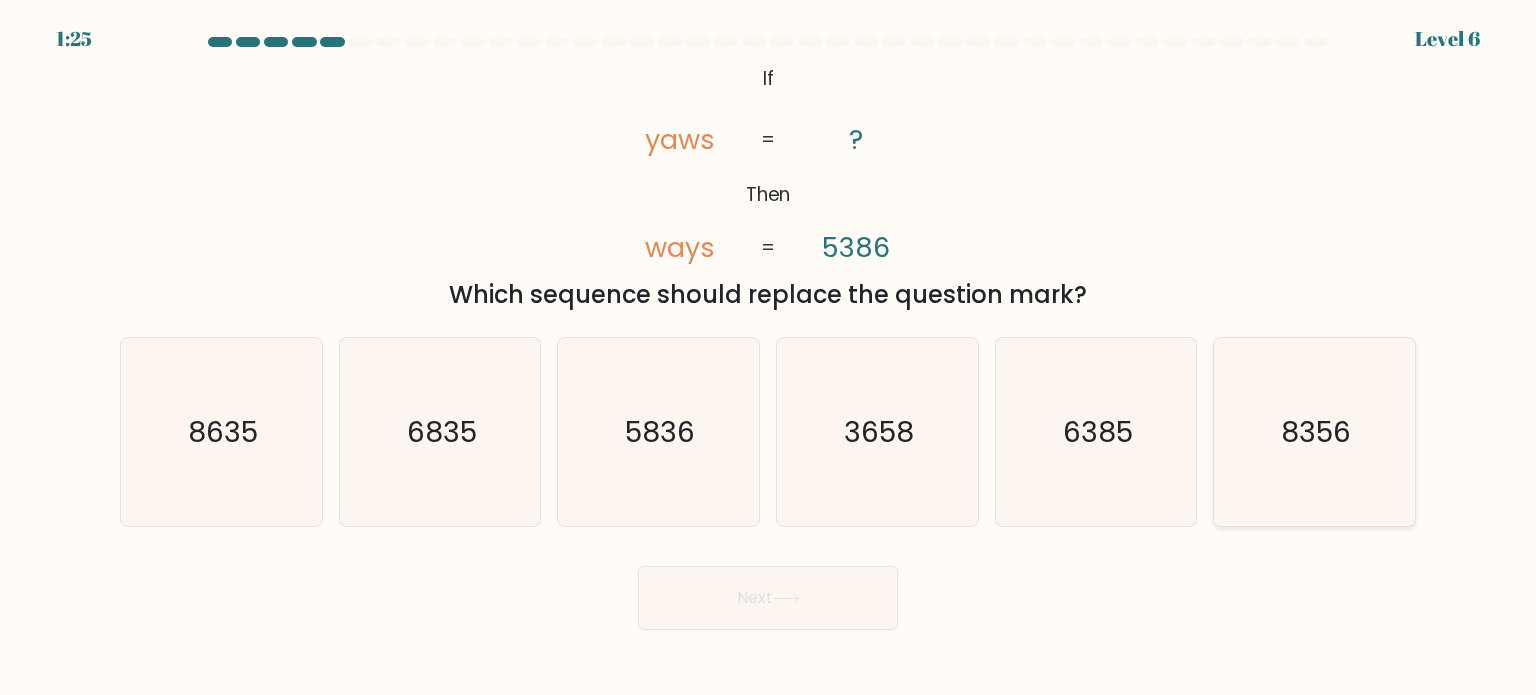 click on "8356" at bounding box center [1314, 432] 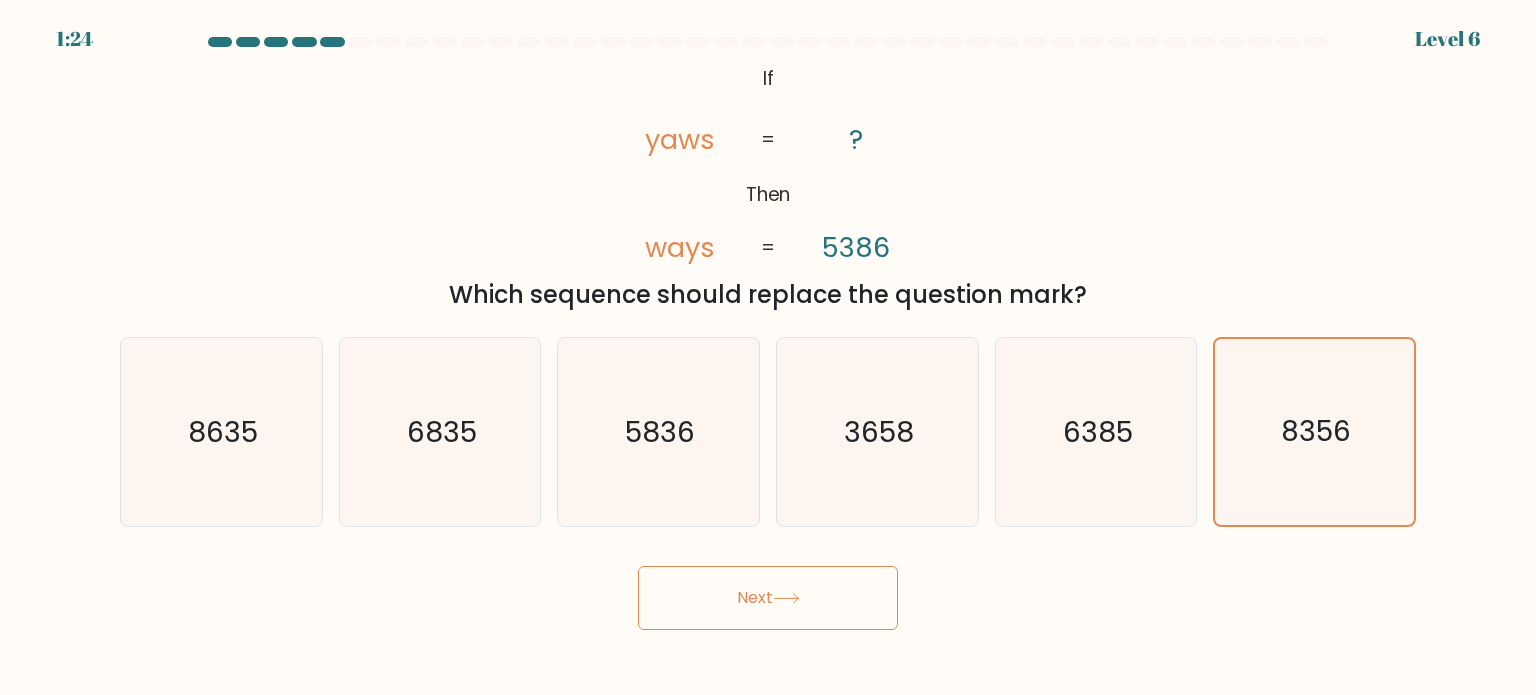 click on "Next" at bounding box center [768, 598] 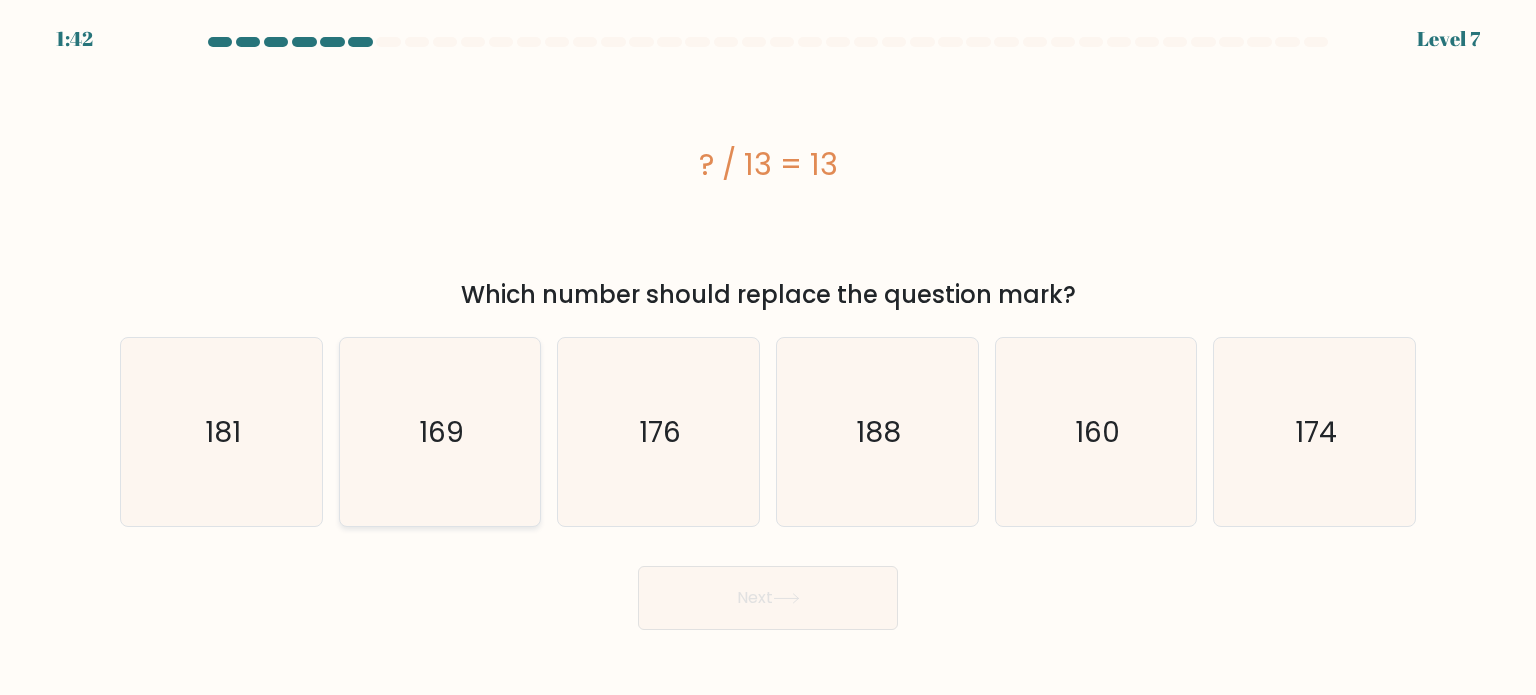click on "169" at bounding box center [440, 432] 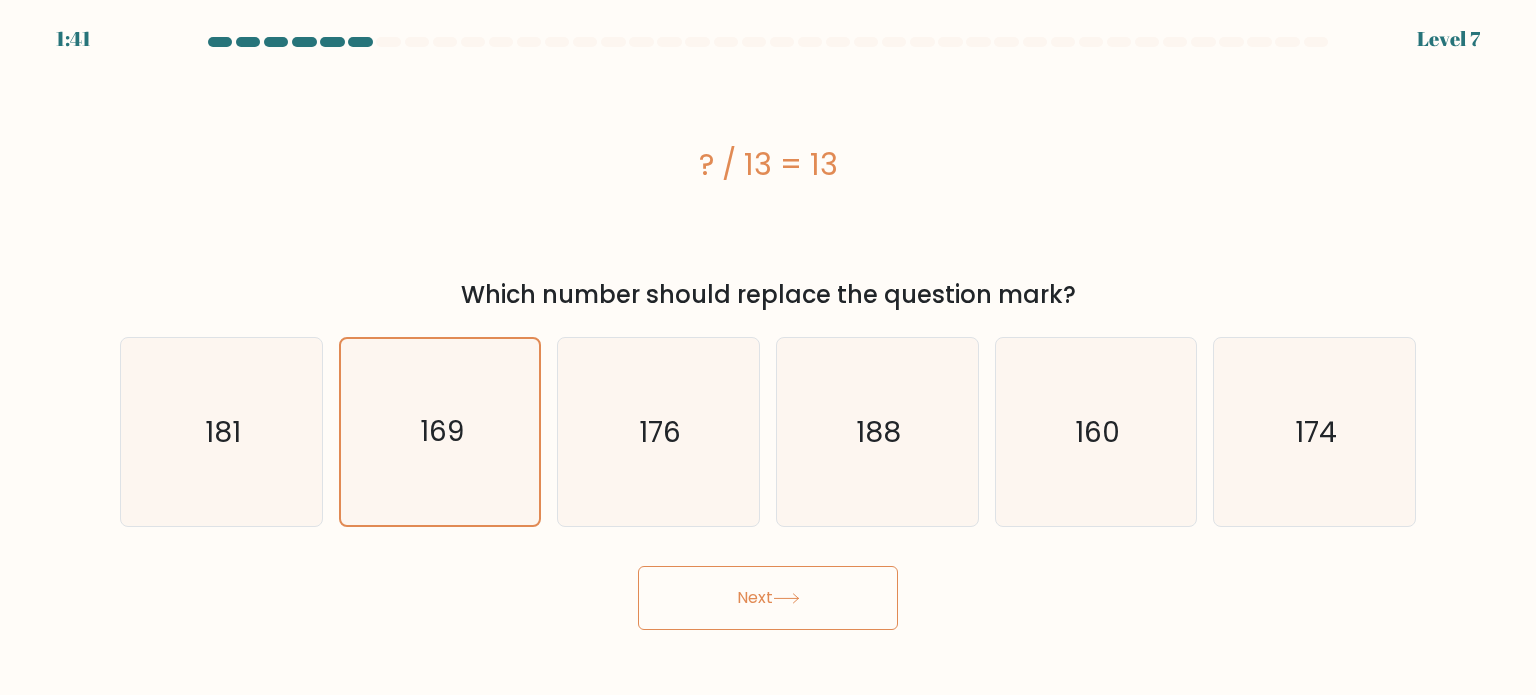 click on "Next" at bounding box center (768, 598) 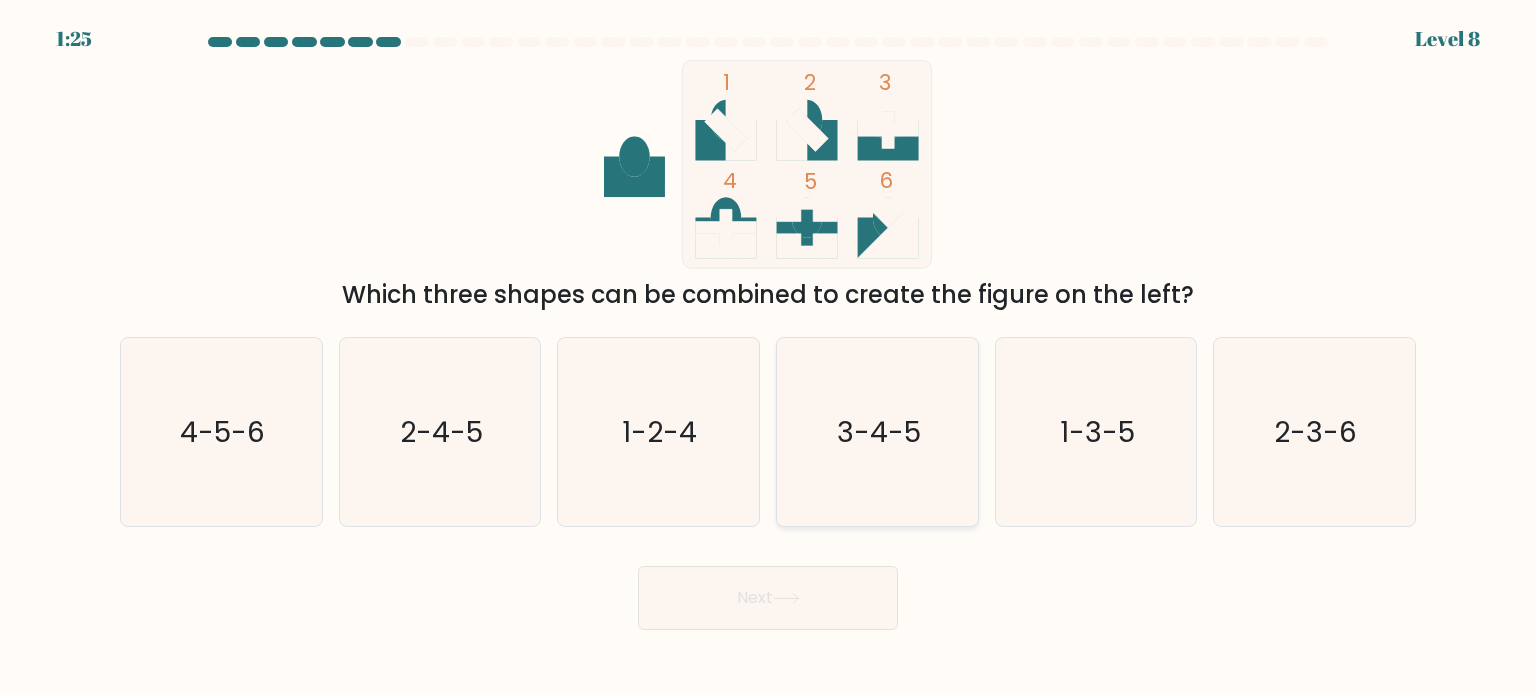 click on "3-4-5" at bounding box center (879, 431) 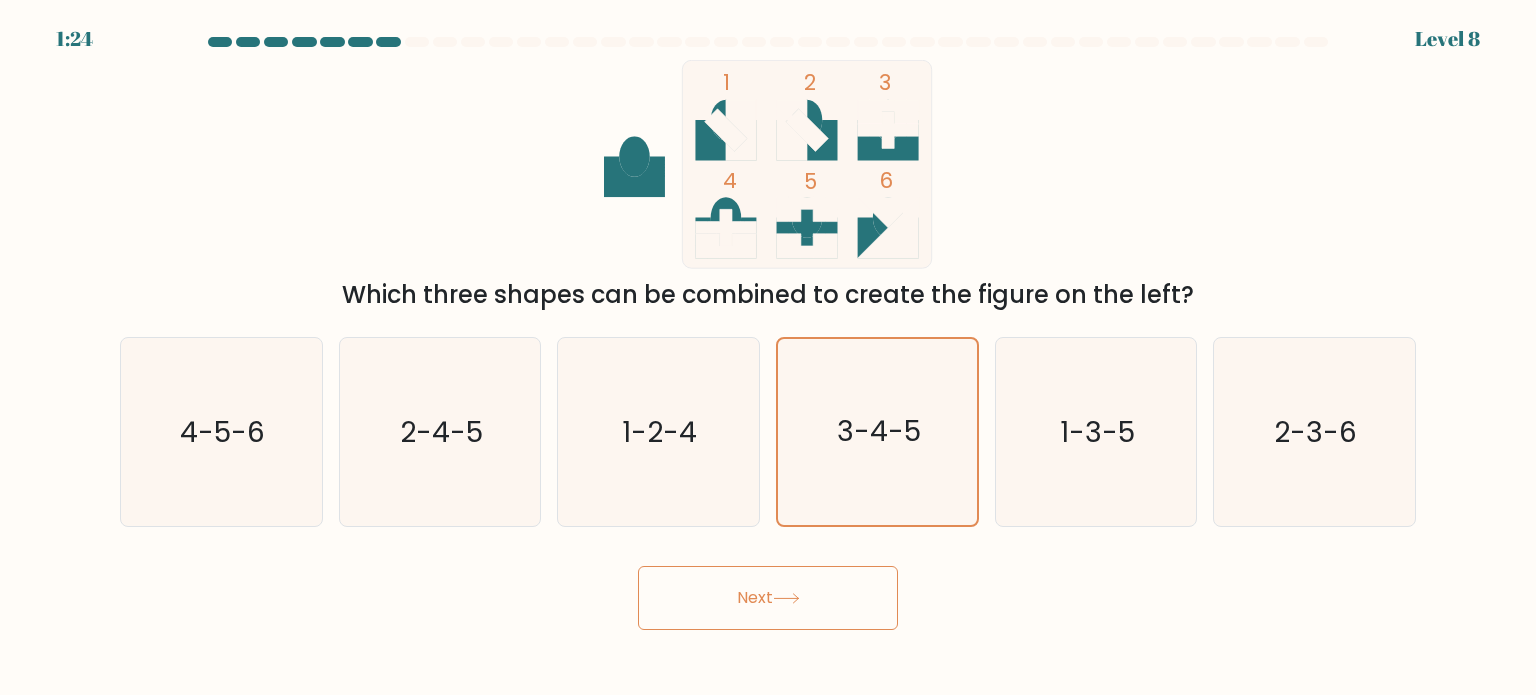 click on "Next" at bounding box center [768, 598] 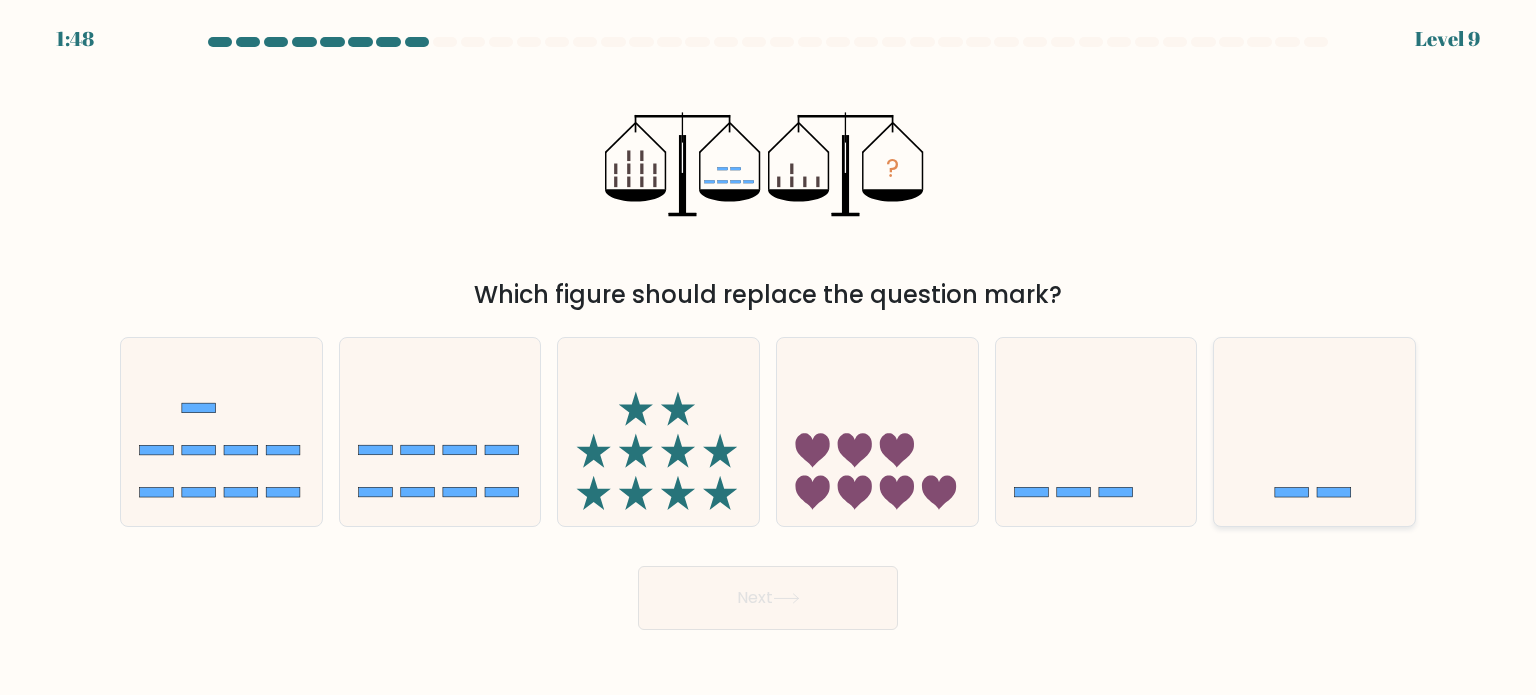 click at bounding box center (1314, 432) 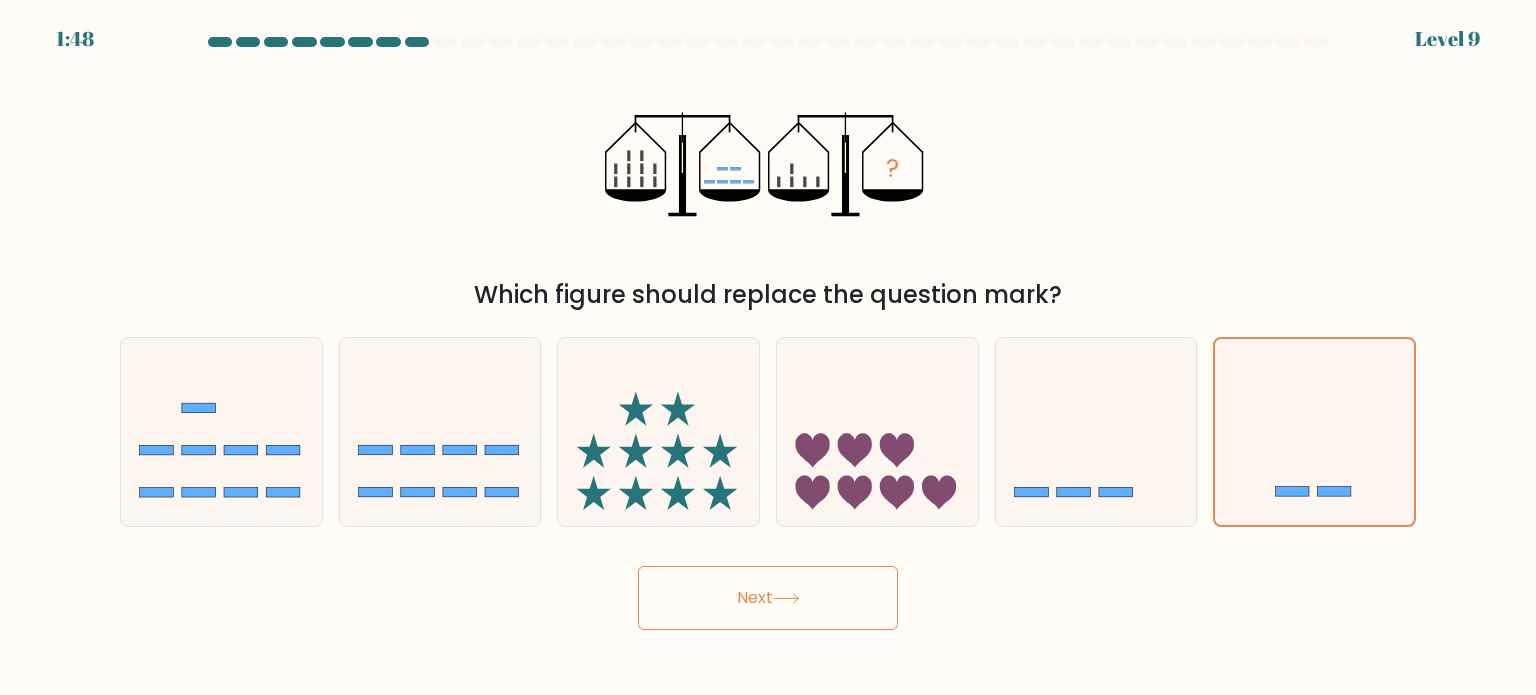click on "Next" at bounding box center (768, 598) 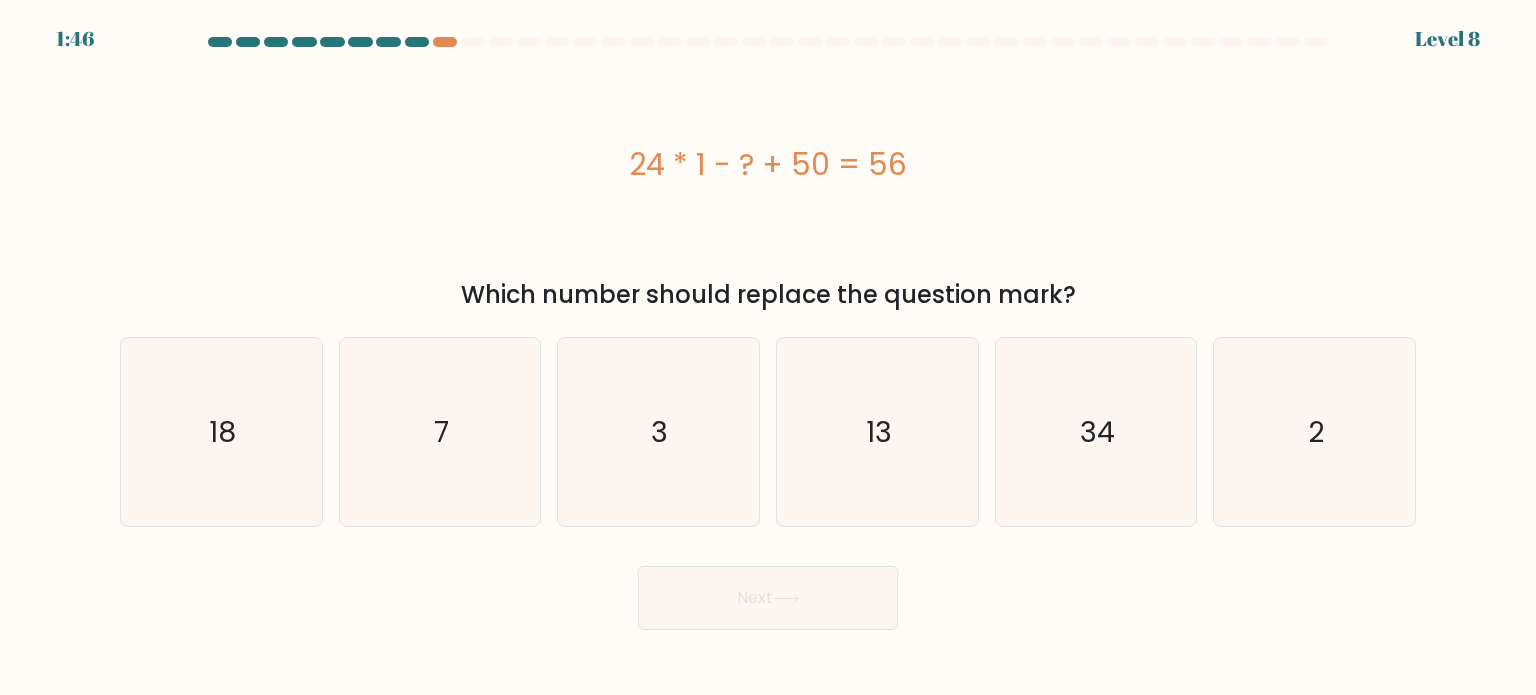 click on "b.
7" at bounding box center (440, 432) 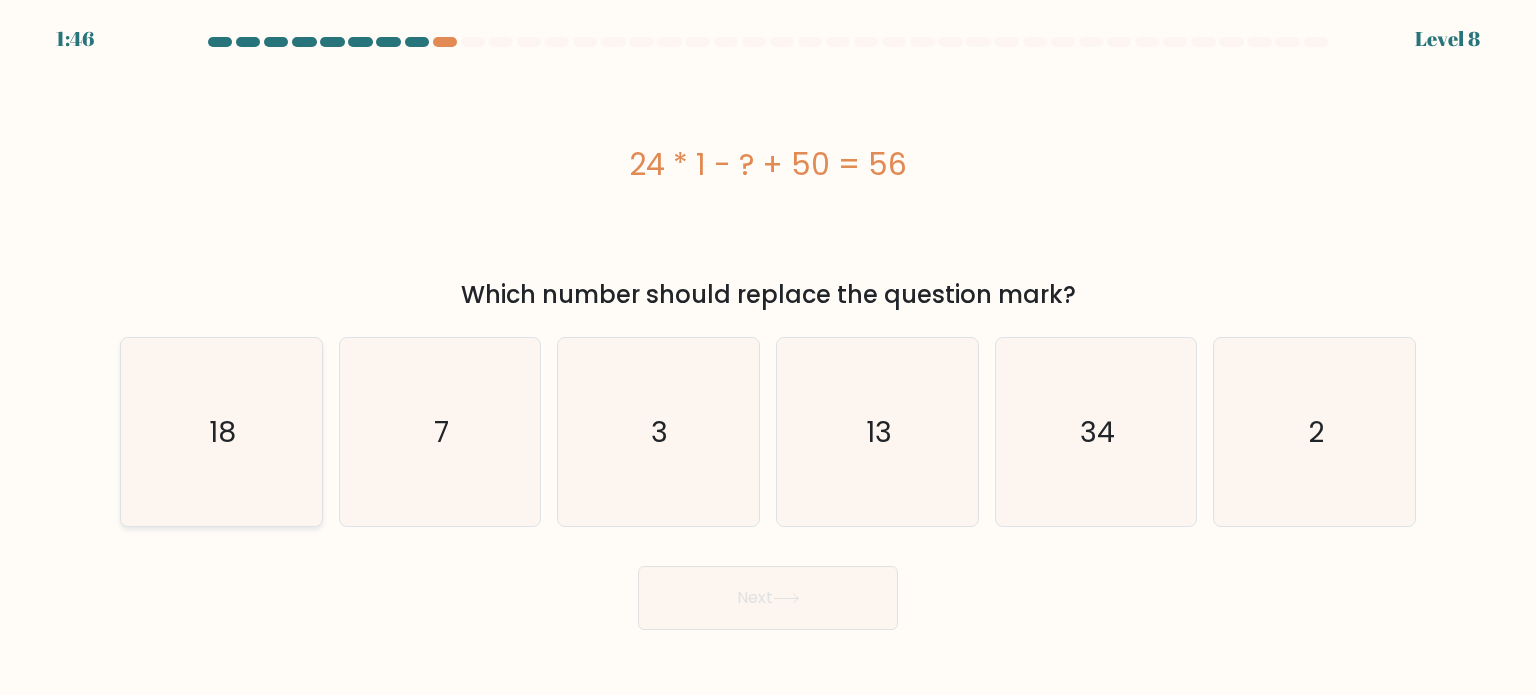 click on "18" at bounding box center (221, 432) 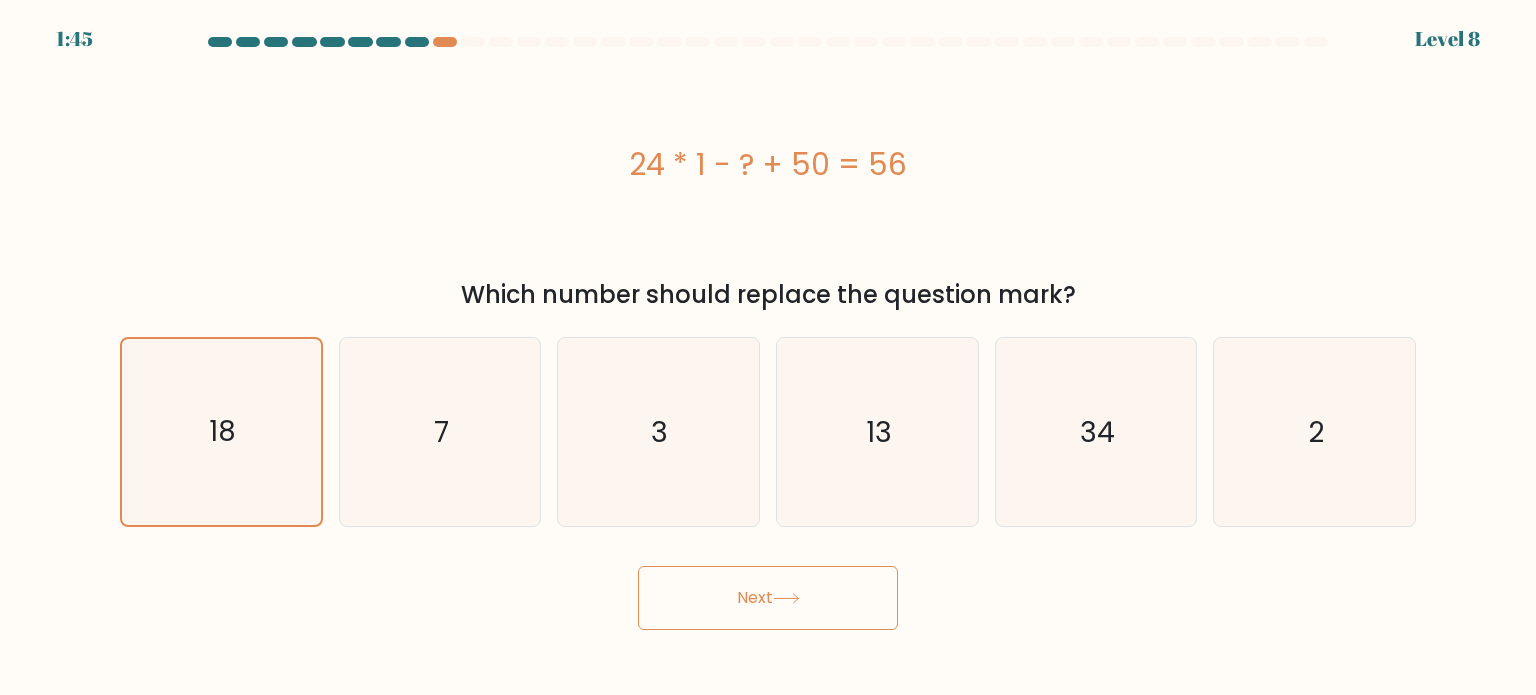 click on "Next" at bounding box center [768, 598] 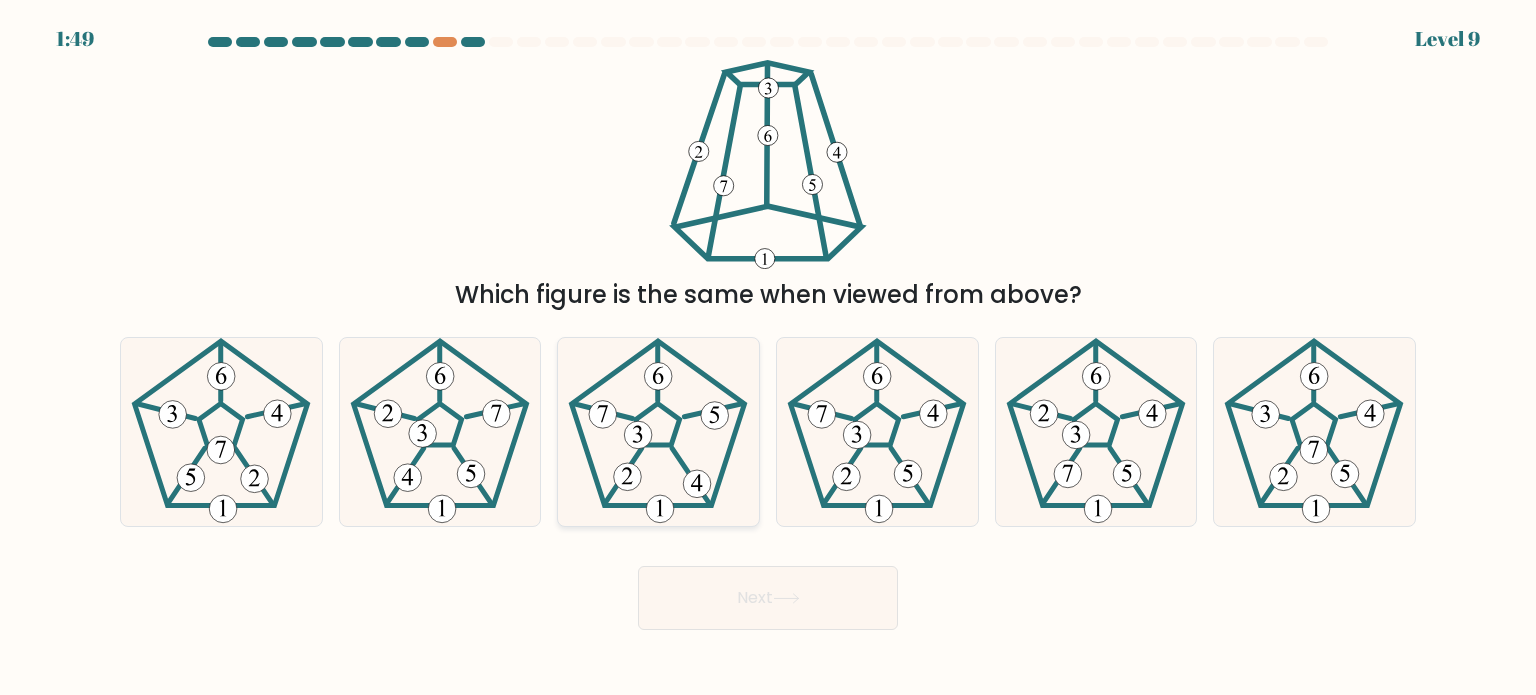 click at bounding box center [658, 424] 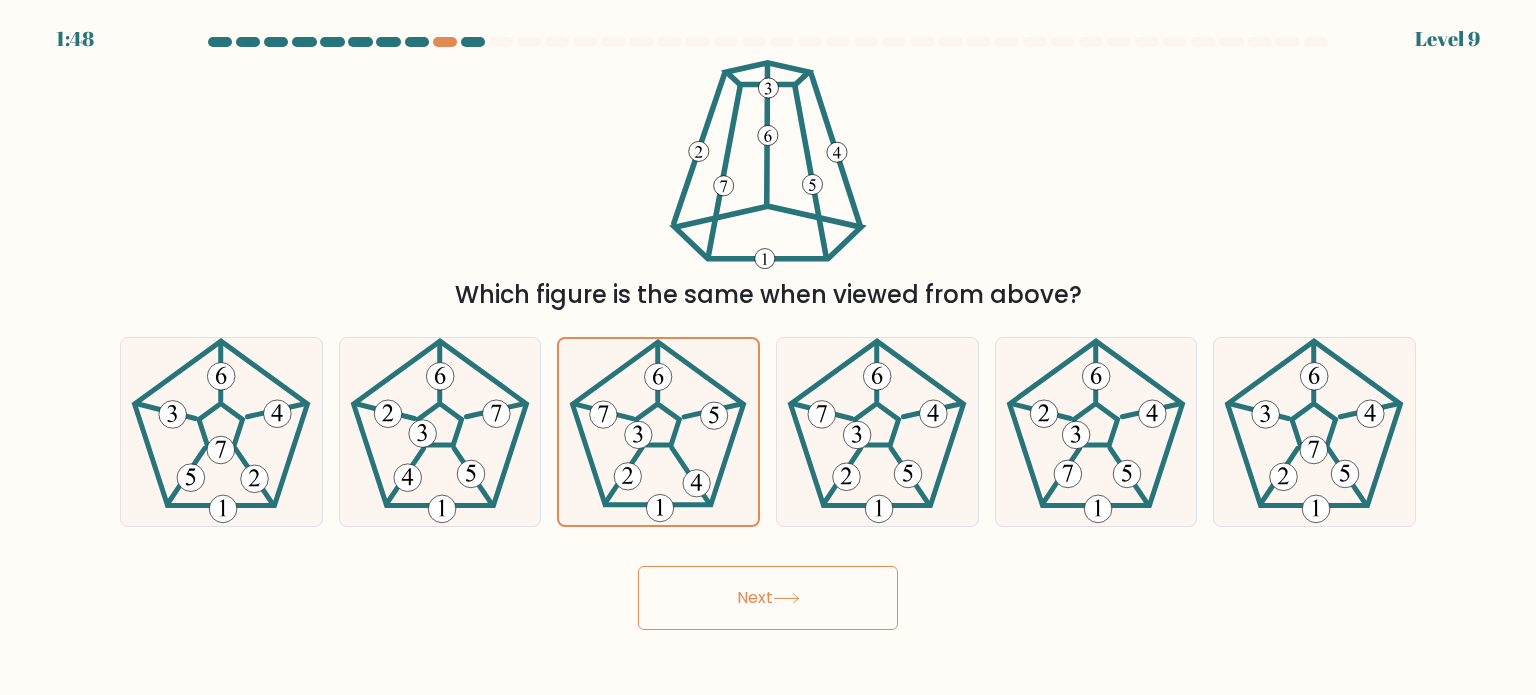click on "Next" at bounding box center (768, 598) 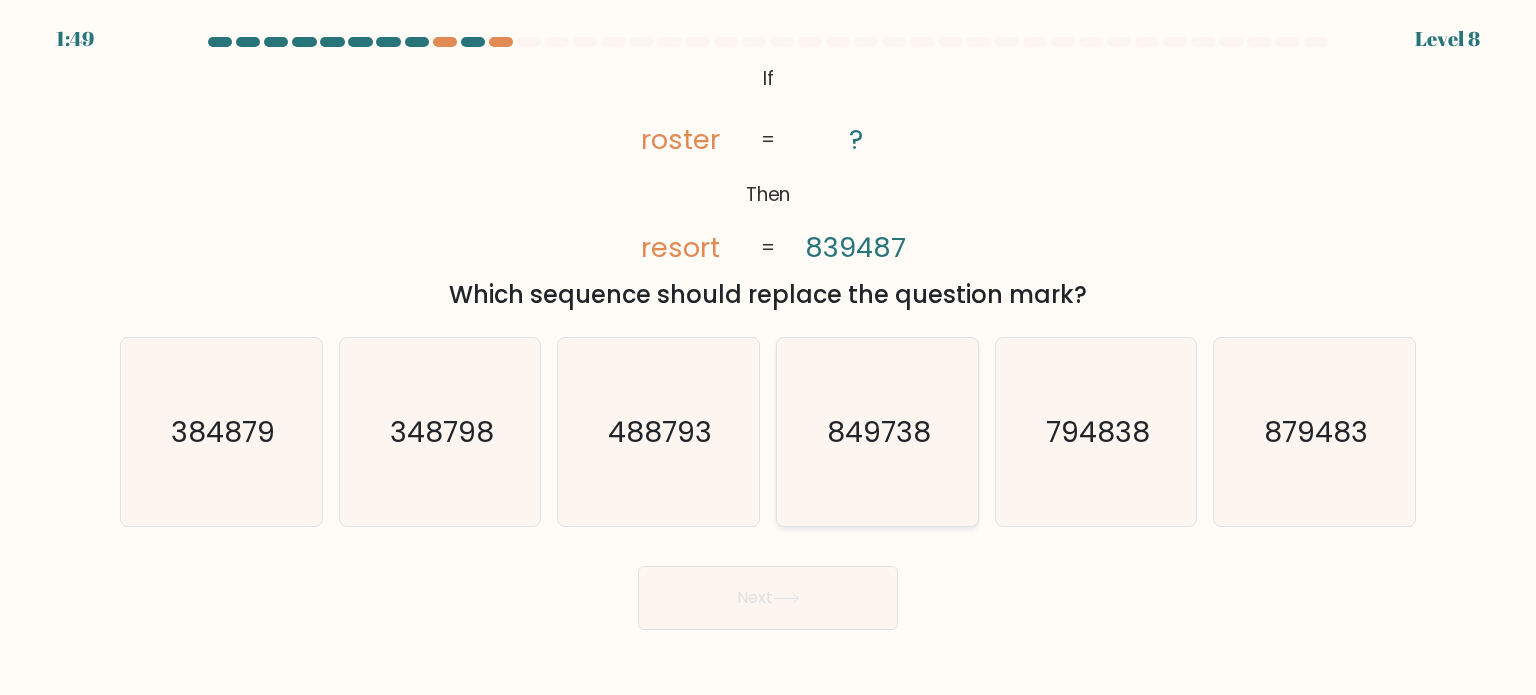 click on "849738" at bounding box center [877, 432] 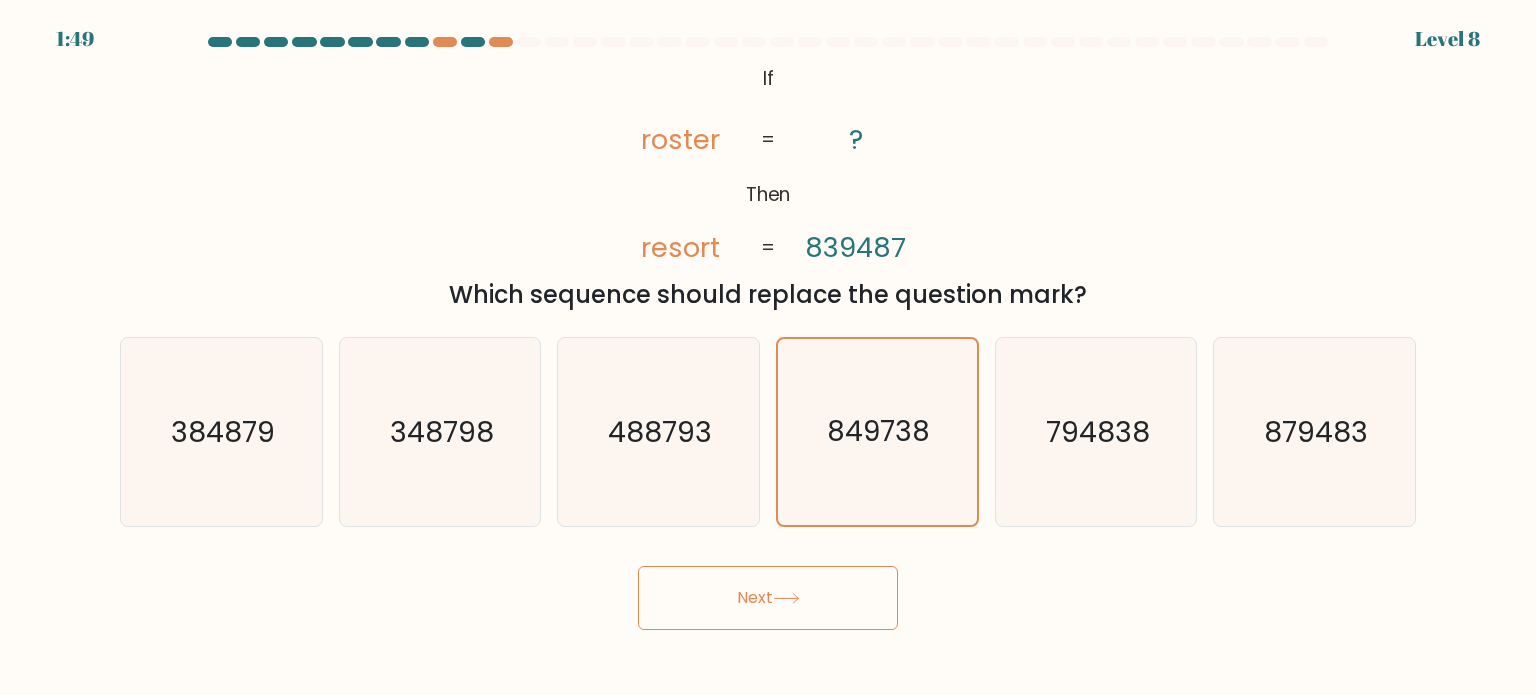 click at bounding box center (786, 598) 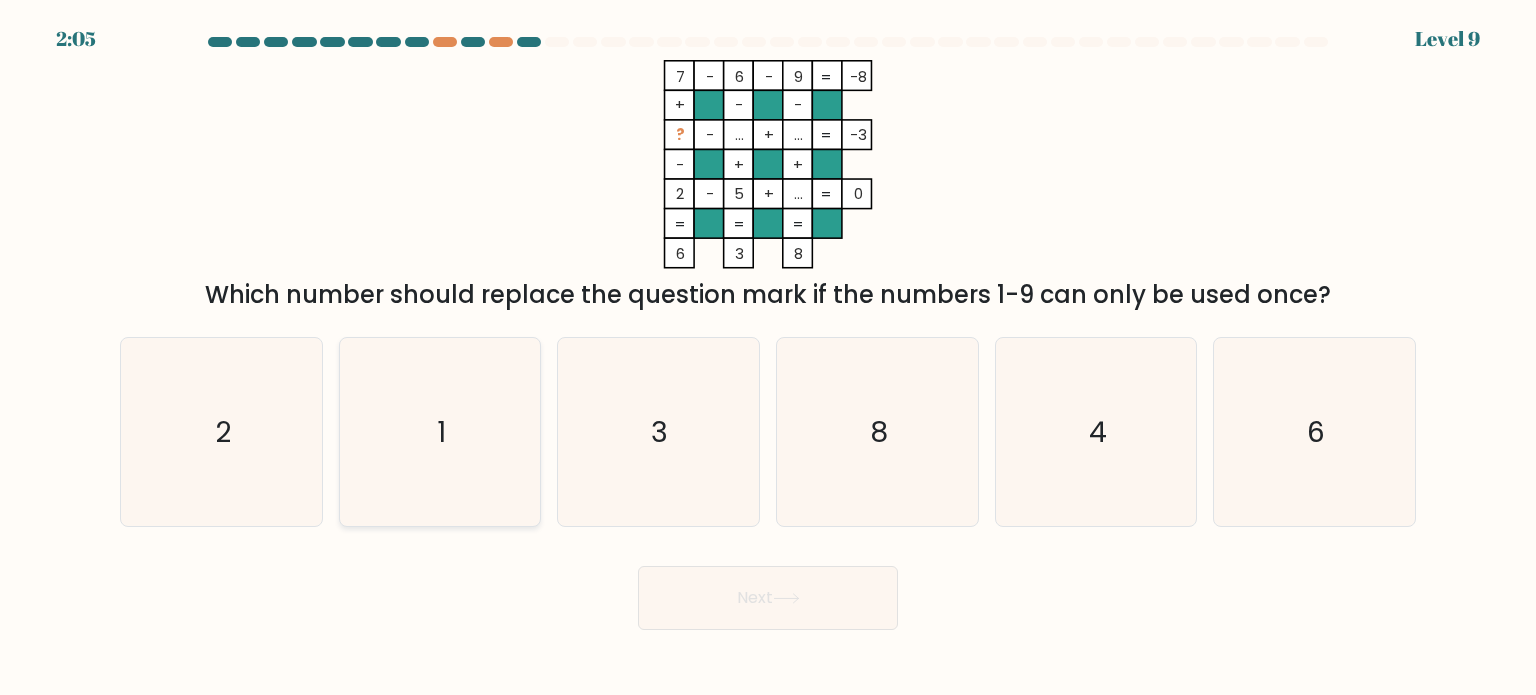 click on "1" at bounding box center (440, 432) 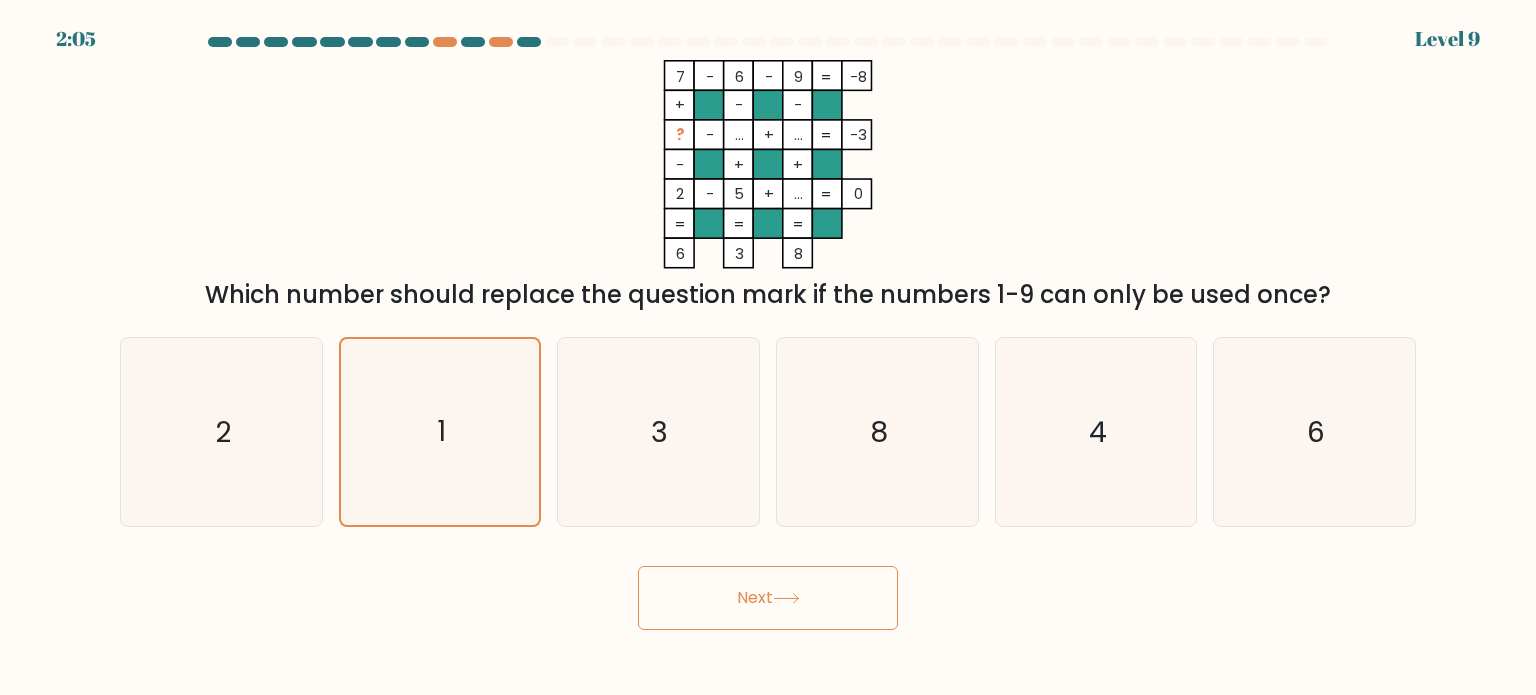 click on "Next" at bounding box center (768, 598) 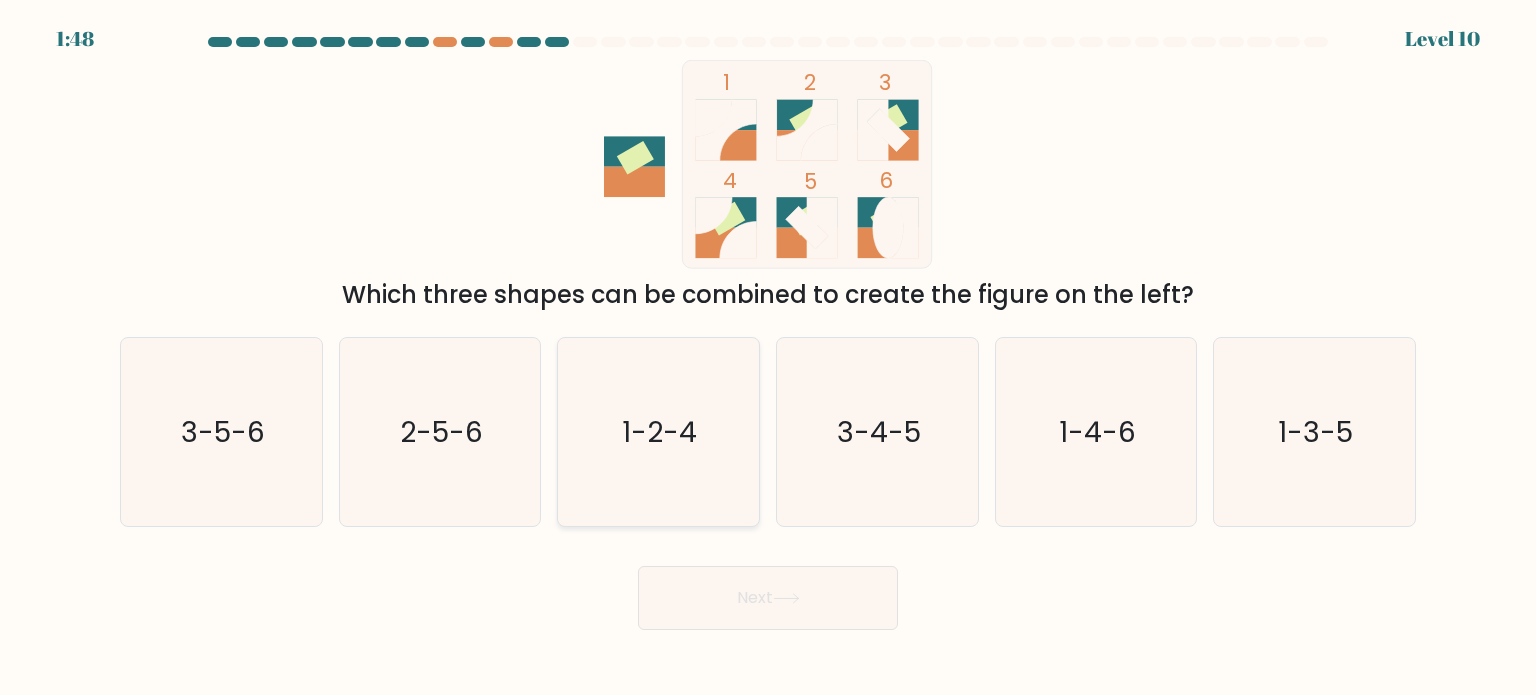 click on "1-2-4" at bounding box center [660, 431] 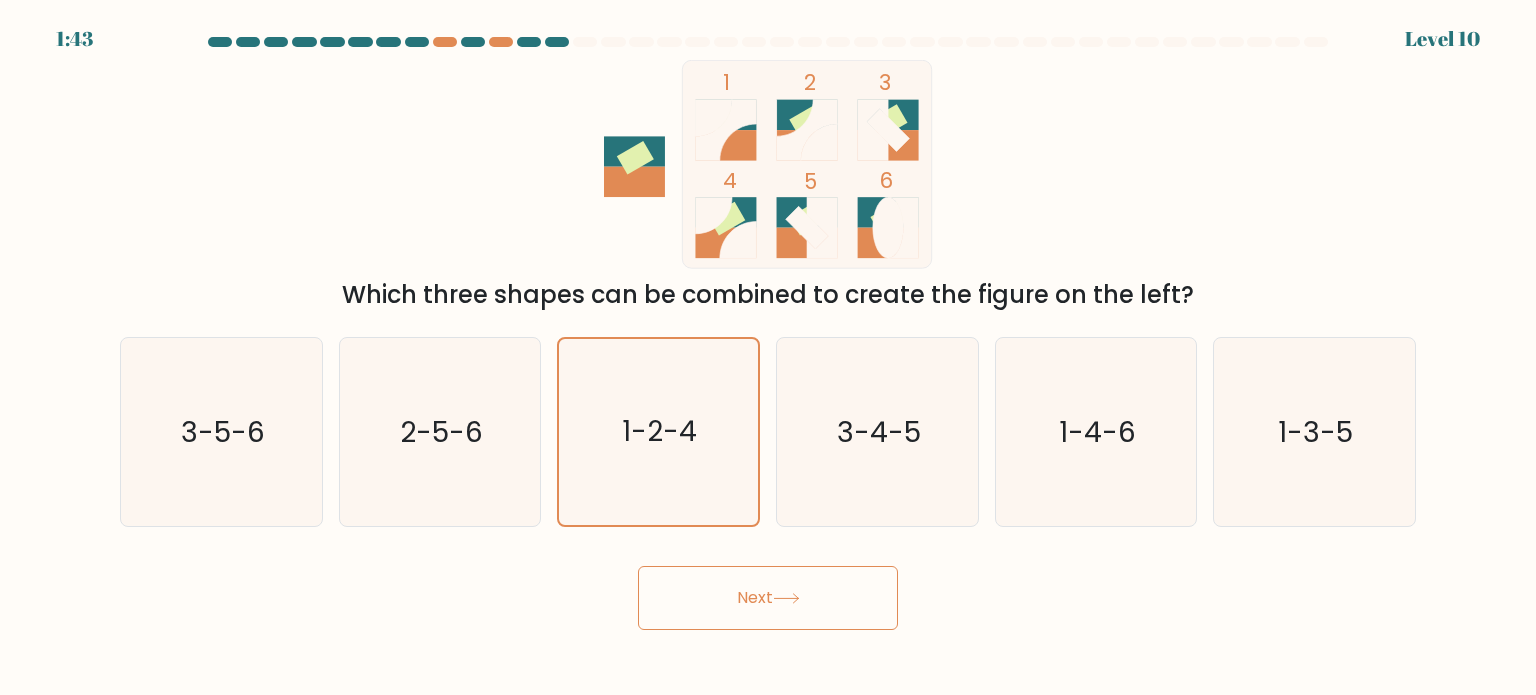 click on "Next" at bounding box center (768, 598) 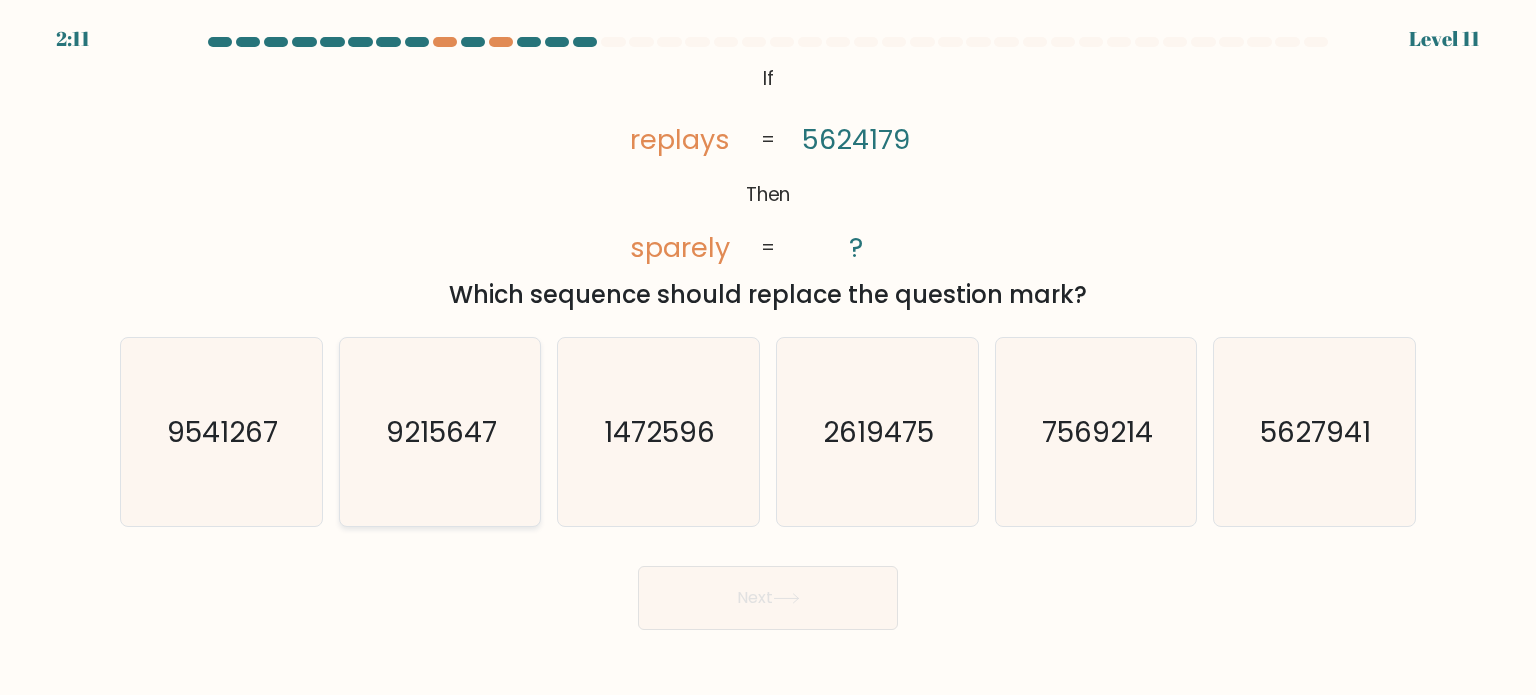 click on "9215647" at bounding box center (440, 432) 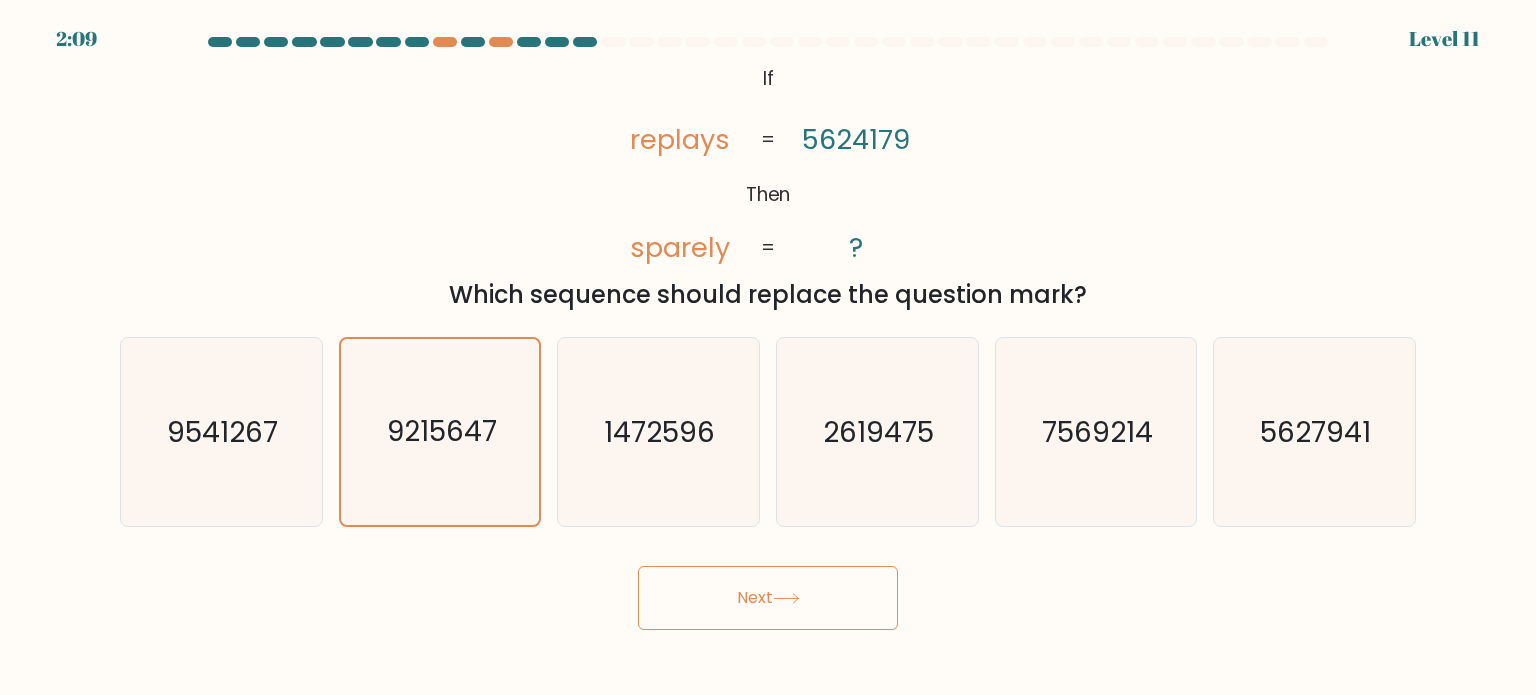 click on "Next" at bounding box center (768, 598) 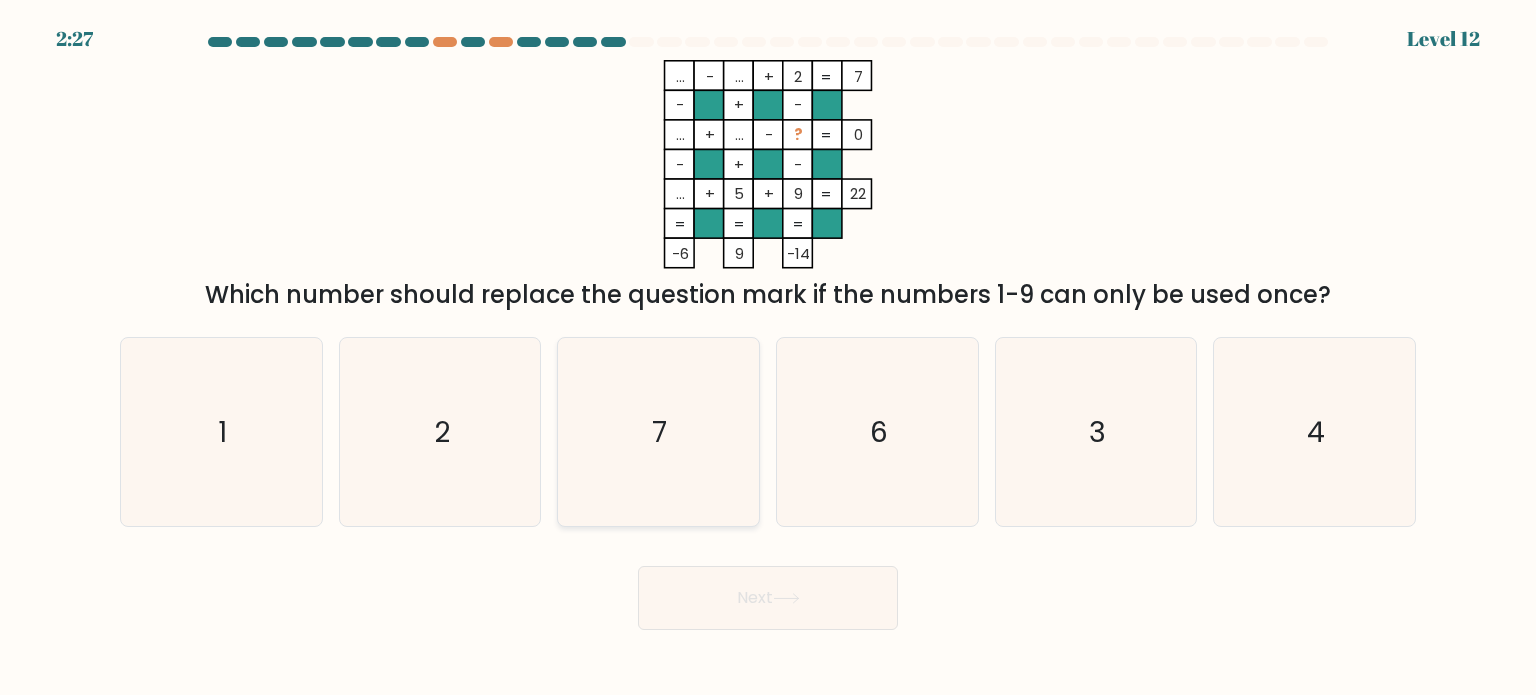 click on "7" at bounding box center (658, 432) 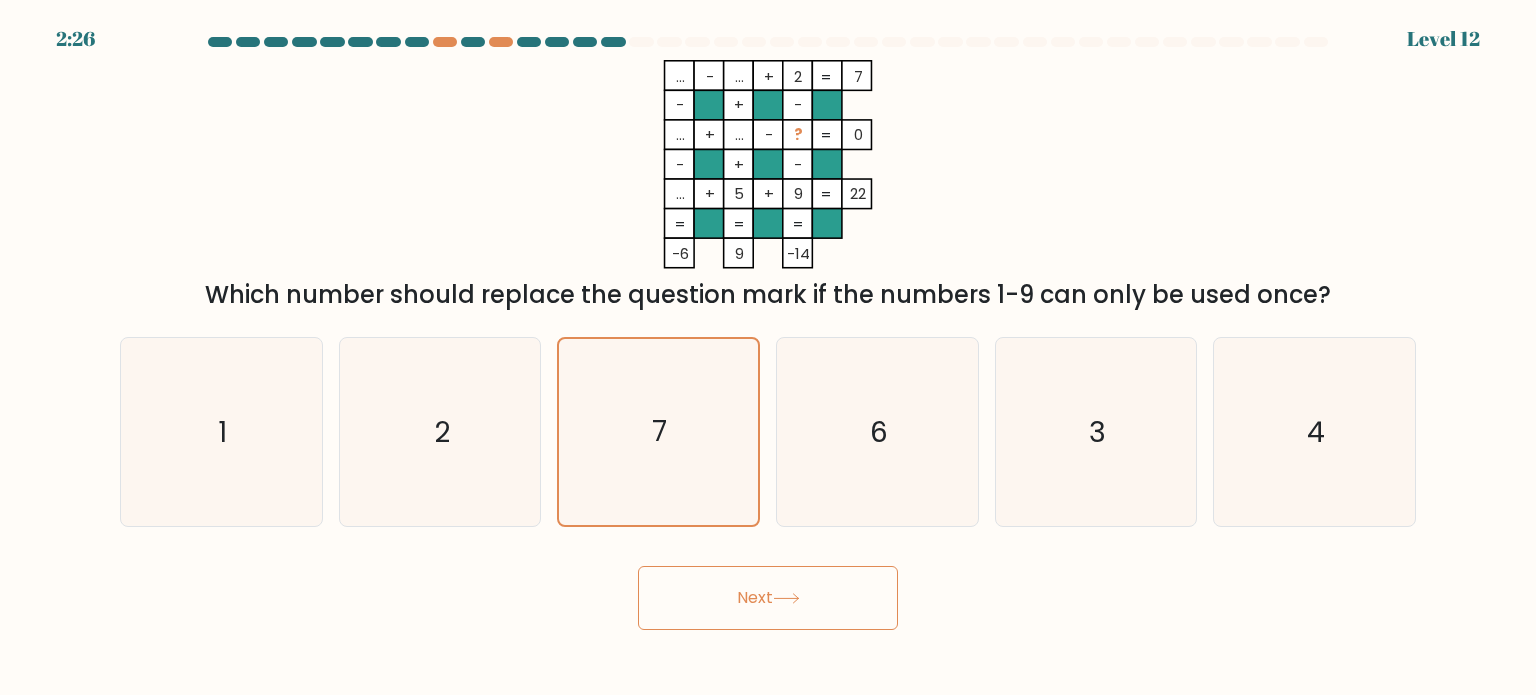 click on "Next" at bounding box center (768, 598) 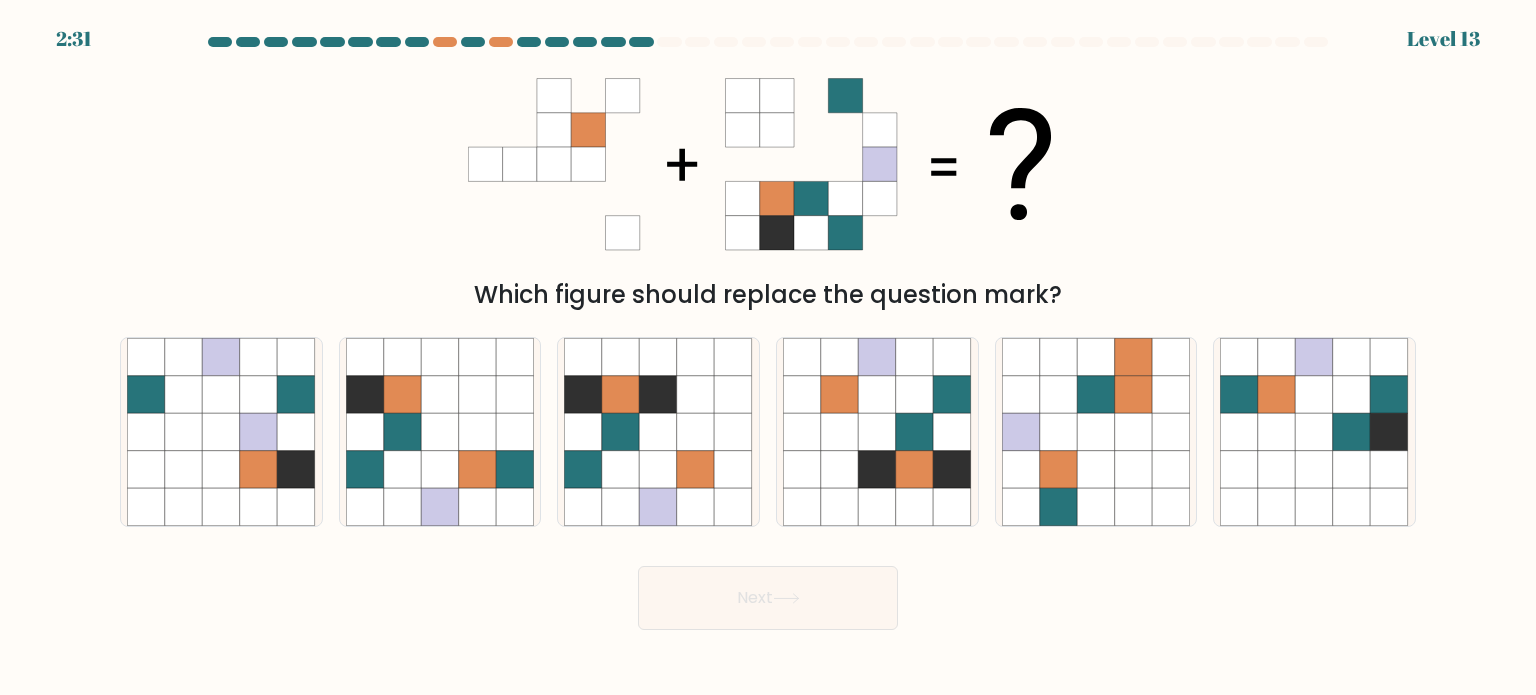 drag, startPoint x: 431, startPoint y: 443, endPoint x: 675, endPoint y: 538, distance: 261.84155 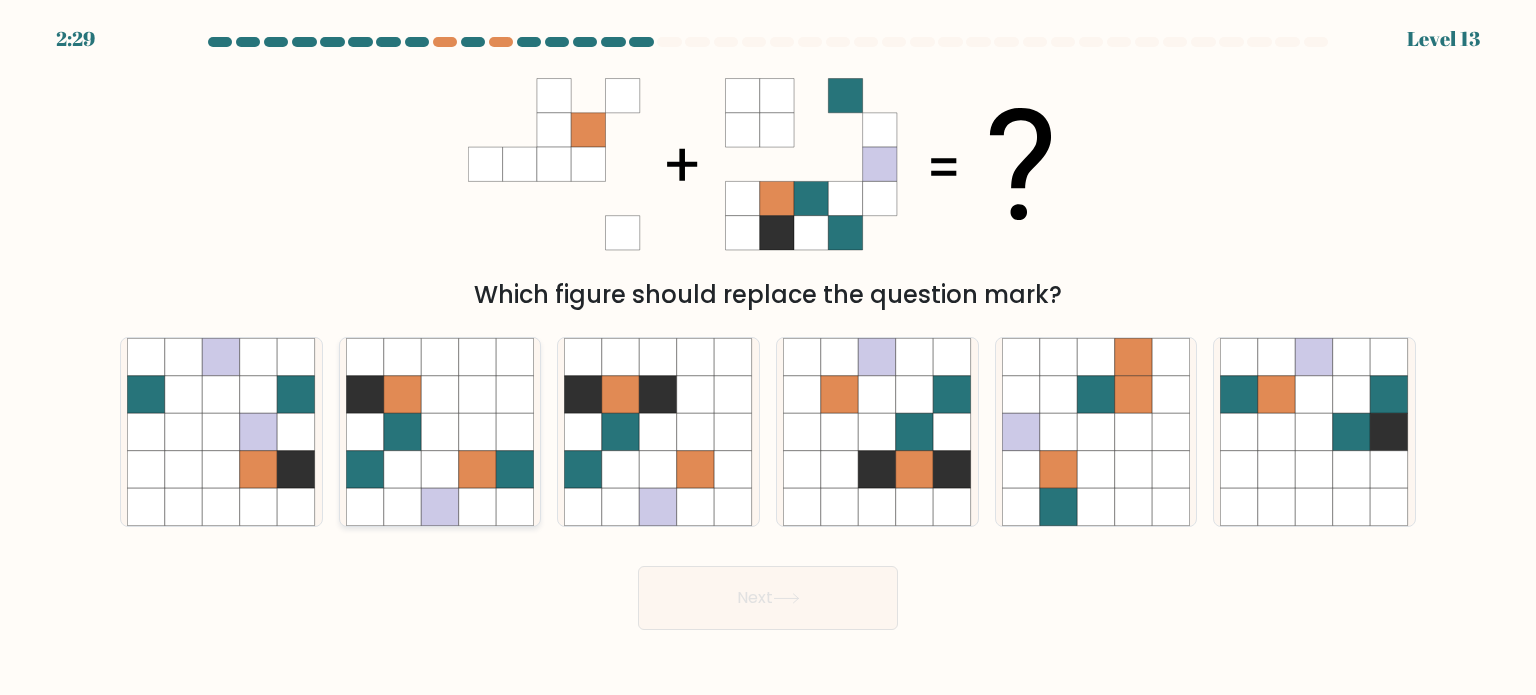 click at bounding box center [478, 432] 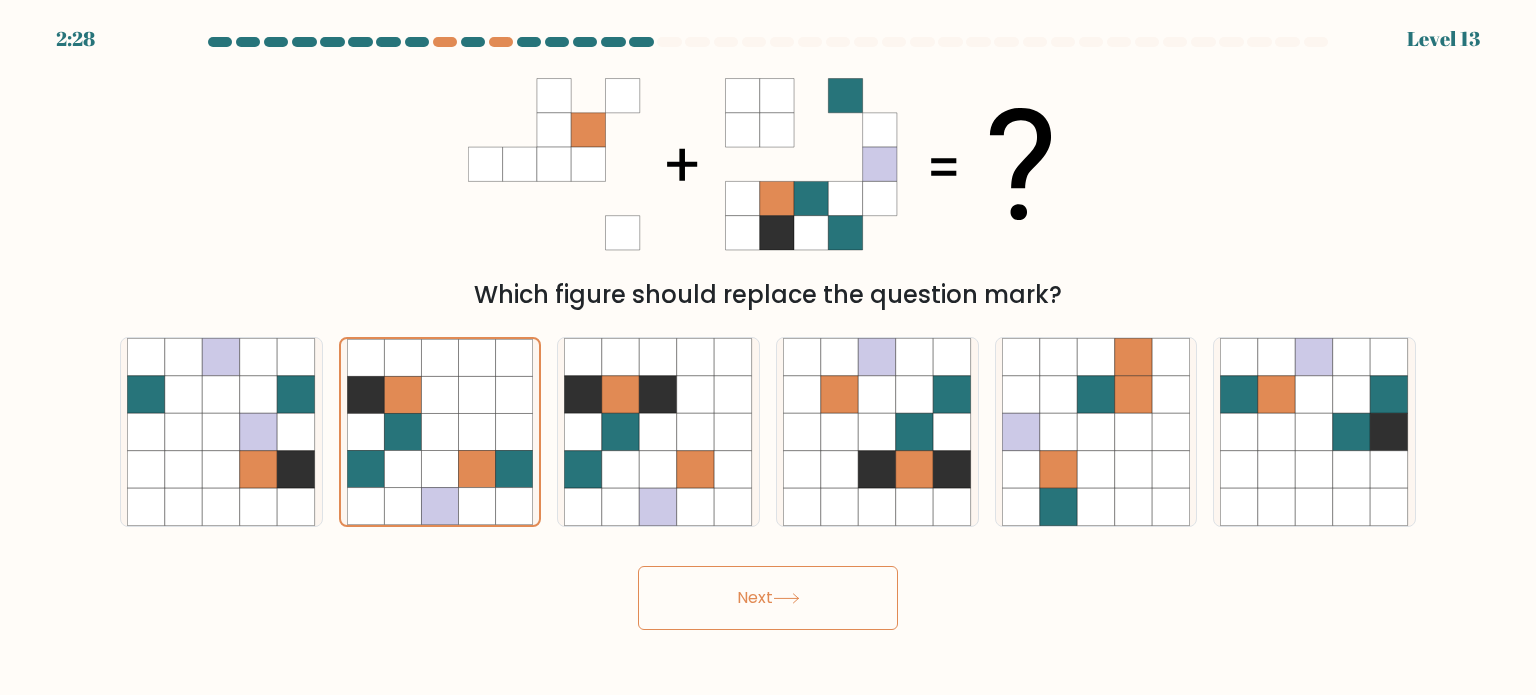 click on "Next" at bounding box center [768, 598] 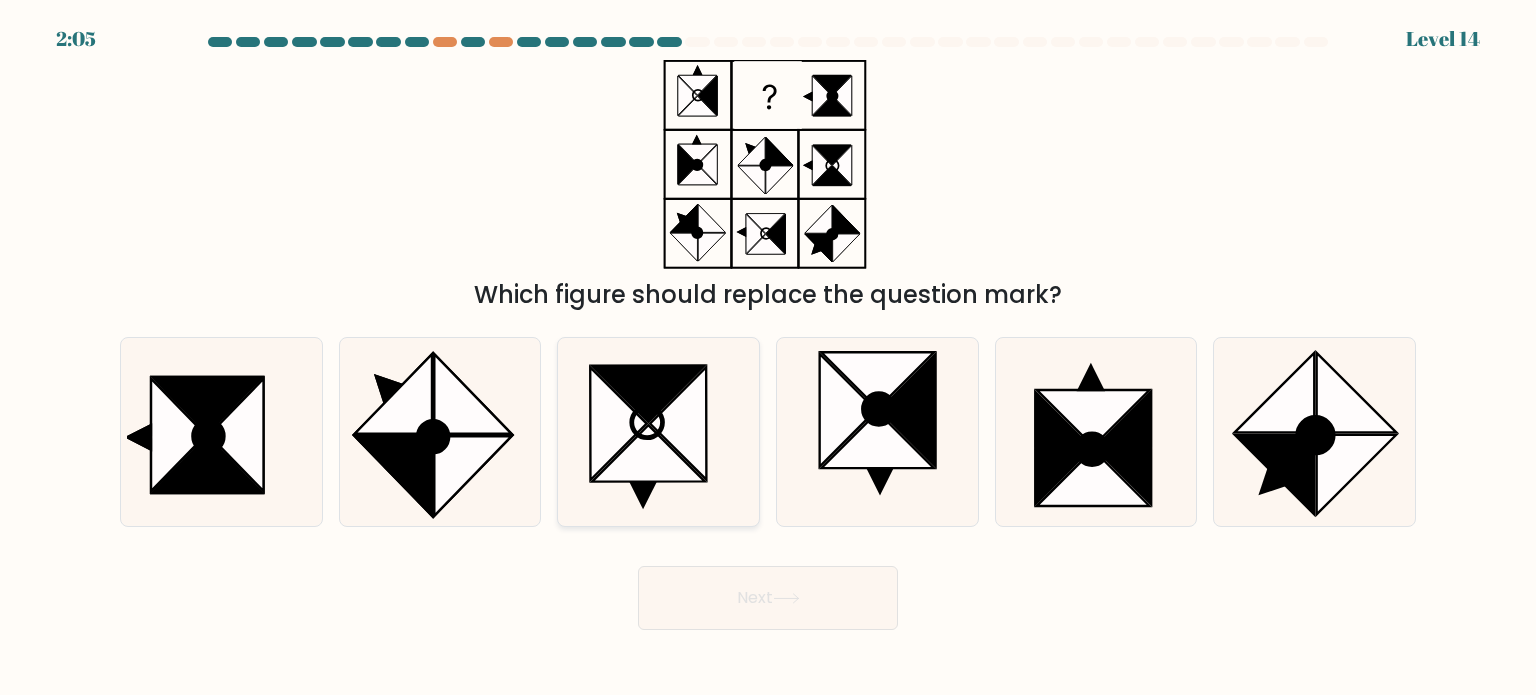 click at bounding box center [679, 423] 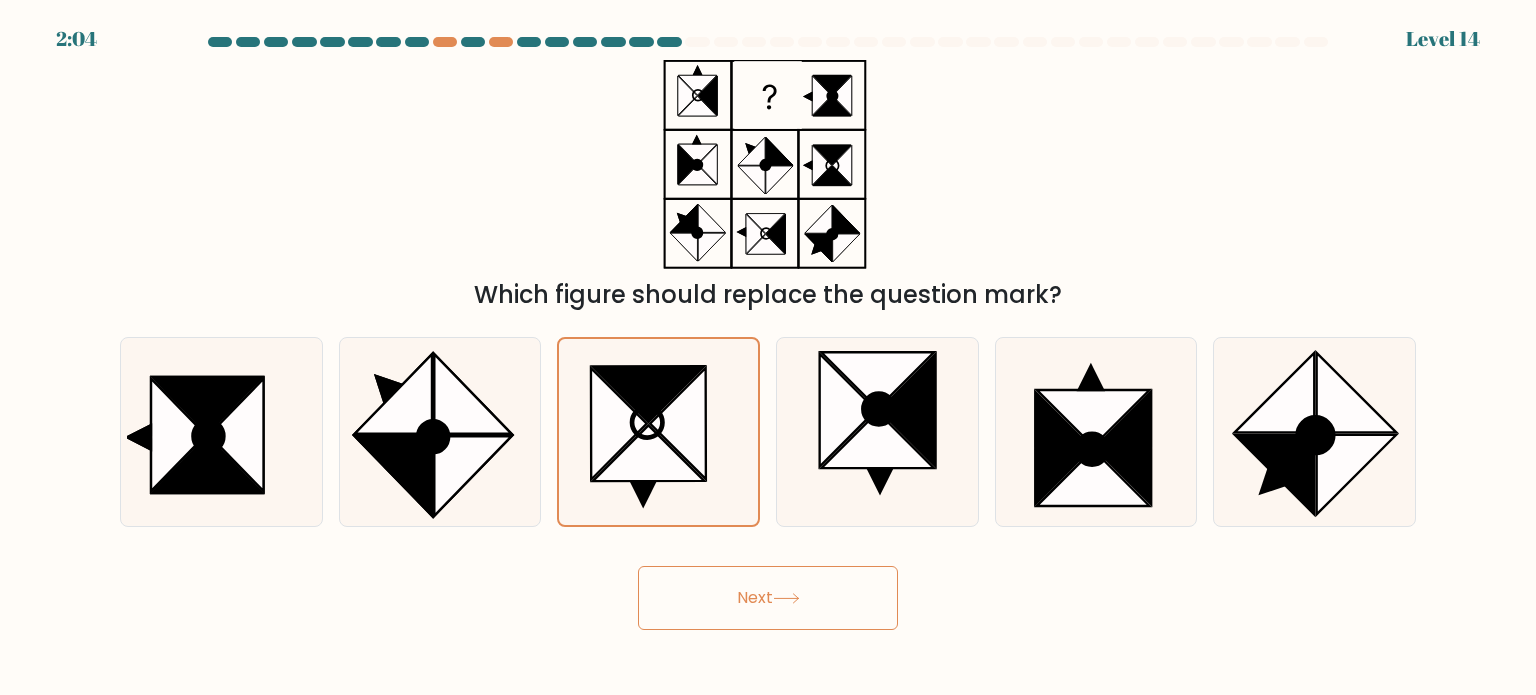 click on "Next" at bounding box center [768, 598] 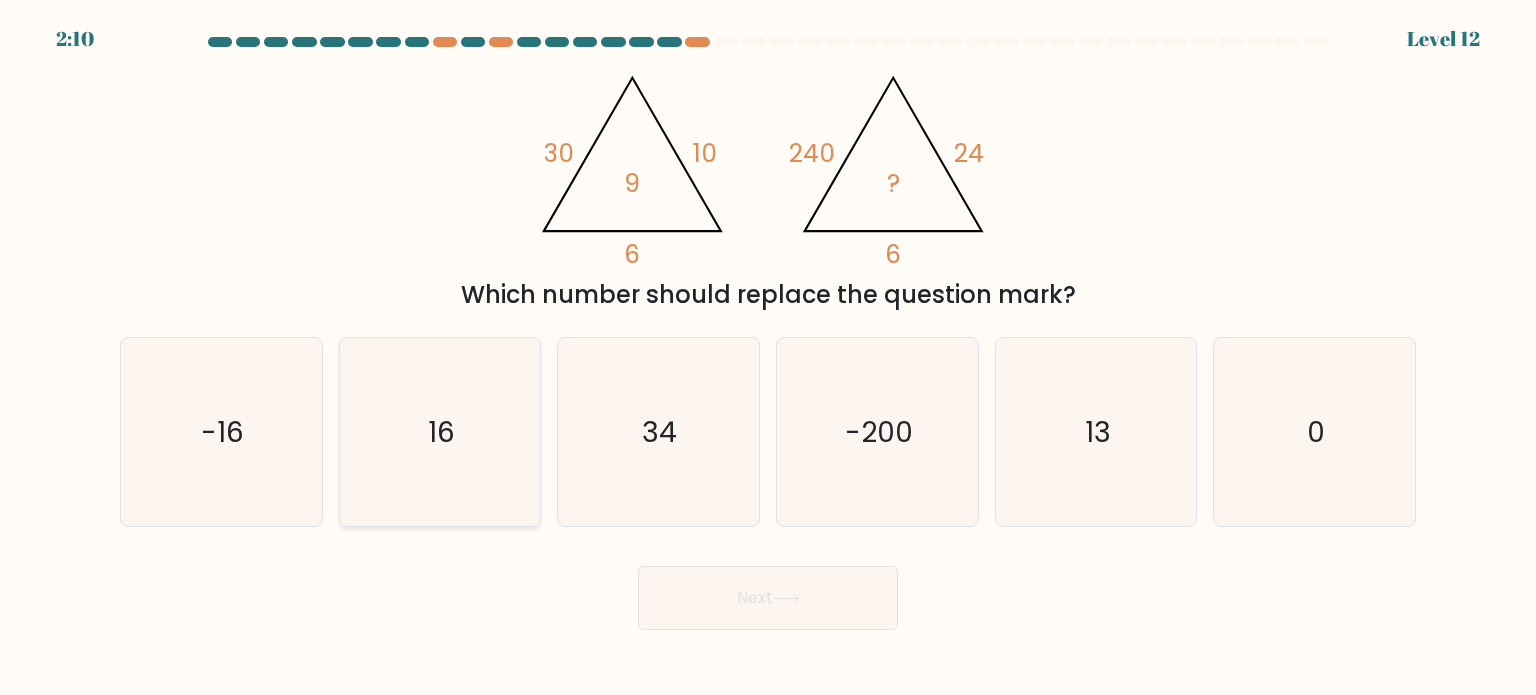 click on "16" at bounding box center [440, 432] 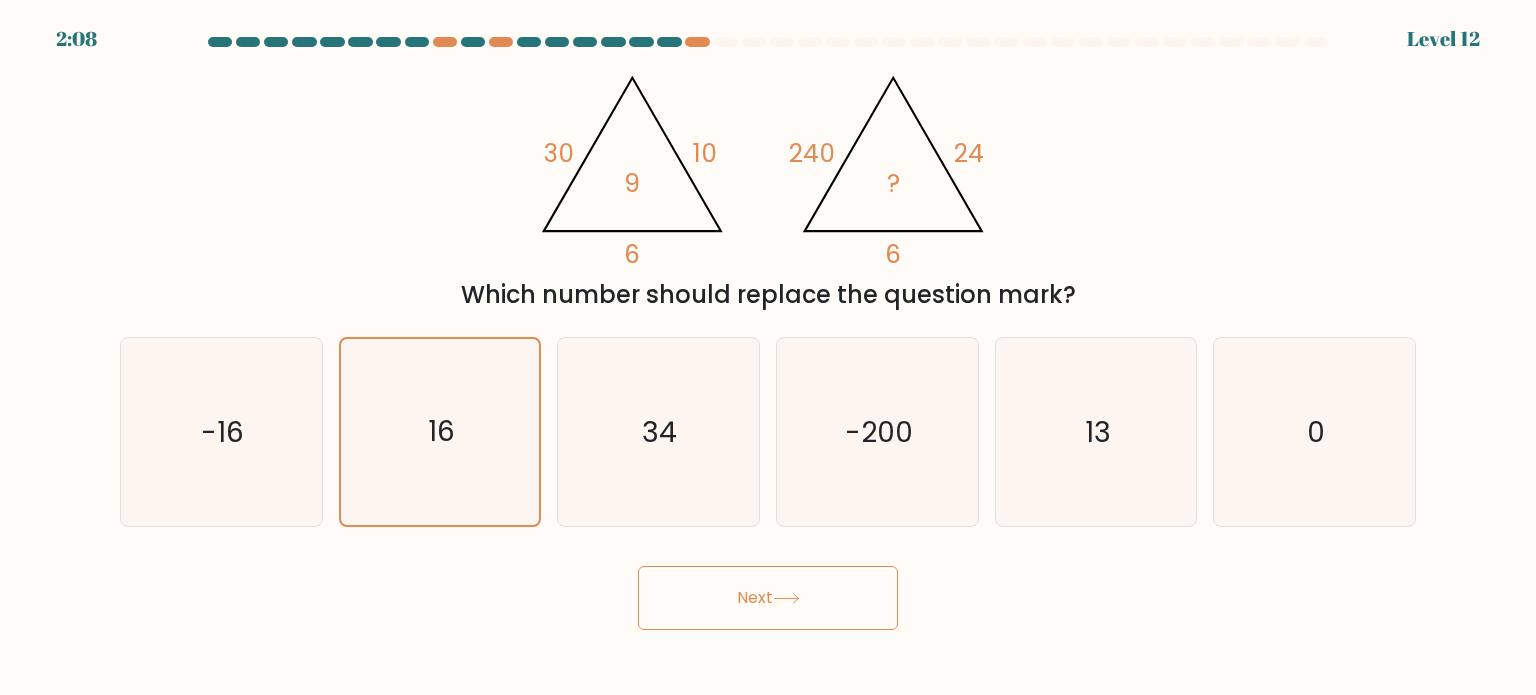 click on "Next" at bounding box center [768, 598] 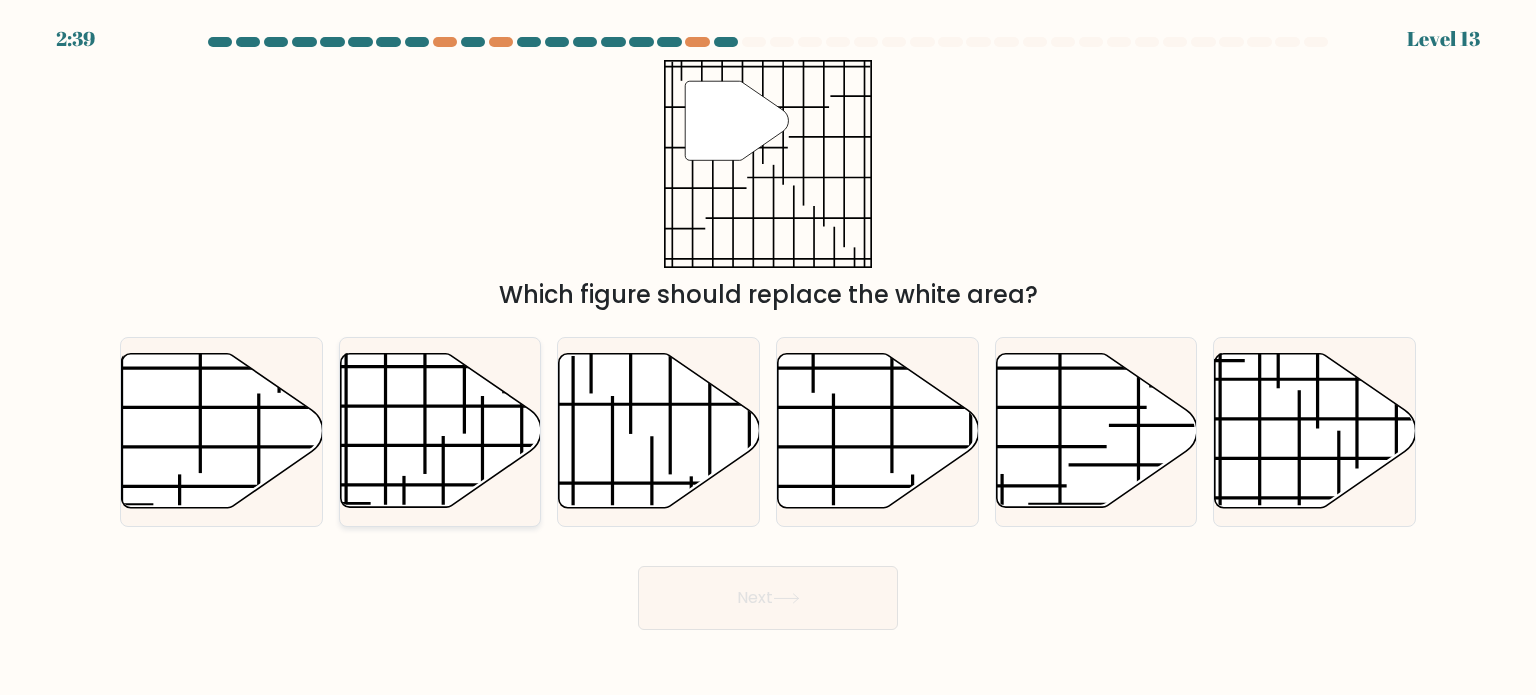 click at bounding box center (440, 431) 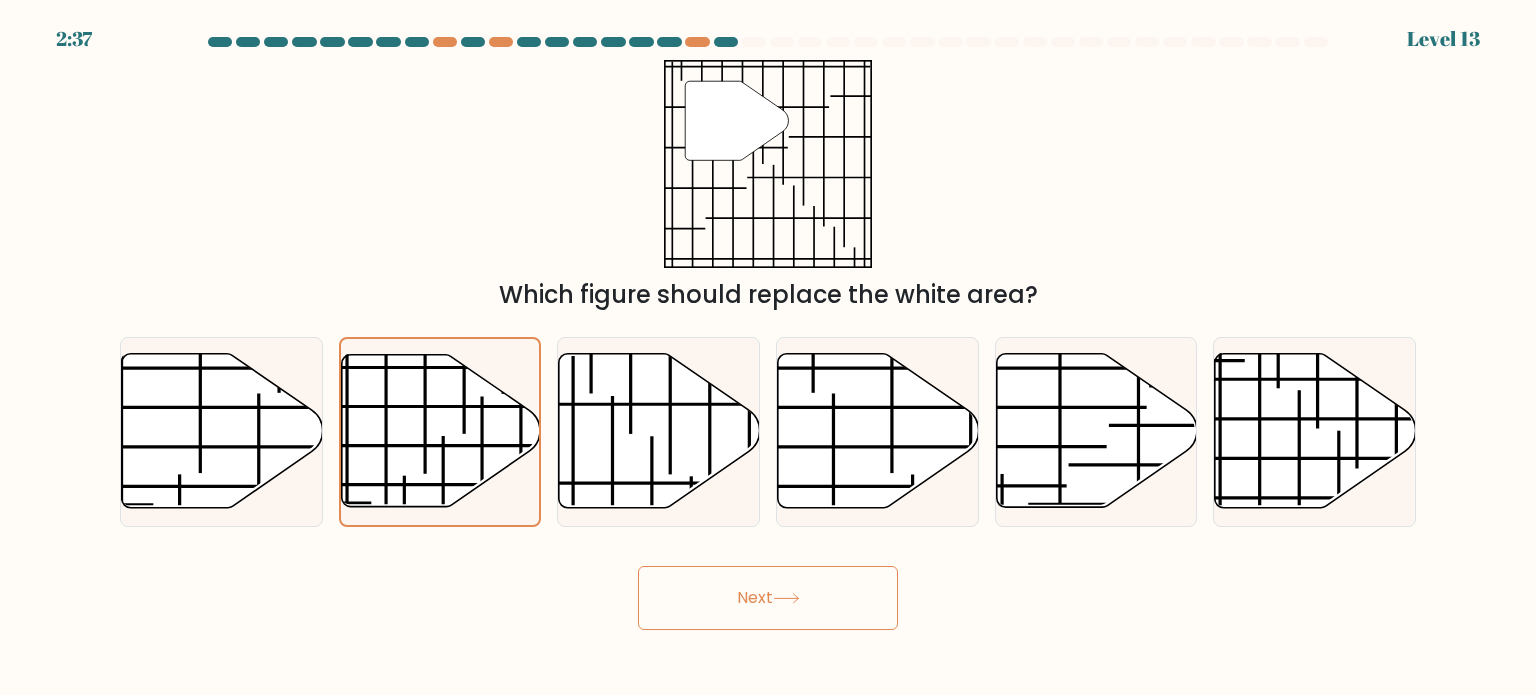 click at bounding box center (786, 598) 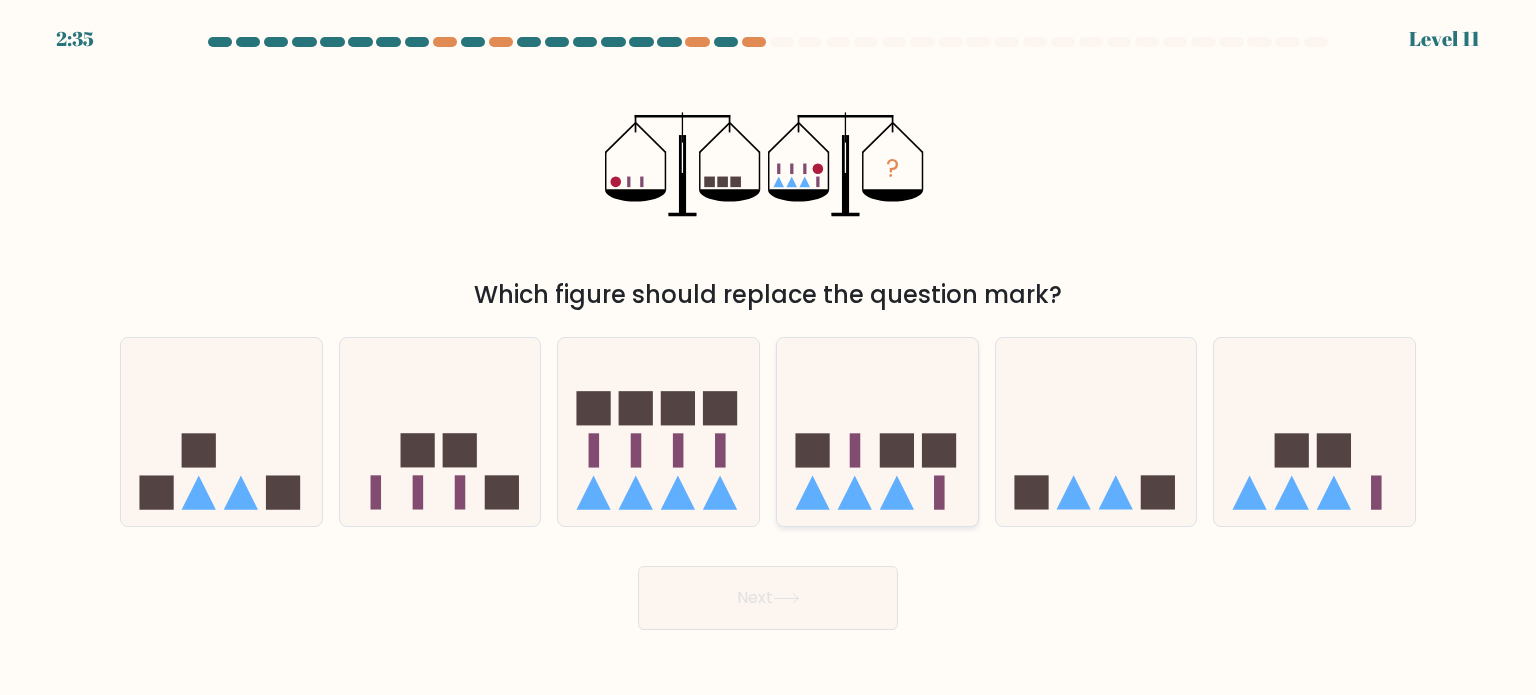 click at bounding box center (939, 492) 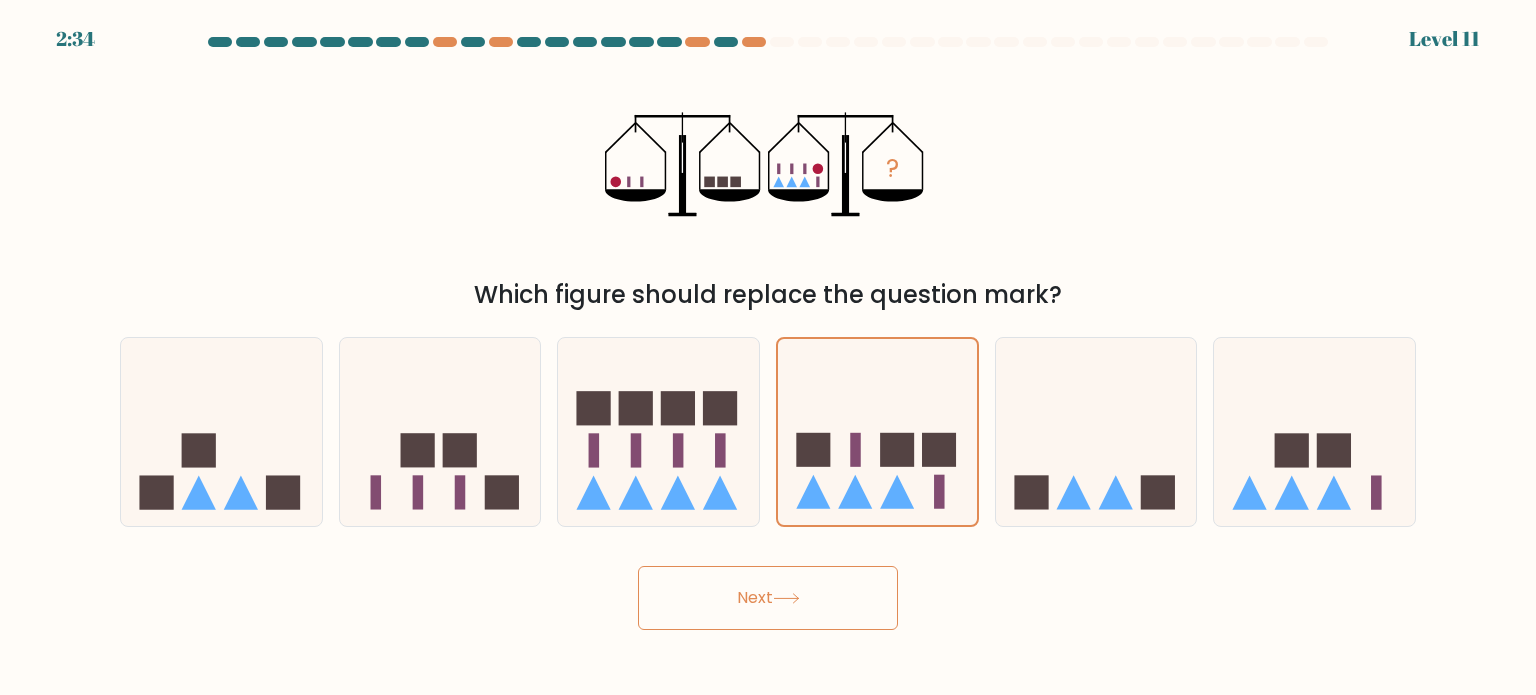 click on "Next" at bounding box center (768, 598) 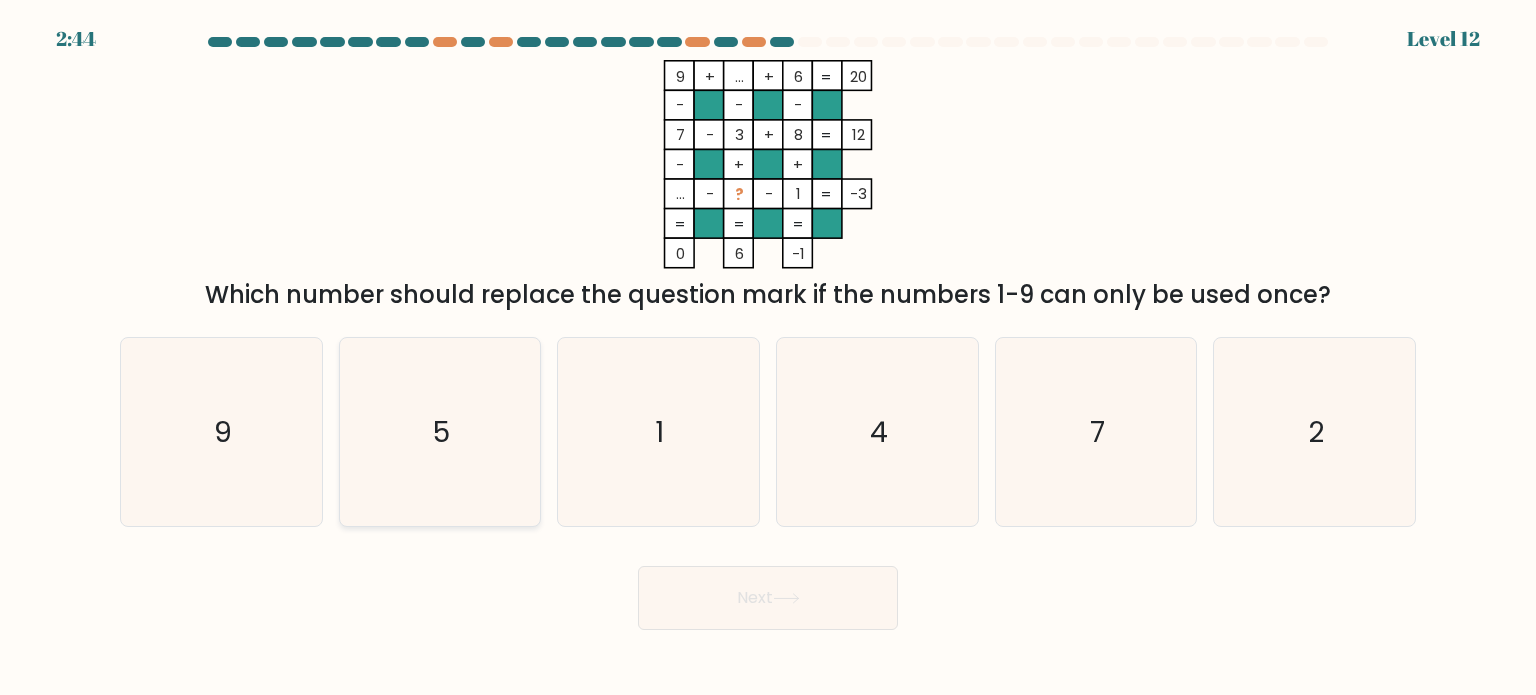 click on "5" at bounding box center (440, 432) 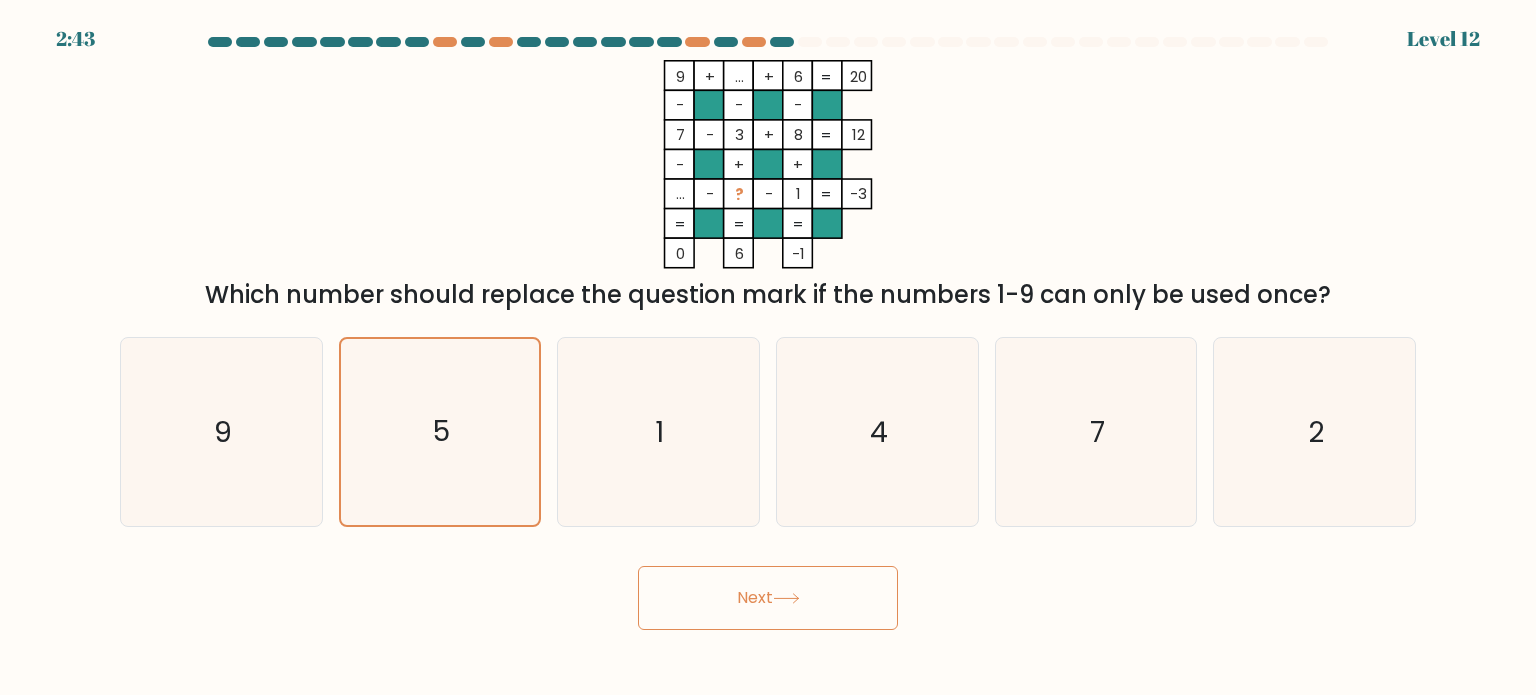 click on "Next" at bounding box center [768, 598] 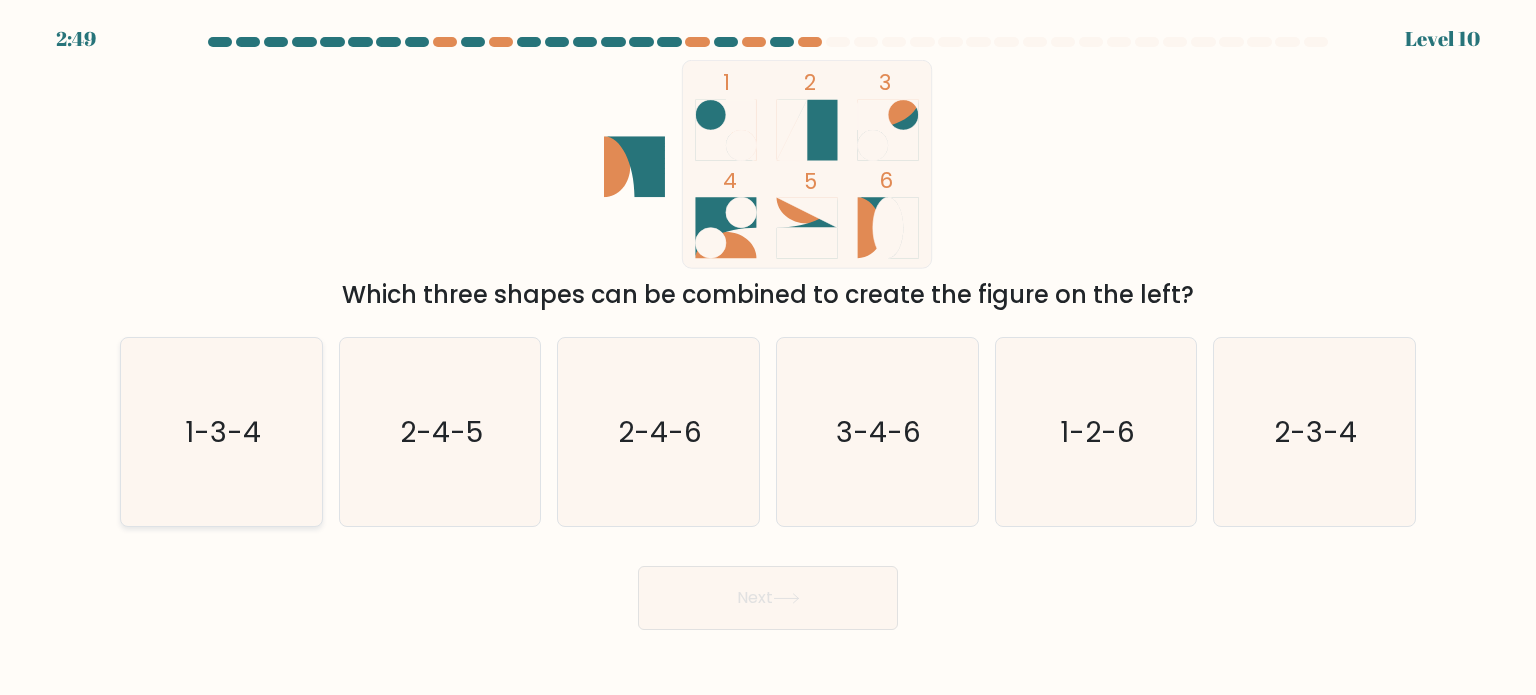 click on "1-3-4" at bounding box center (221, 432) 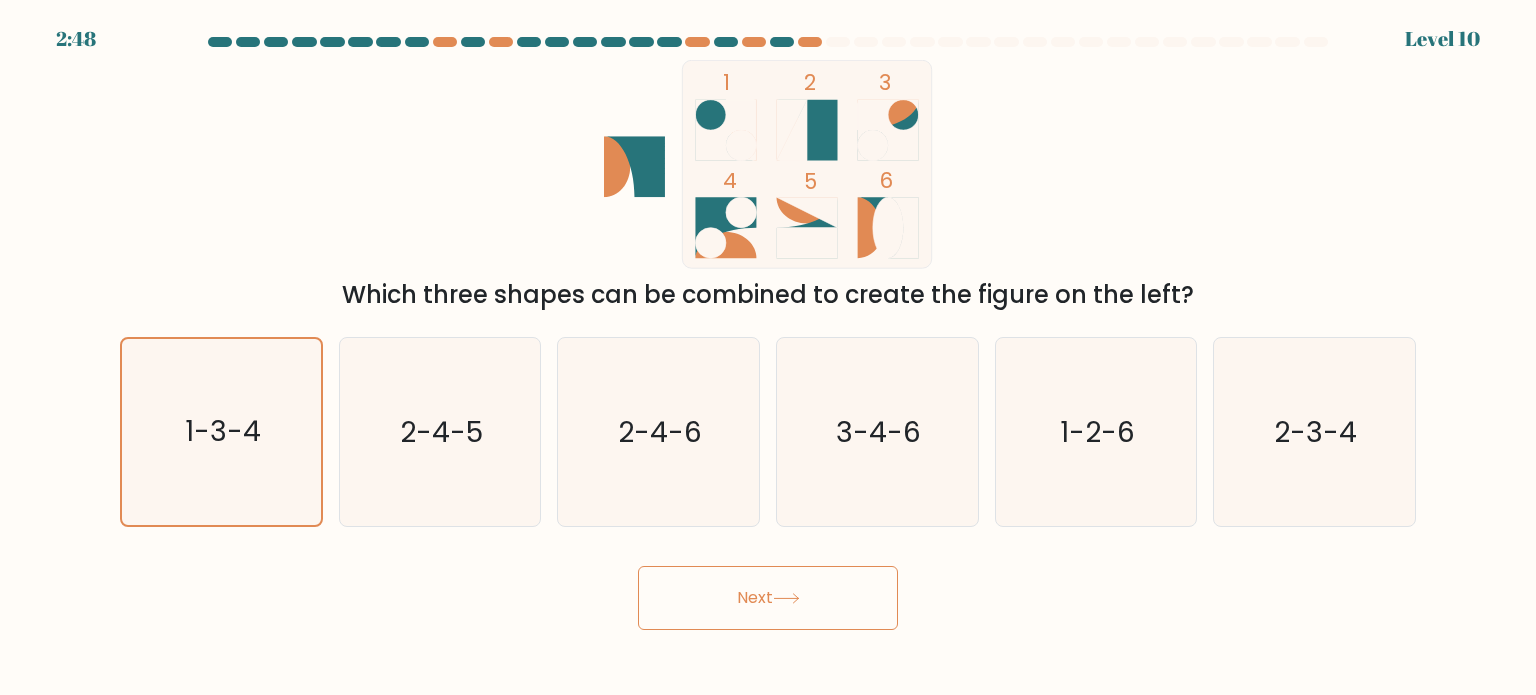 click on "Next" at bounding box center (768, 598) 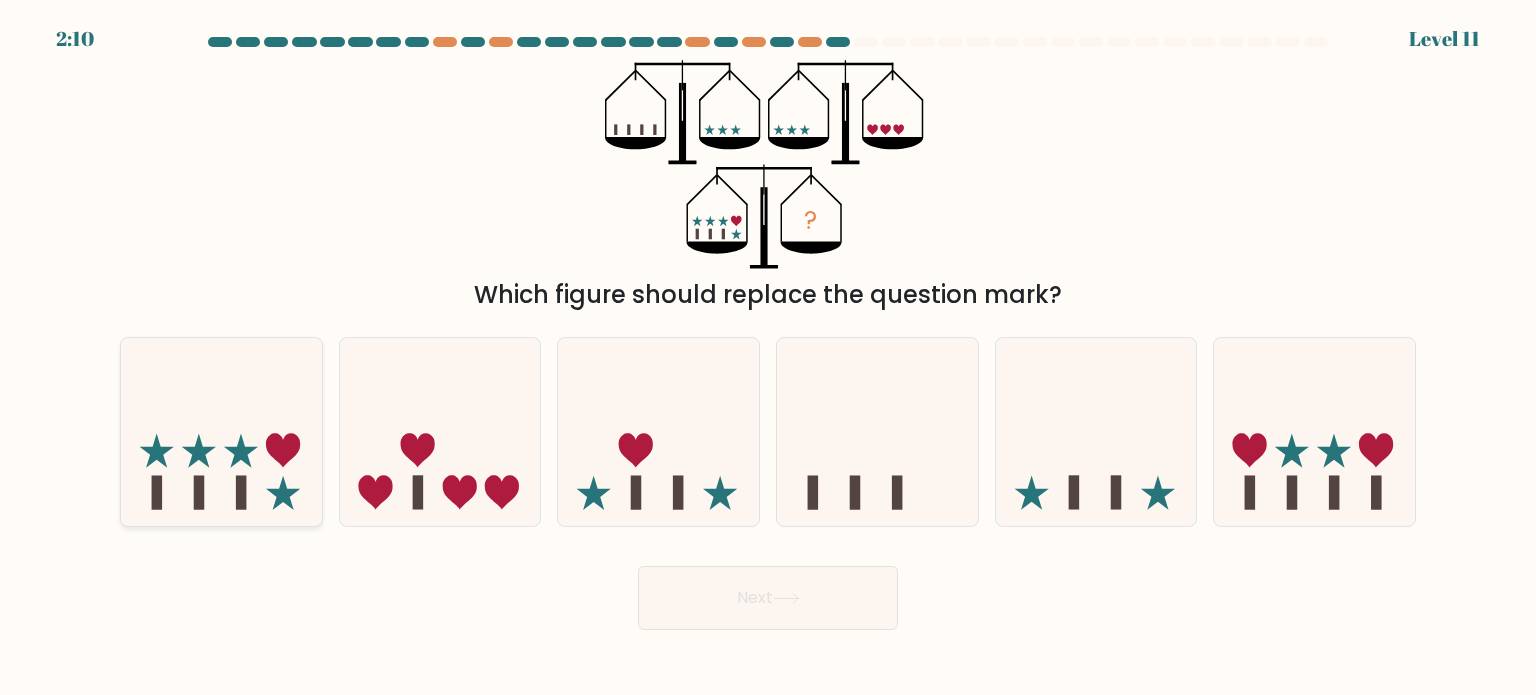 click at bounding box center (283, 493) 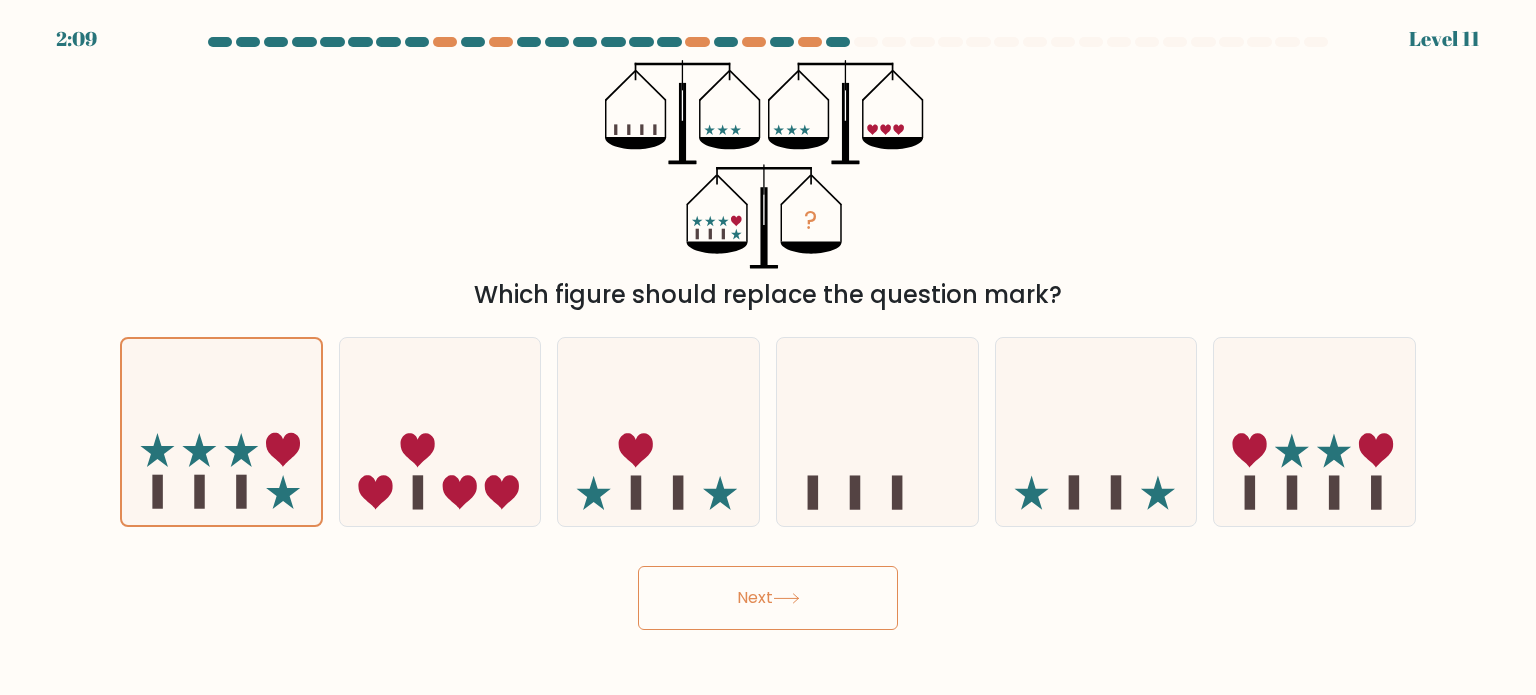 click on "Next" at bounding box center [768, 598] 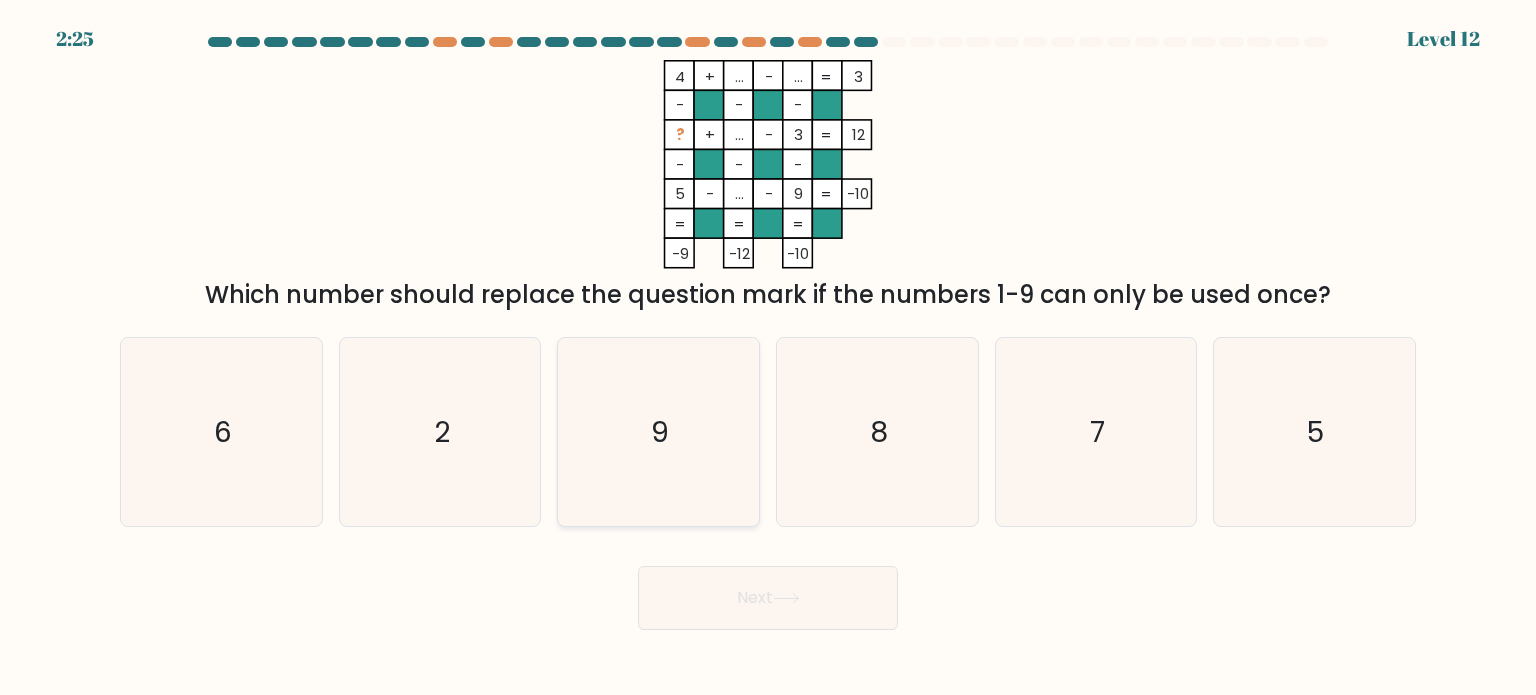 click on "9" at bounding box center [658, 432] 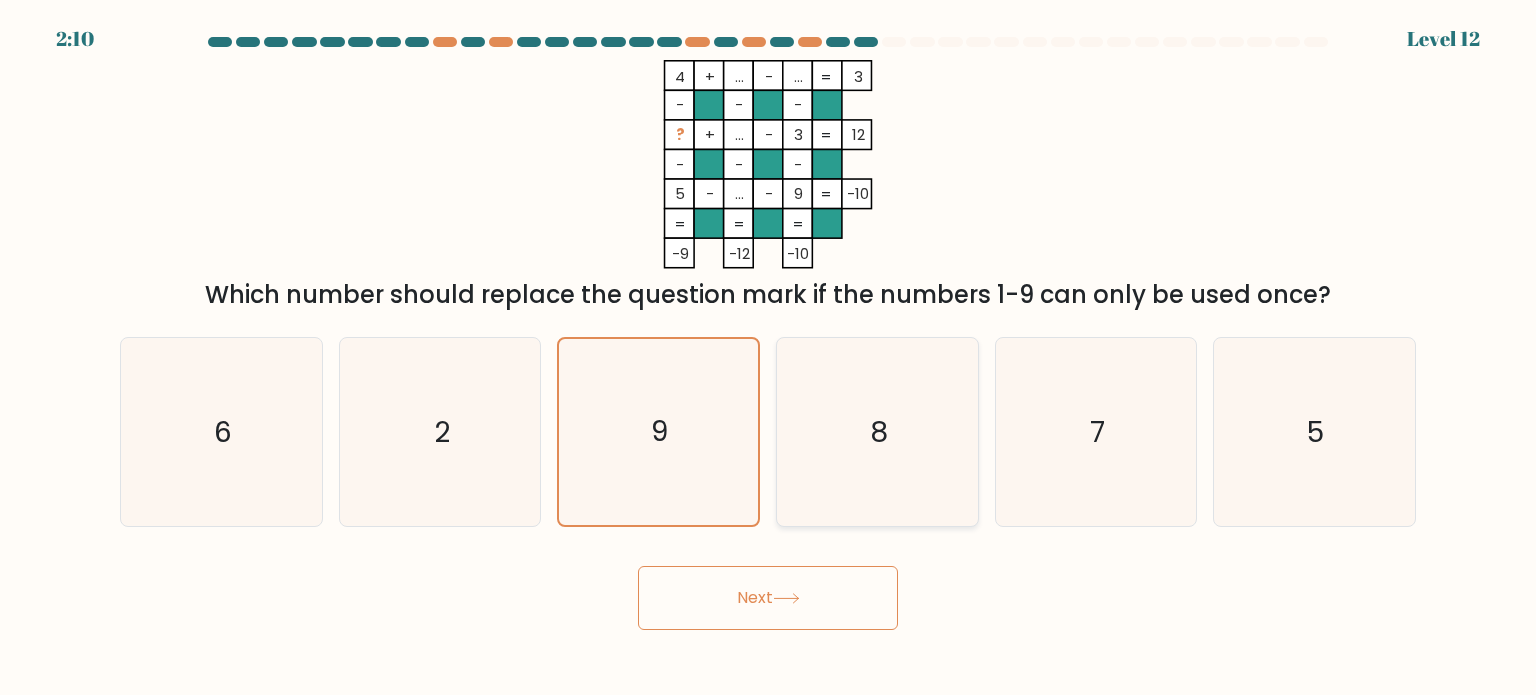 click on "8" at bounding box center (877, 432) 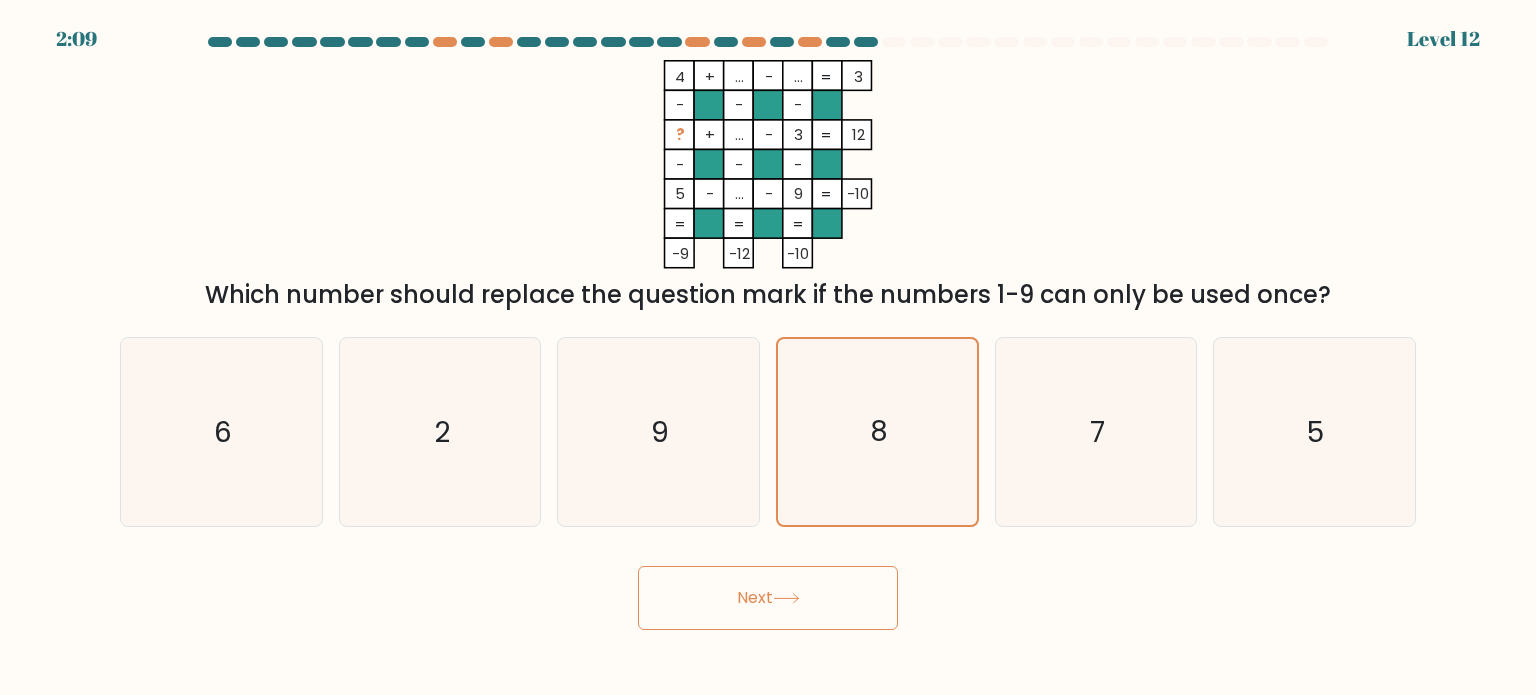 click on "Next" at bounding box center (768, 598) 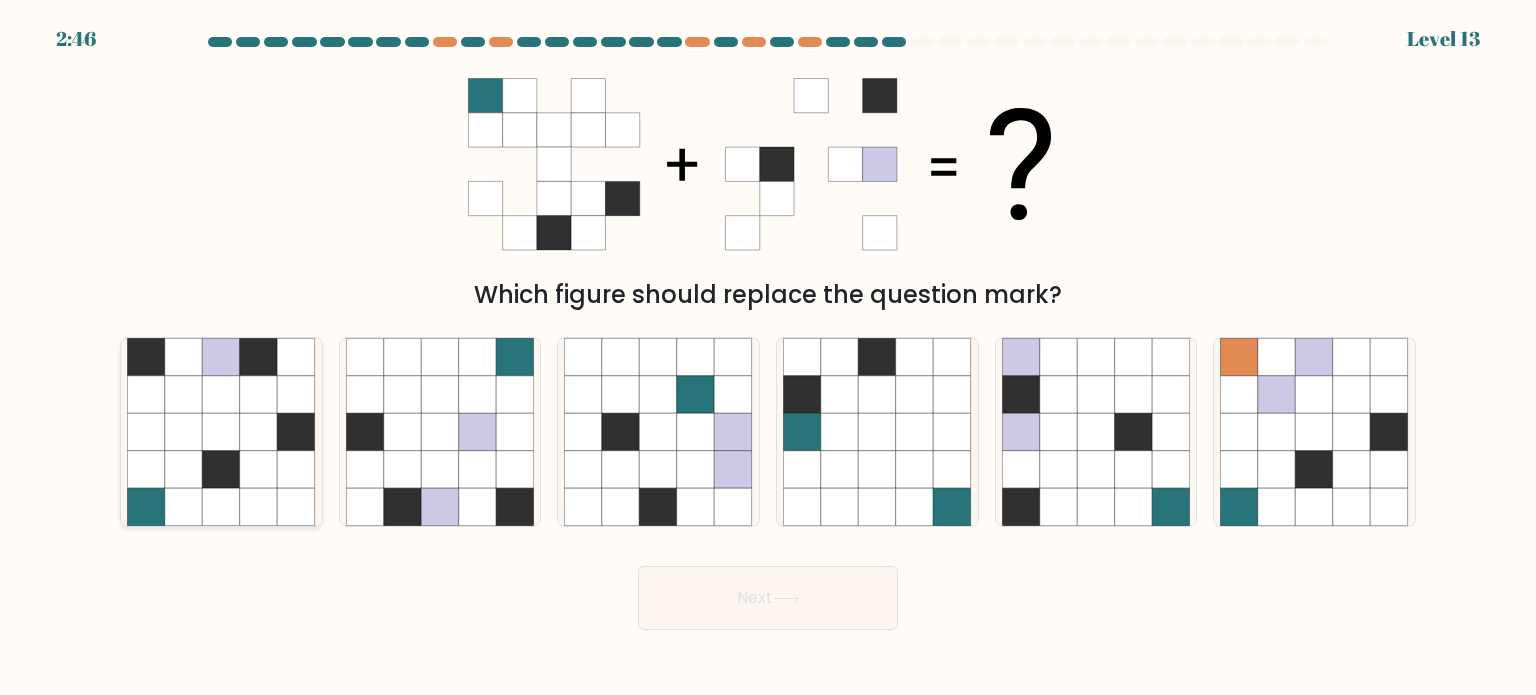 click at bounding box center (297, 469) 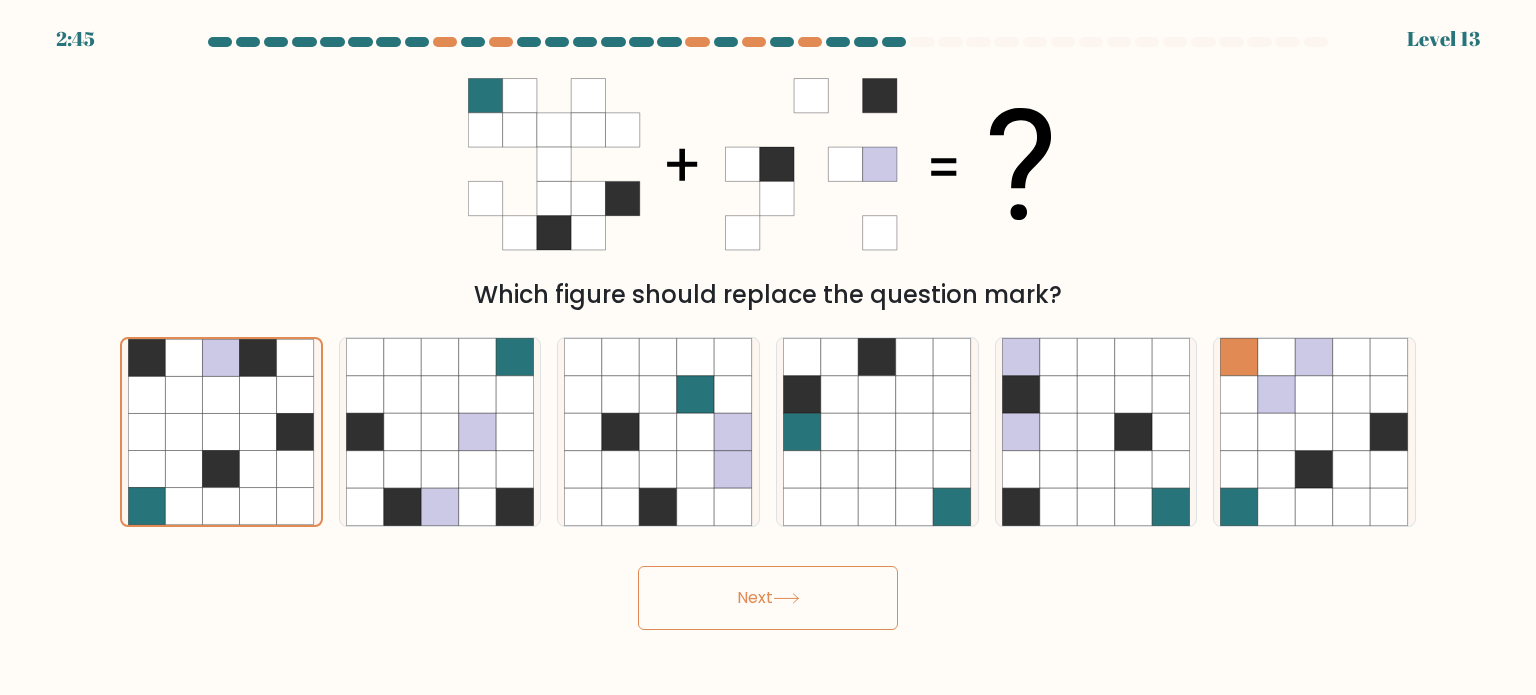 click on "Next" at bounding box center [768, 598] 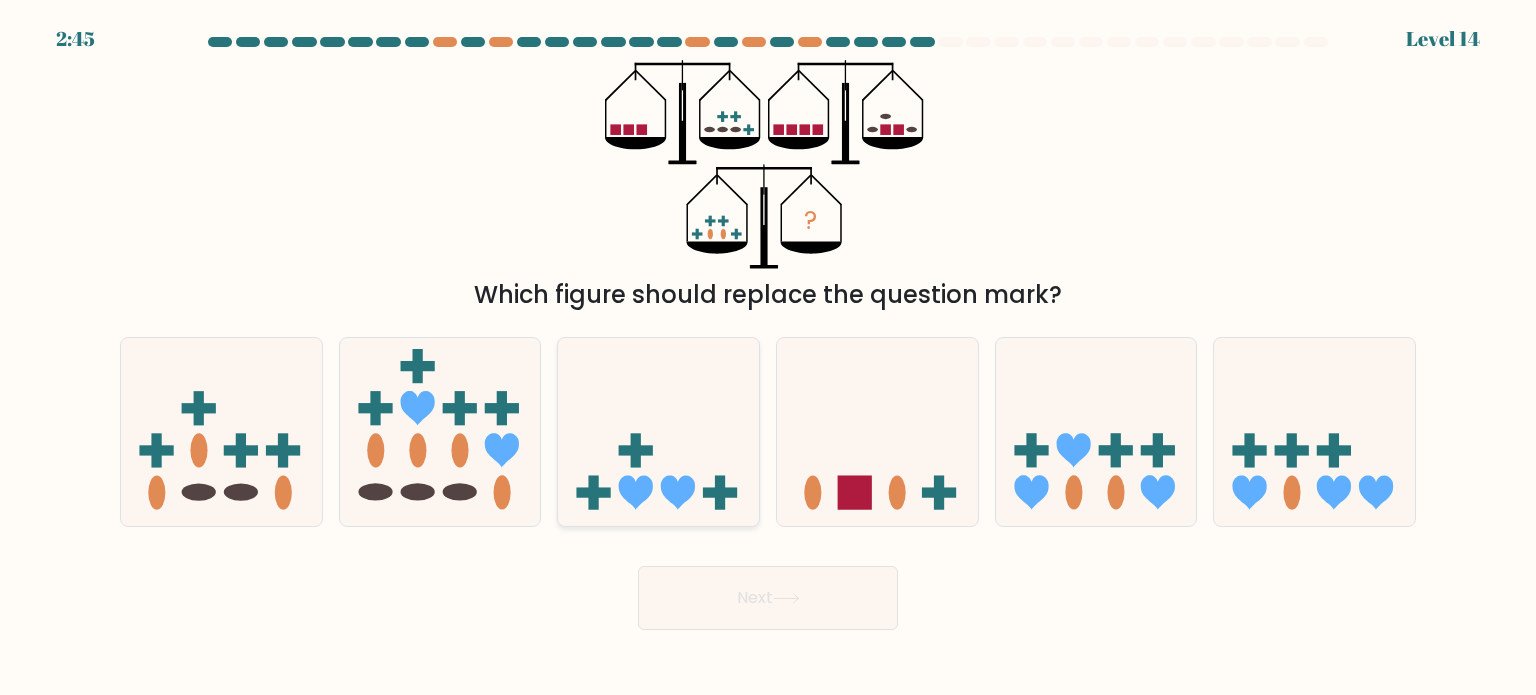 click at bounding box center (658, 432) 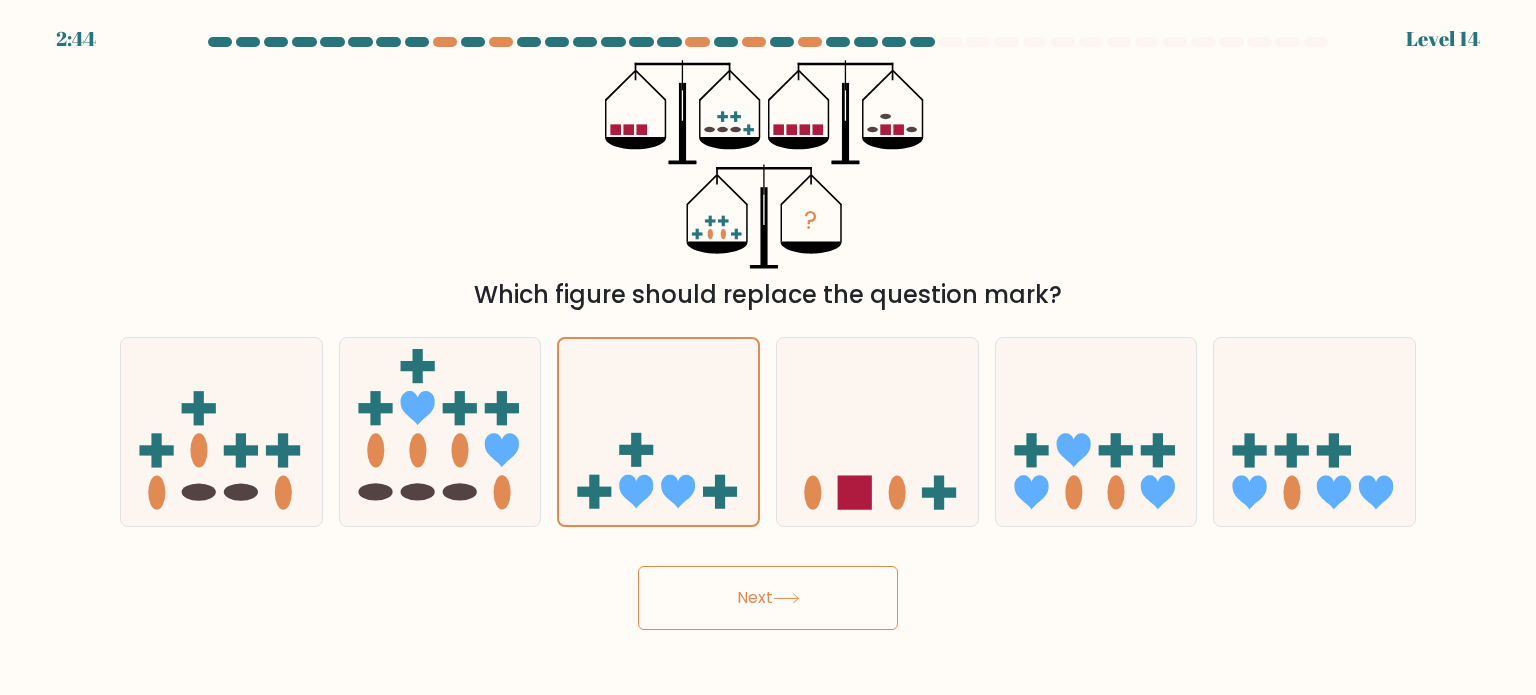 click on "Next" at bounding box center (768, 598) 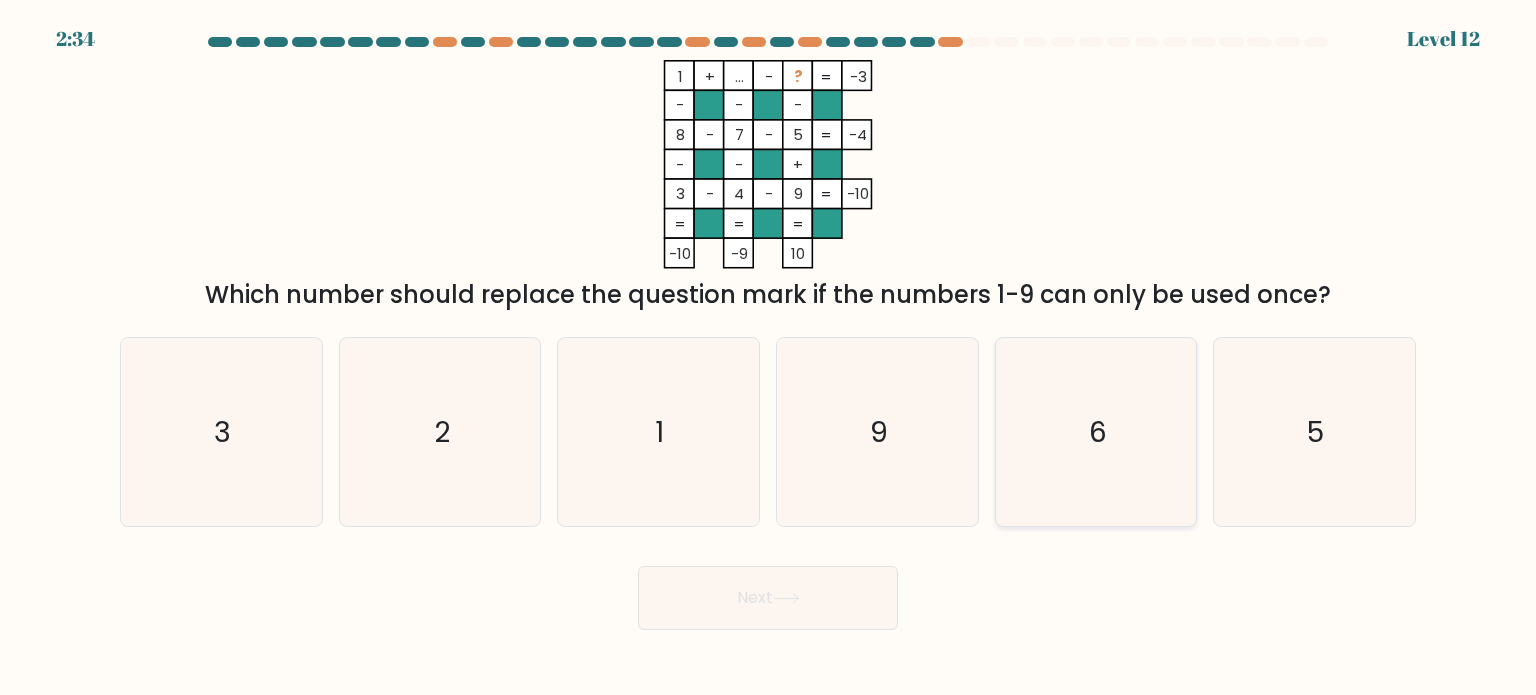 click on "6" at bounding box center [1096, 432] 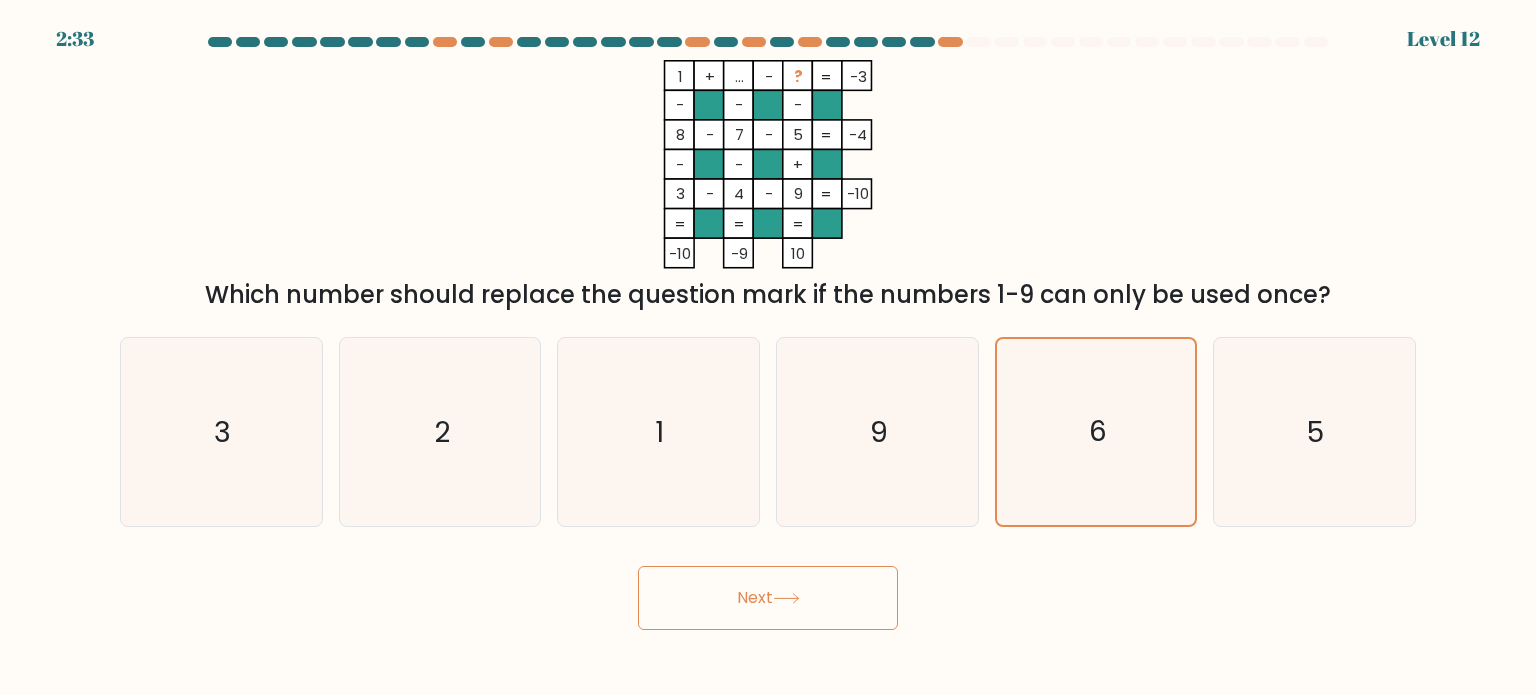 click on "Next" at bounding box center [768, 598] 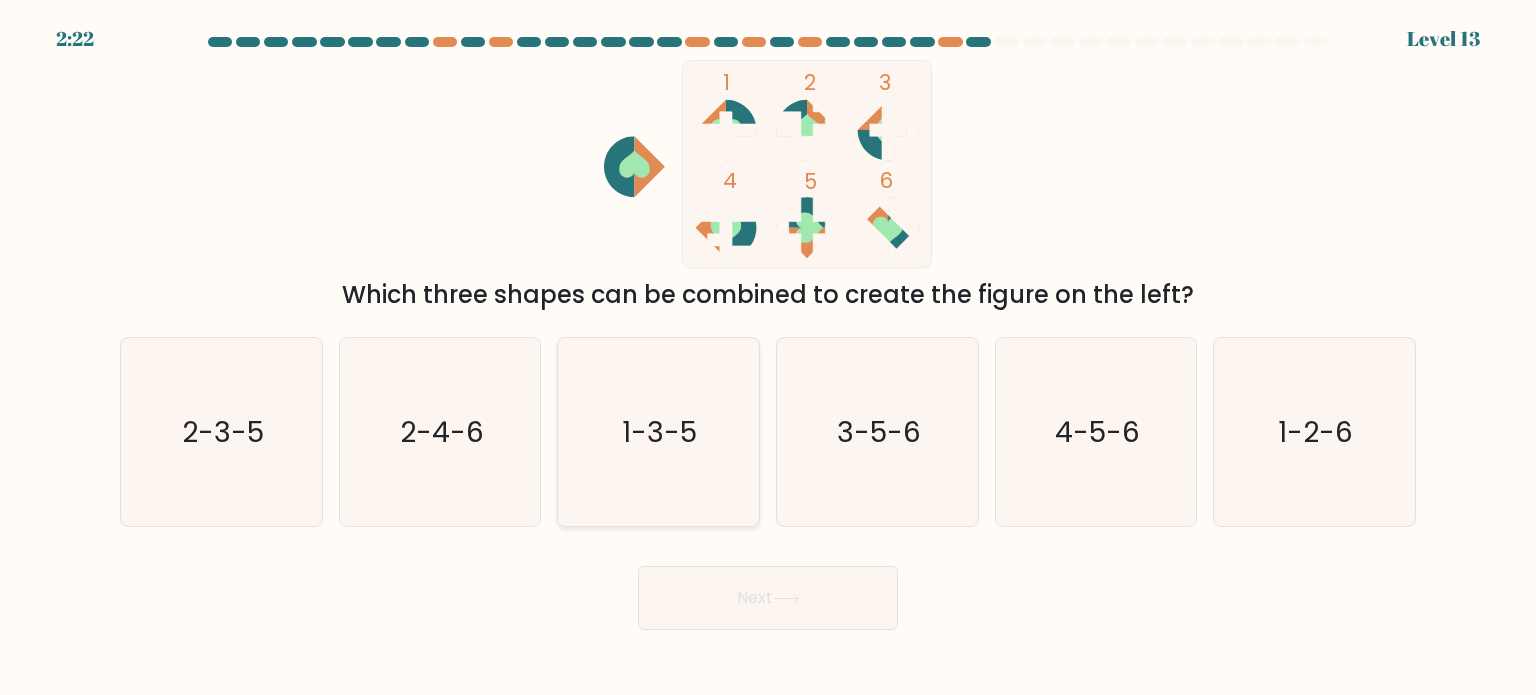 click on "1-3-5" at bounding box center (658, 432) 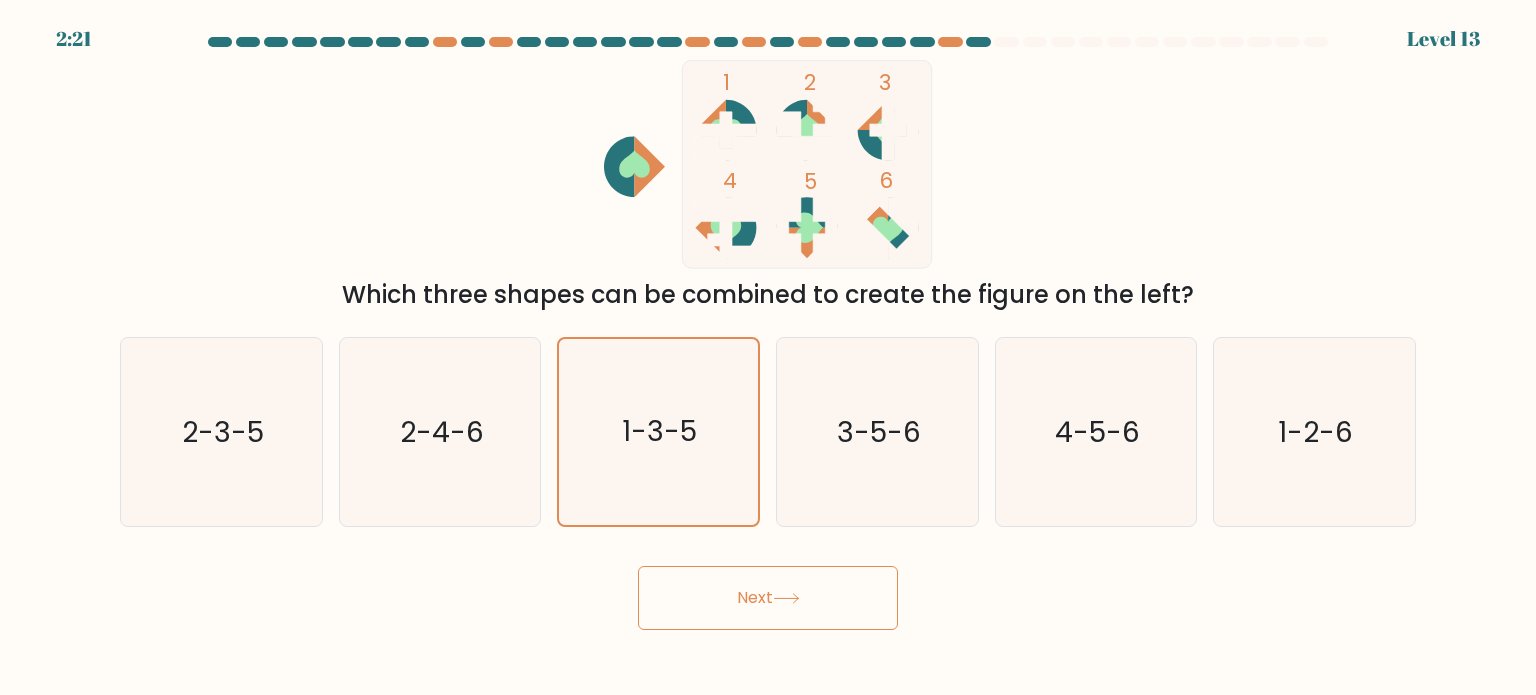 click on "Next" at bounding box center [768, 598] 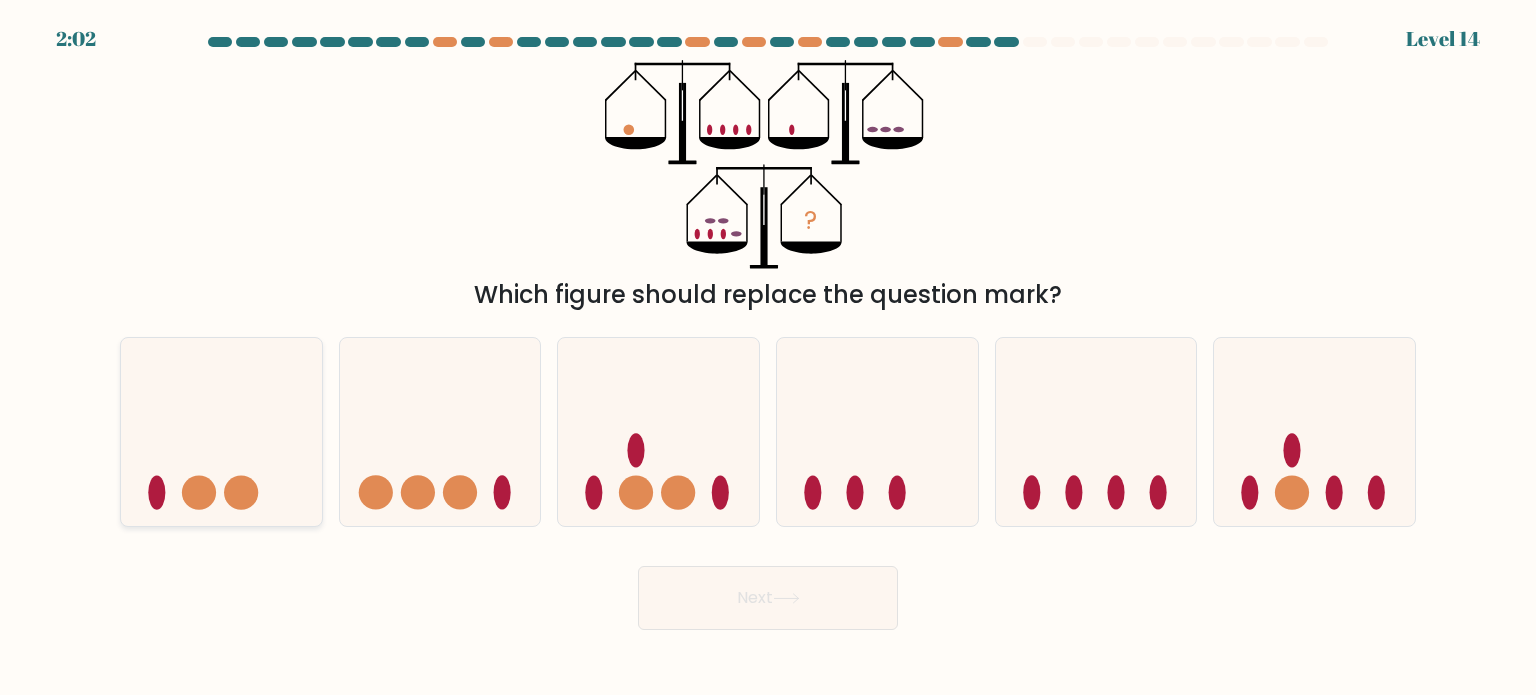 click at bounding box center [221, 432] 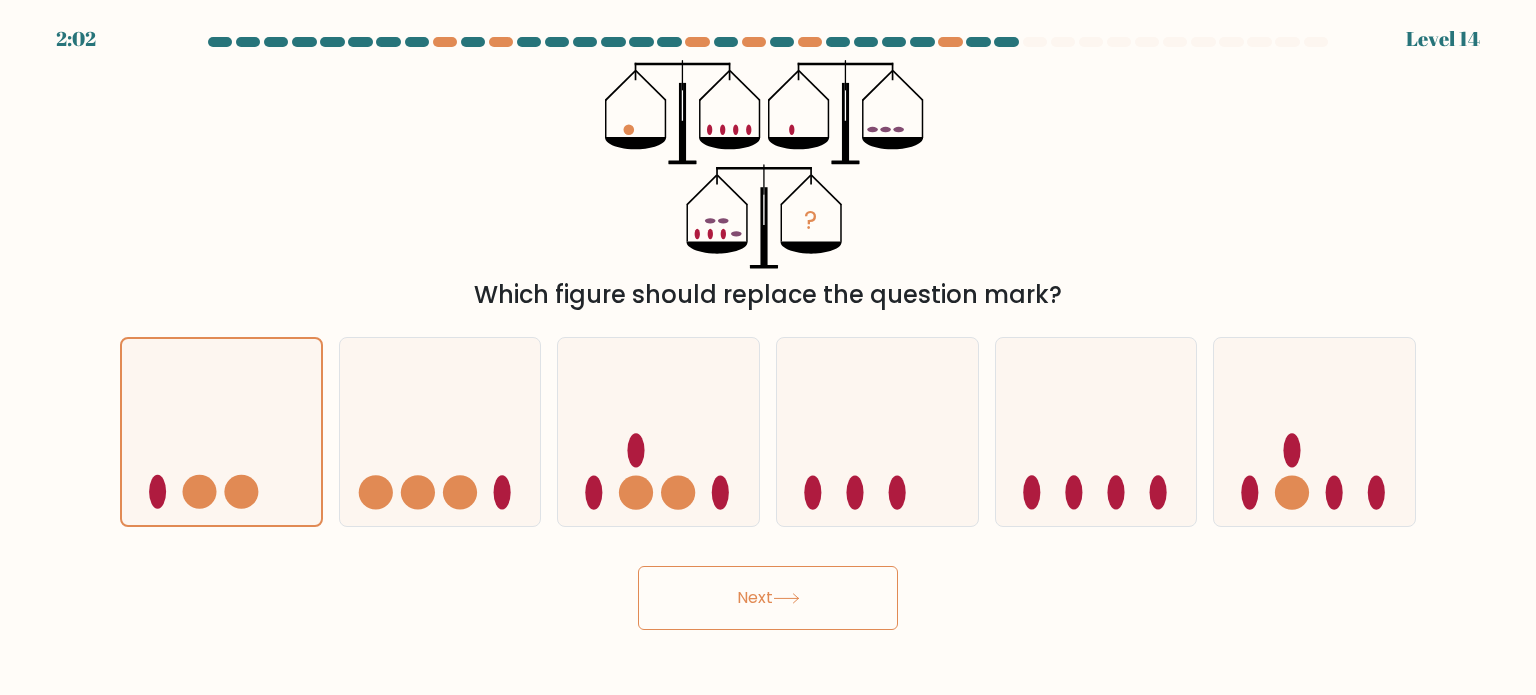 click on "Next" at bounding box center [768, 598] 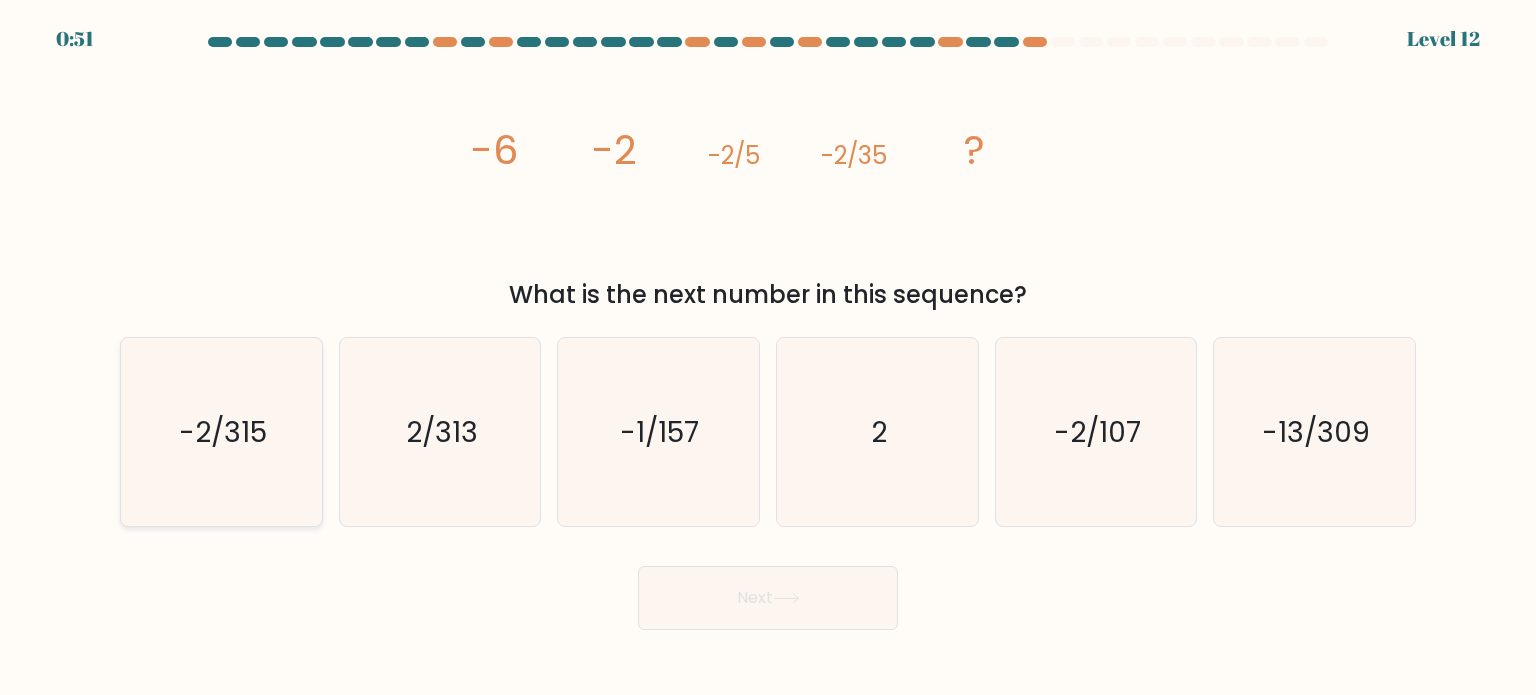 click on "-2/315" at bounding box center (221, 432) 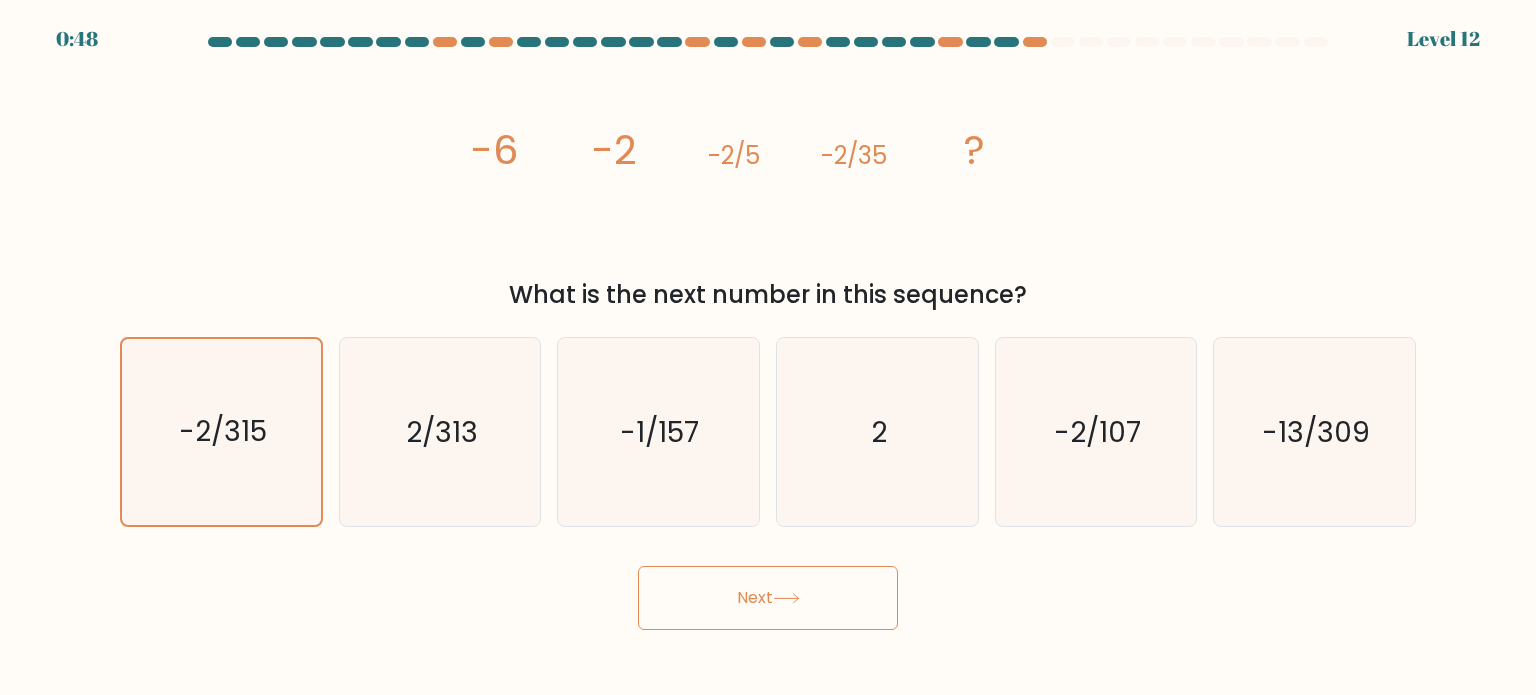 click at bounding box center [786, 598] 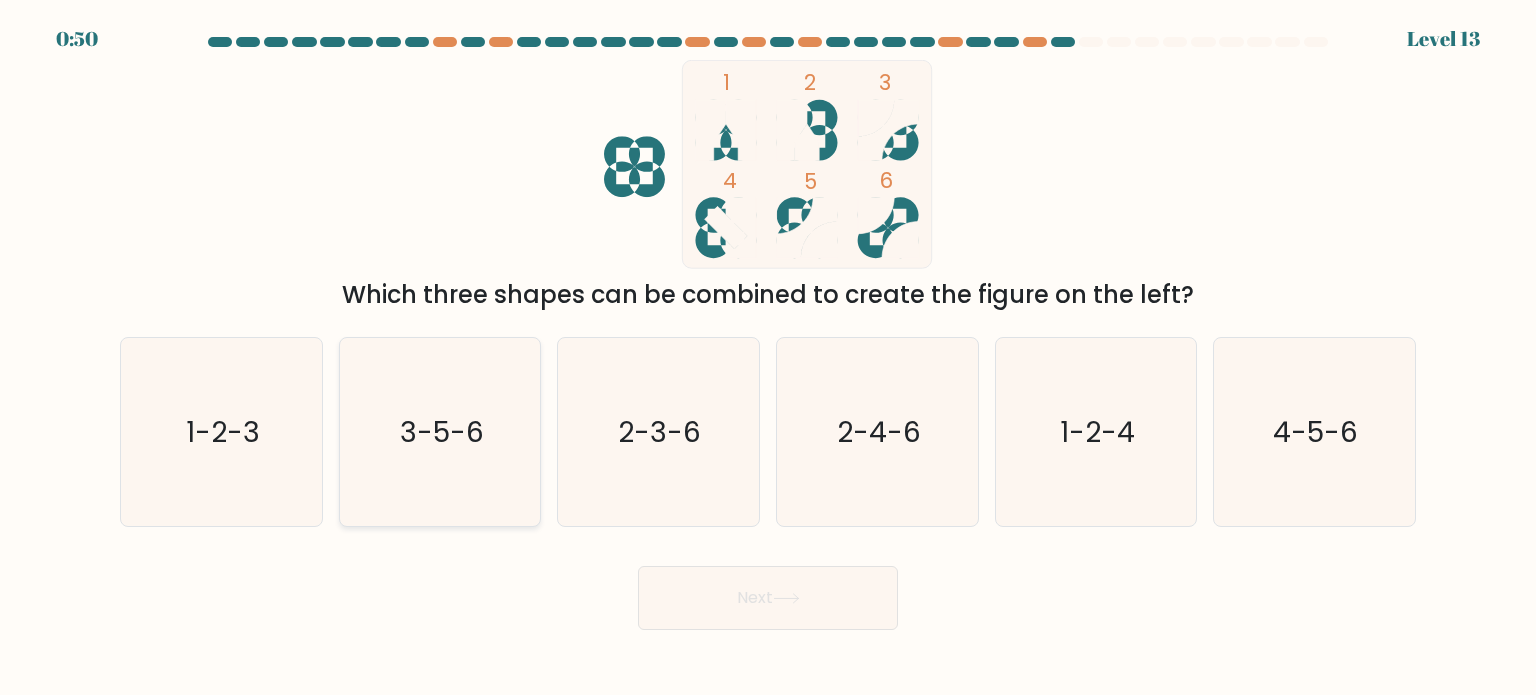 click on "3-5-6" at bounding box center [442, 431] 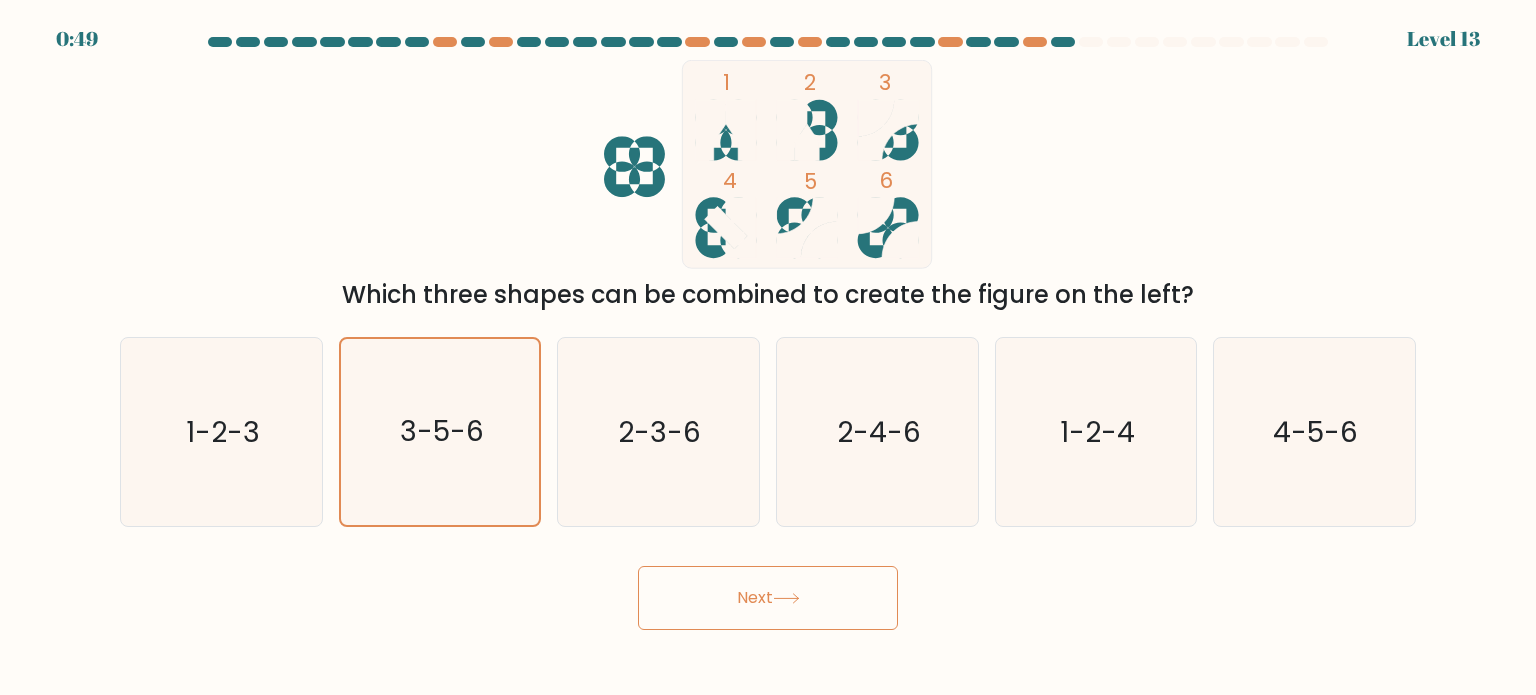 click at bounding box center [786, 598] 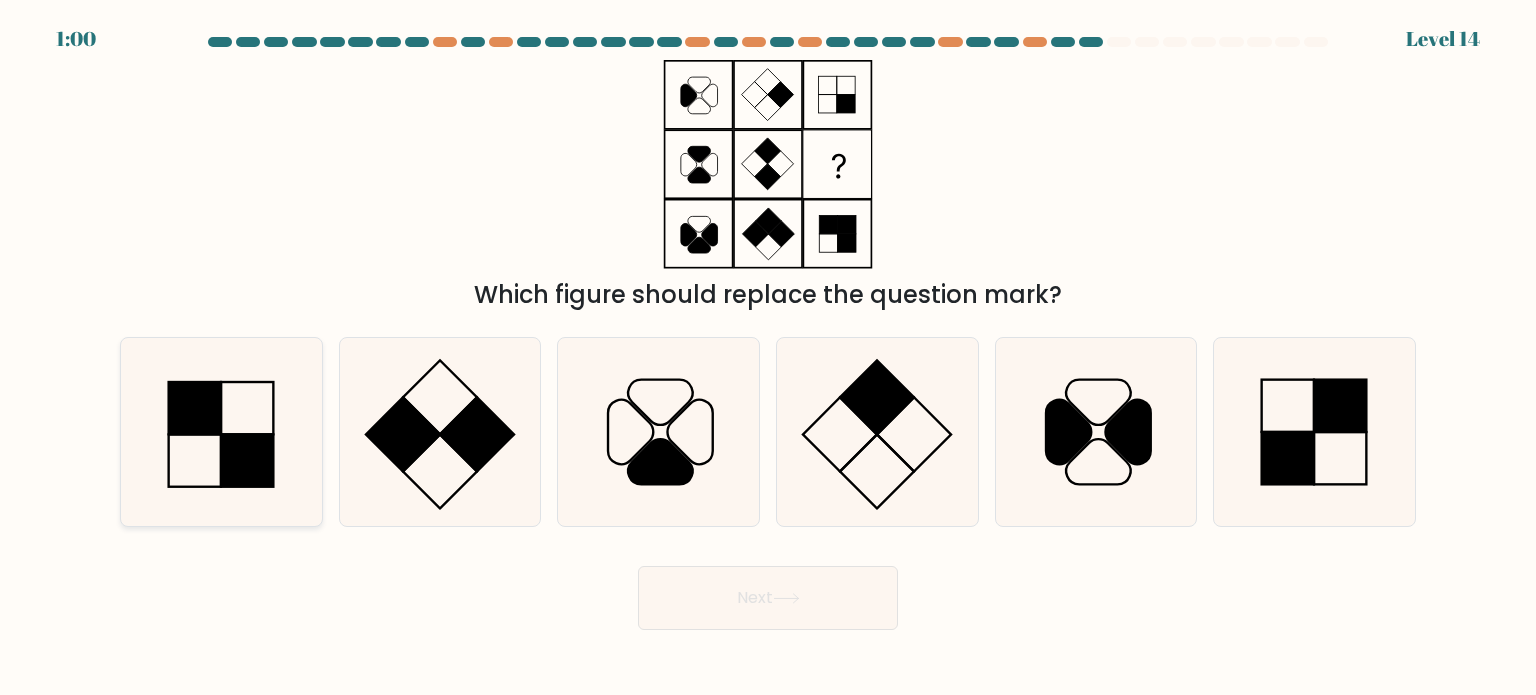 click at bounding box center [247, 460] 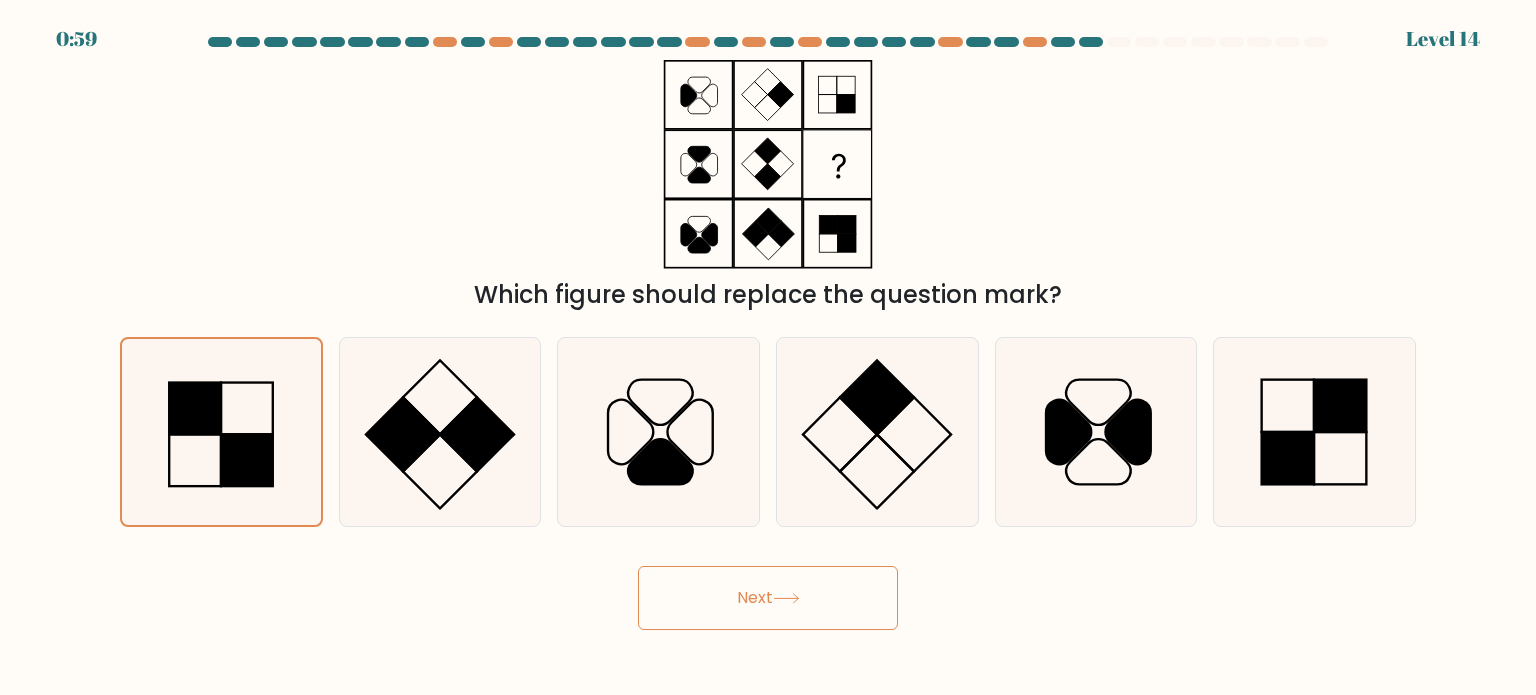 click on "Next" at bounding box center [768, 598] 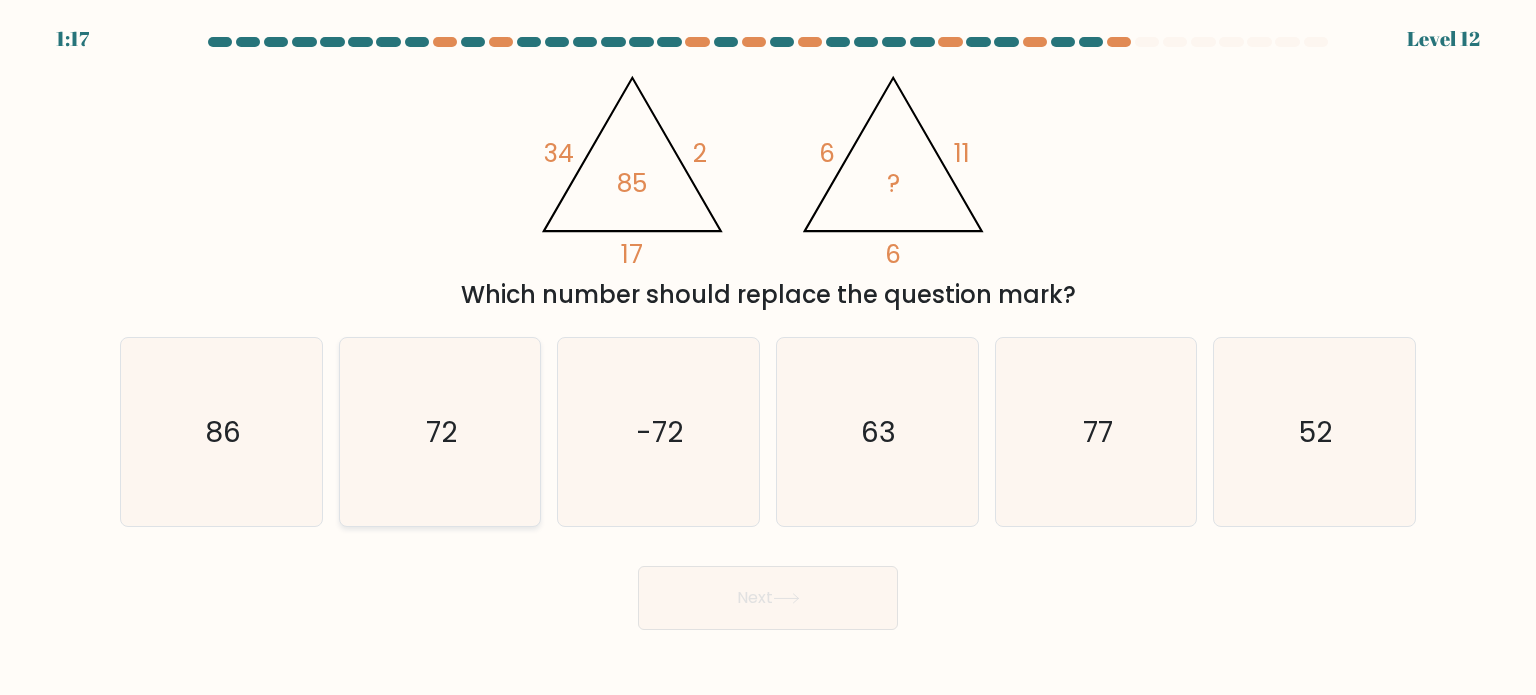 click on "72" at bounding box center [441, 431] 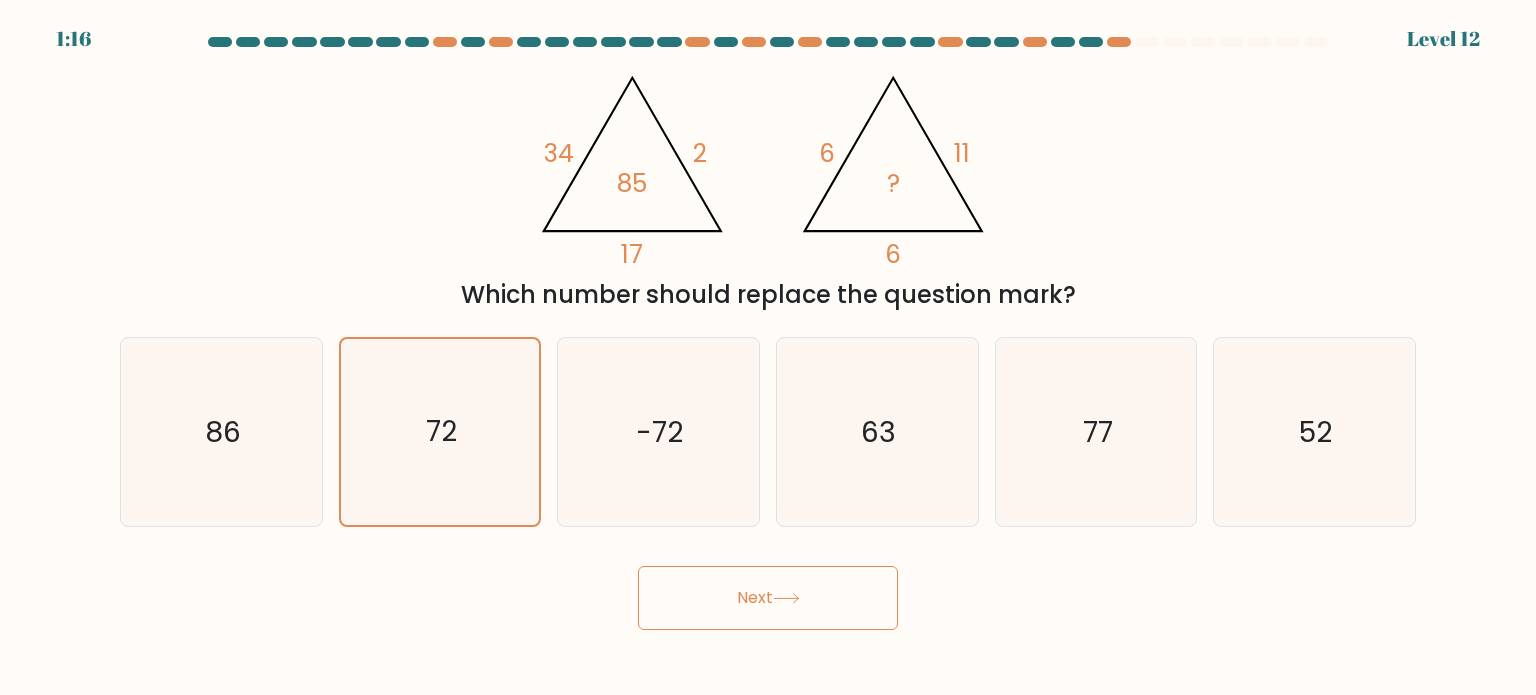 click on "Next" at bounding box center (768, 598) 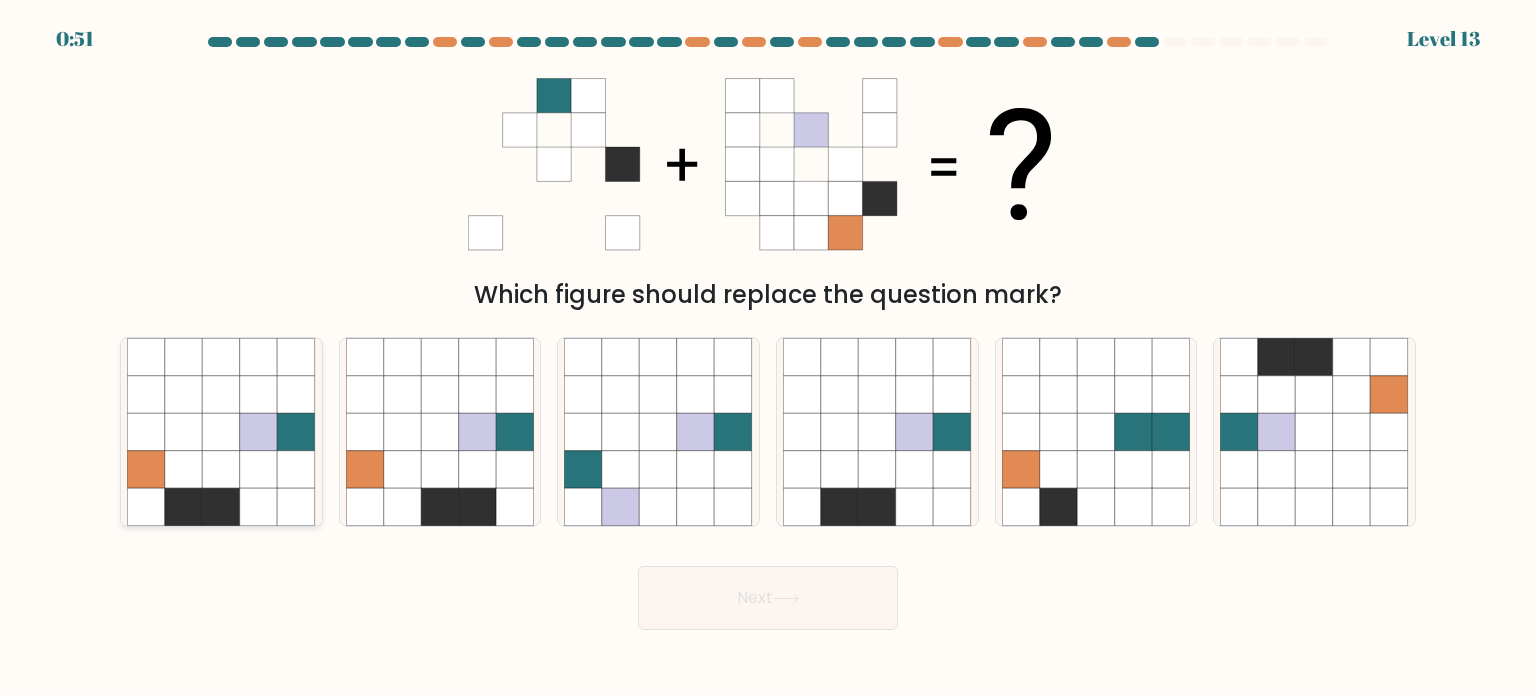 click at bounding box center (222, 394) 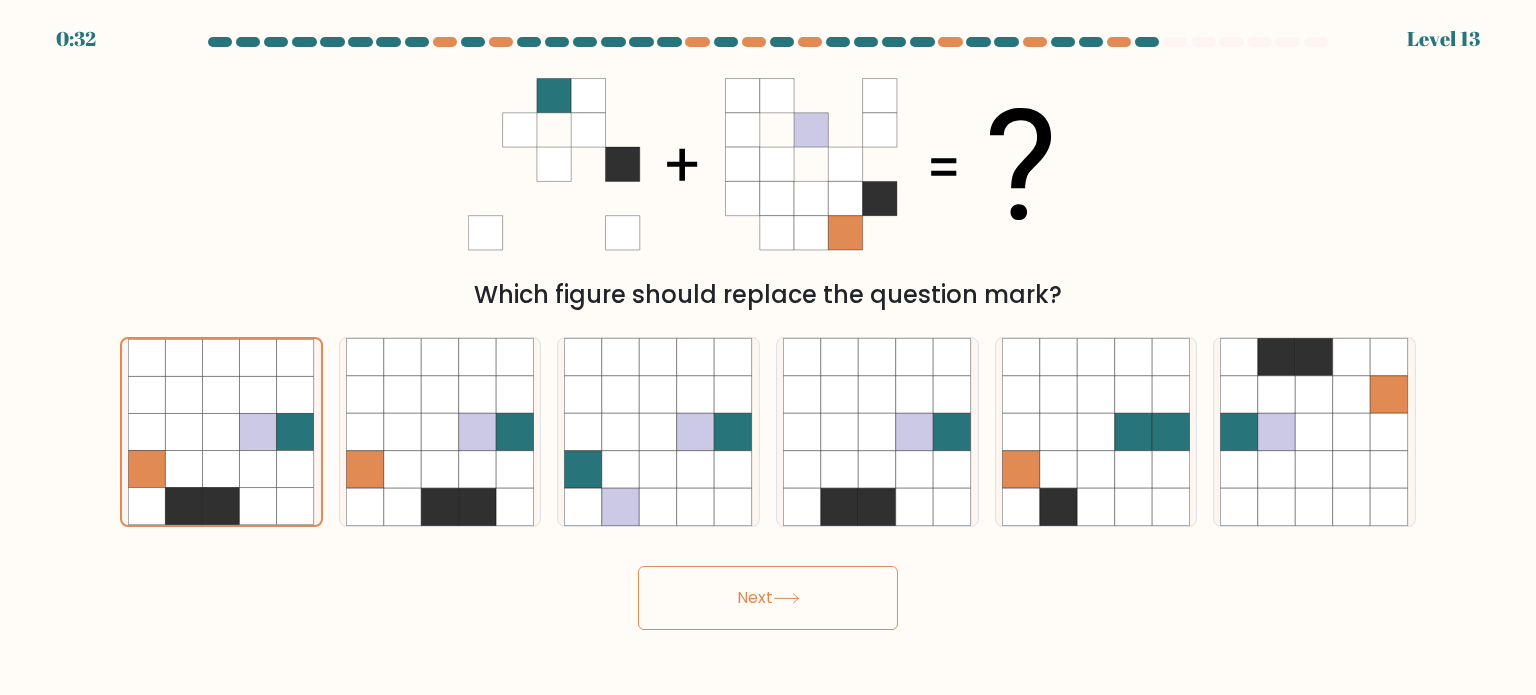 click on "Next" at bounding box center [768, 598] 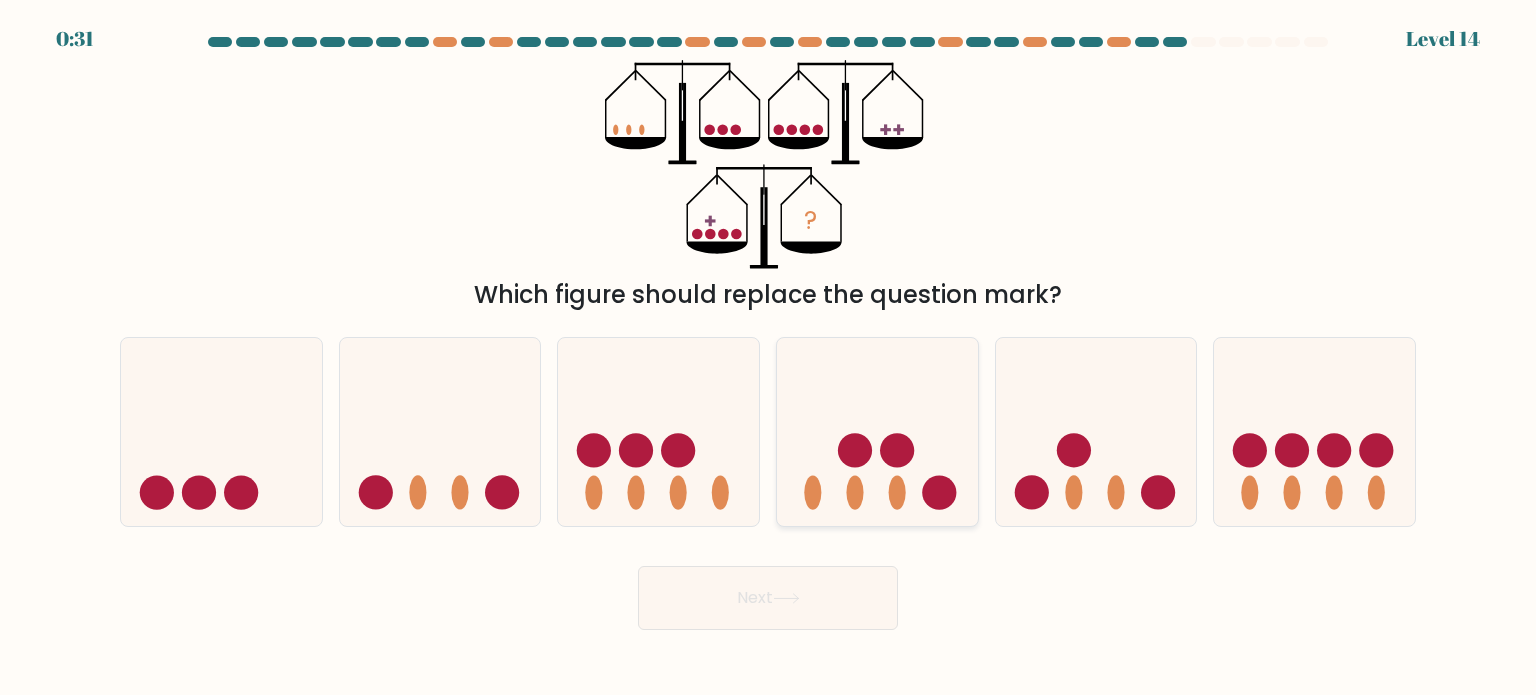 click at bounding box center (939, 492) 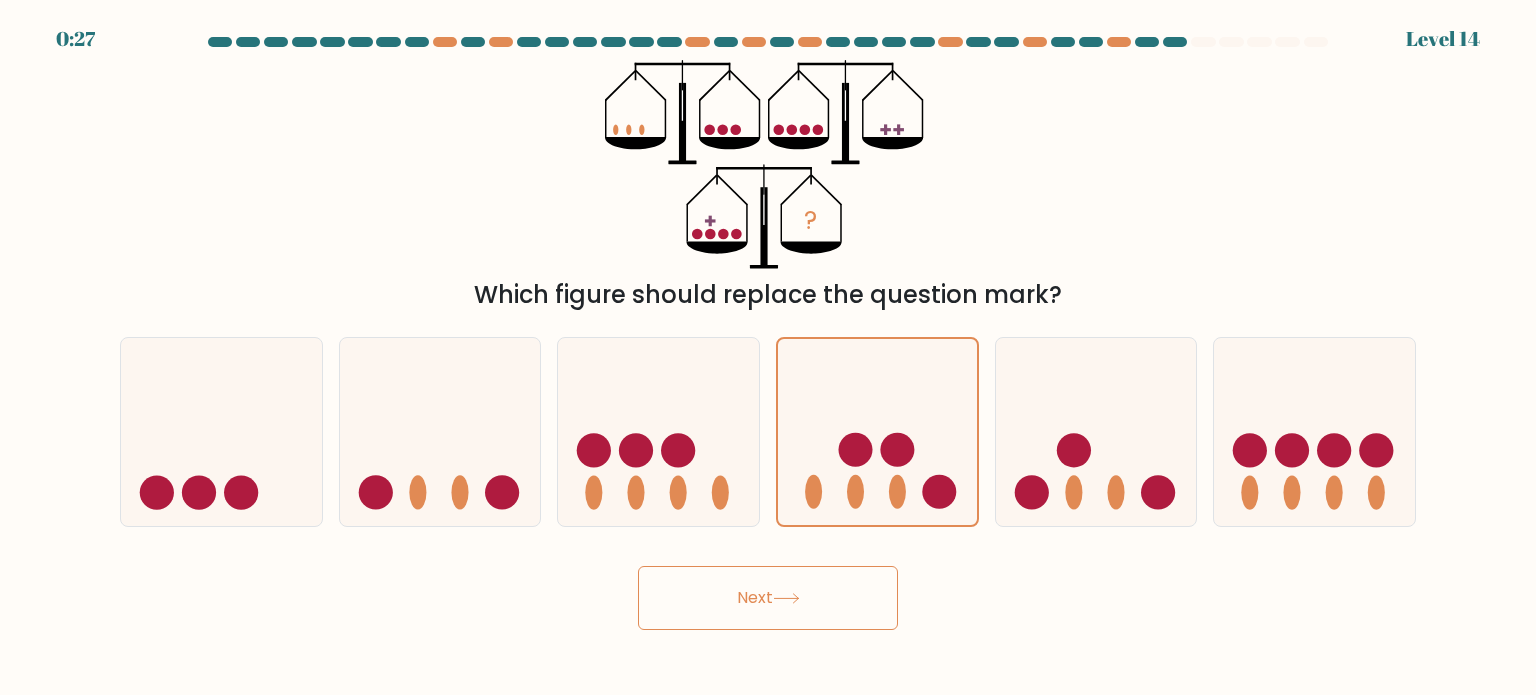 click on "Next" at bounding box center (768, 598) 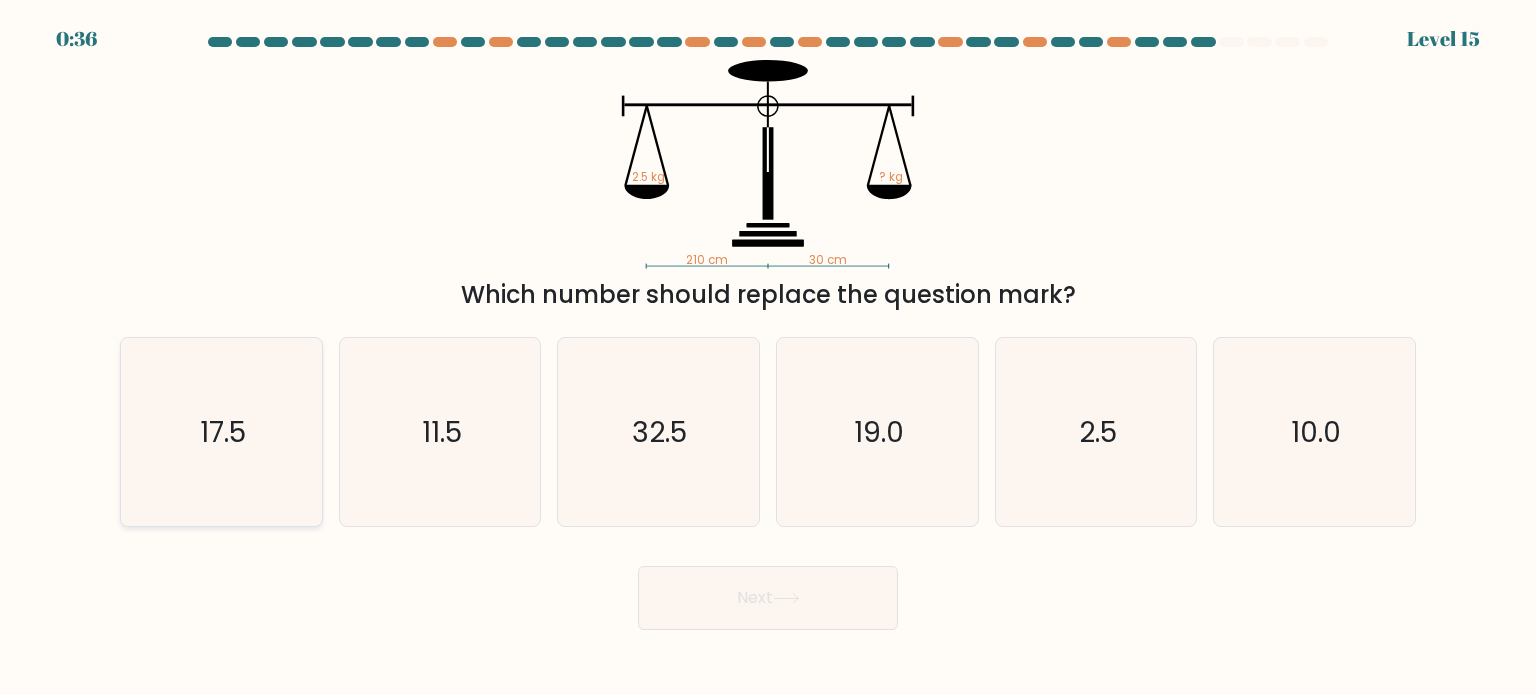 click on "17.5" at bounding box center [223, 431] 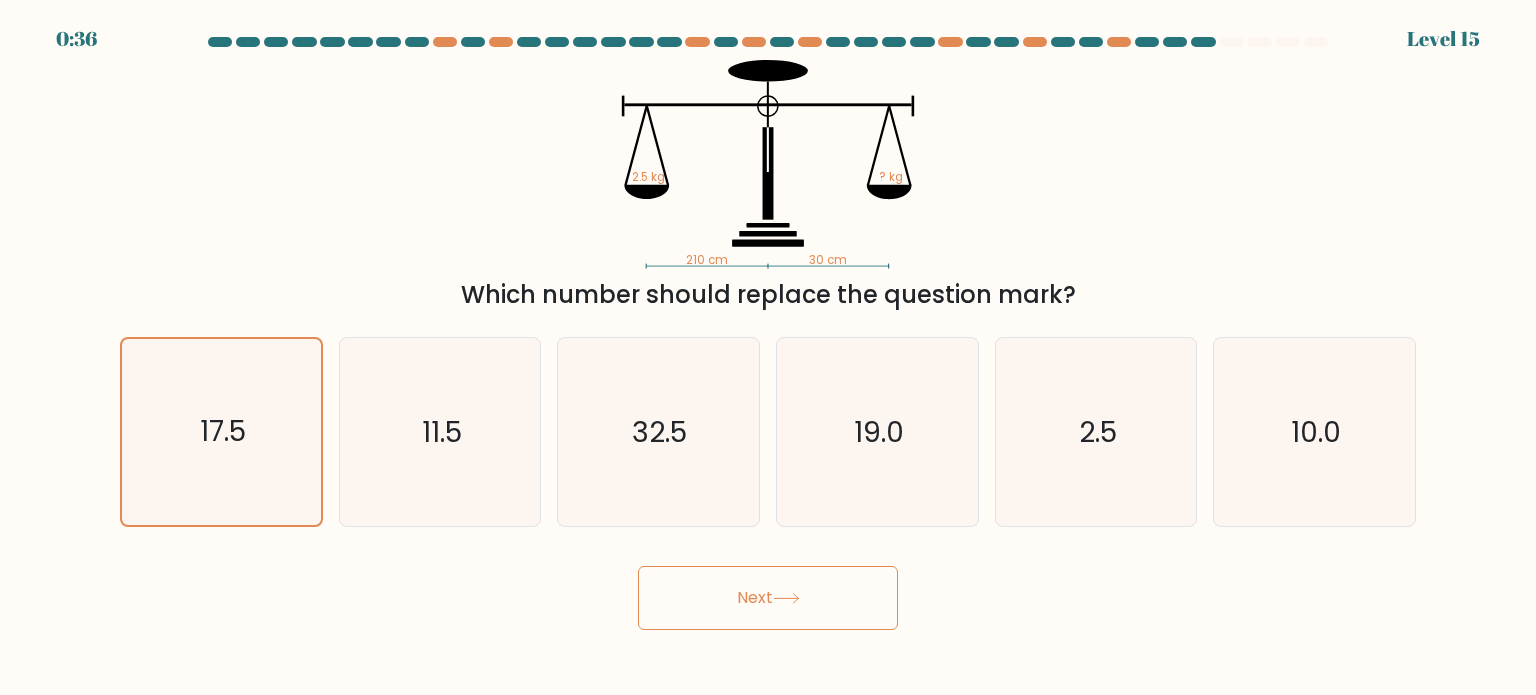 click on "Next" at bounding box center (768, 598) 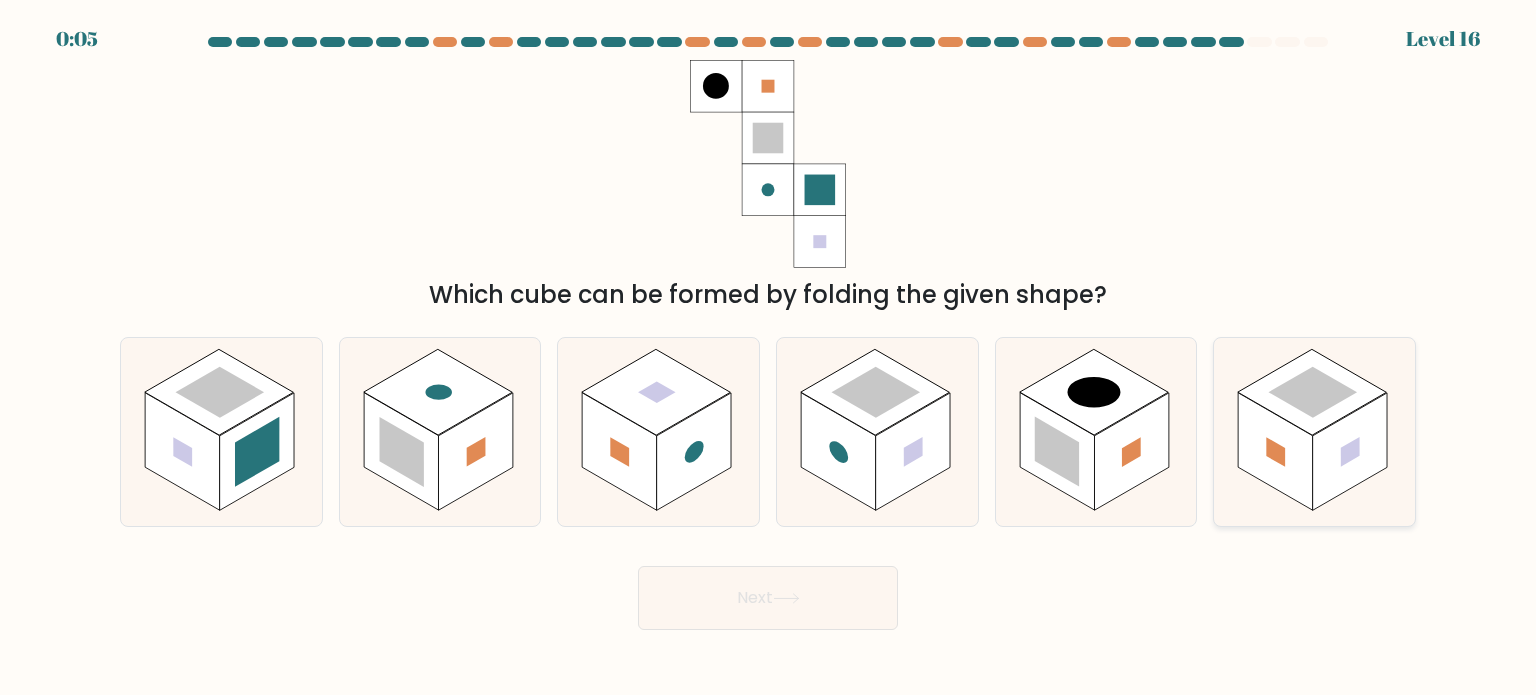 click at bounding box center [1275, 451] 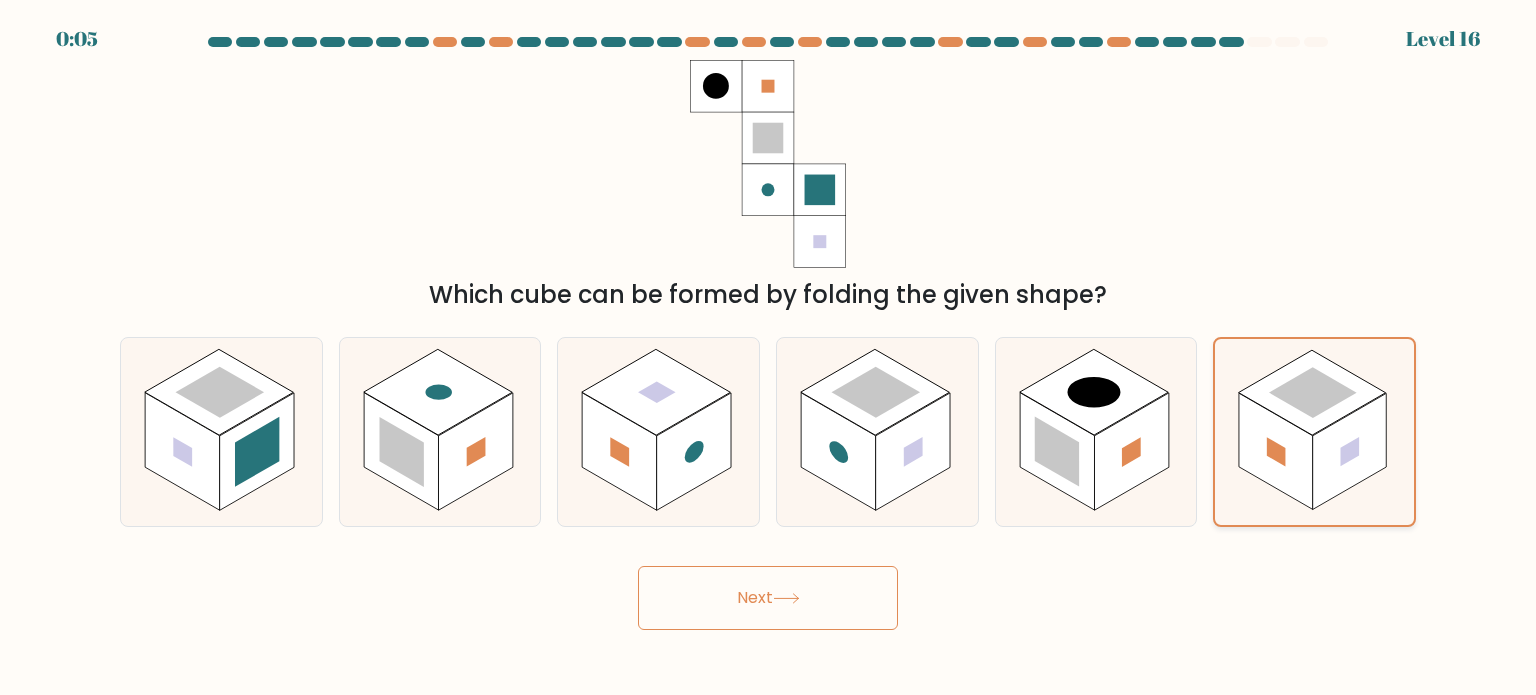 click at bounding box center [1276, 451] 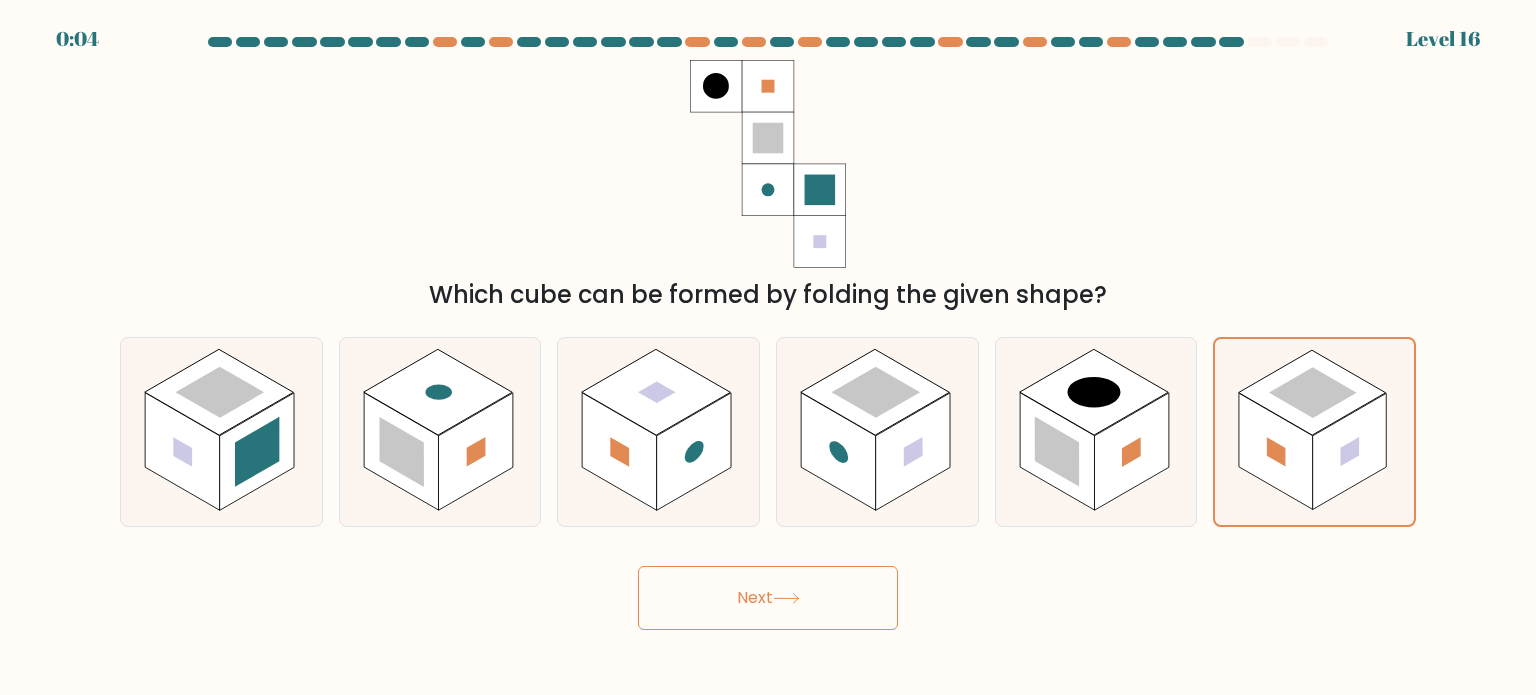click on "Next" at bounding box center [768, 598] 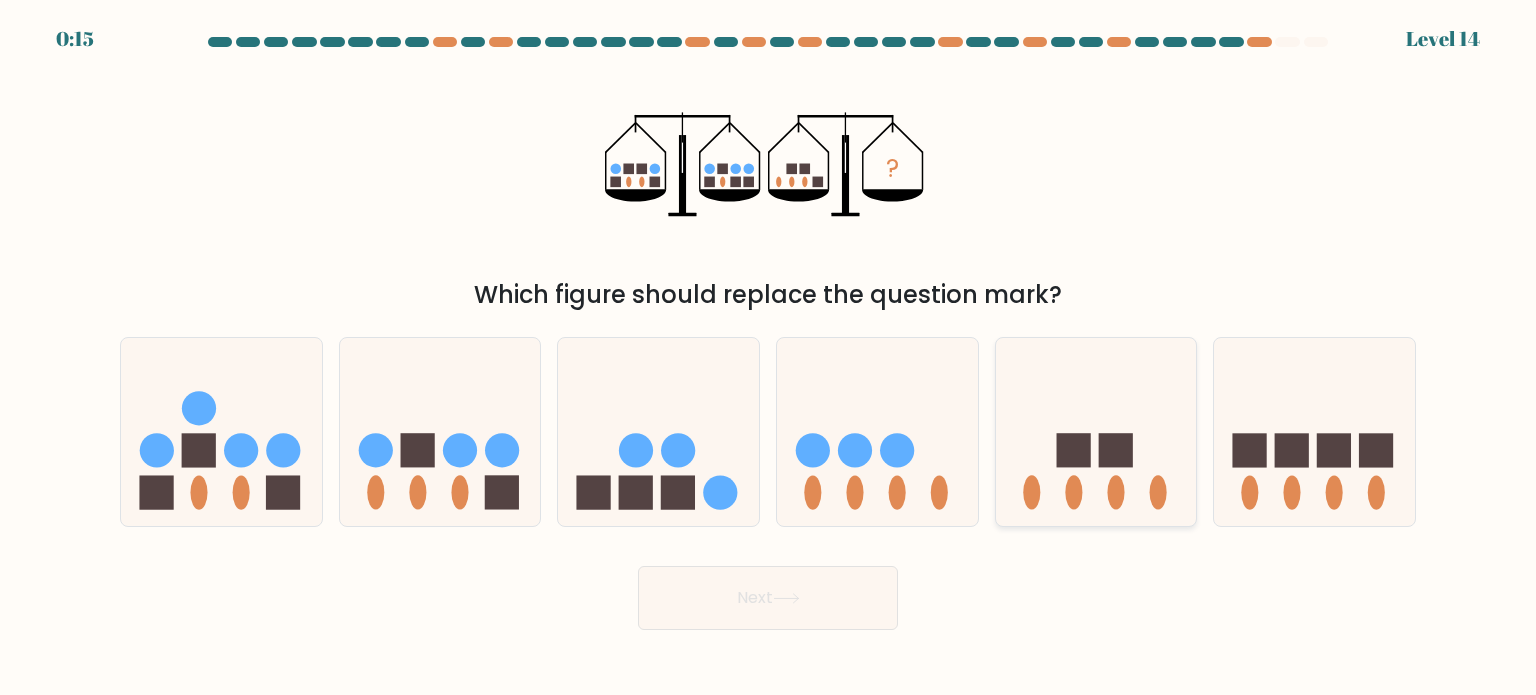 click at bounding box center (1073, 450) 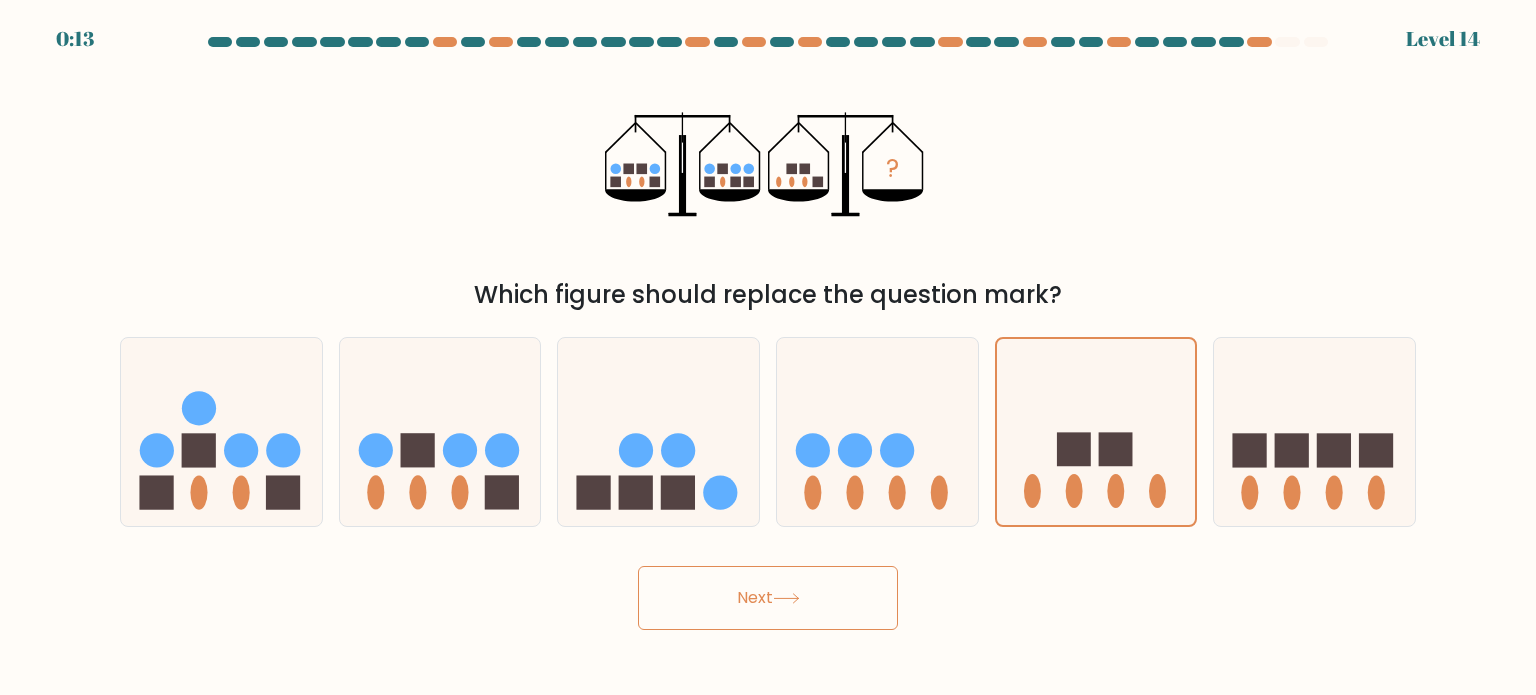 click on "Next" at bounding box center (768, 598) 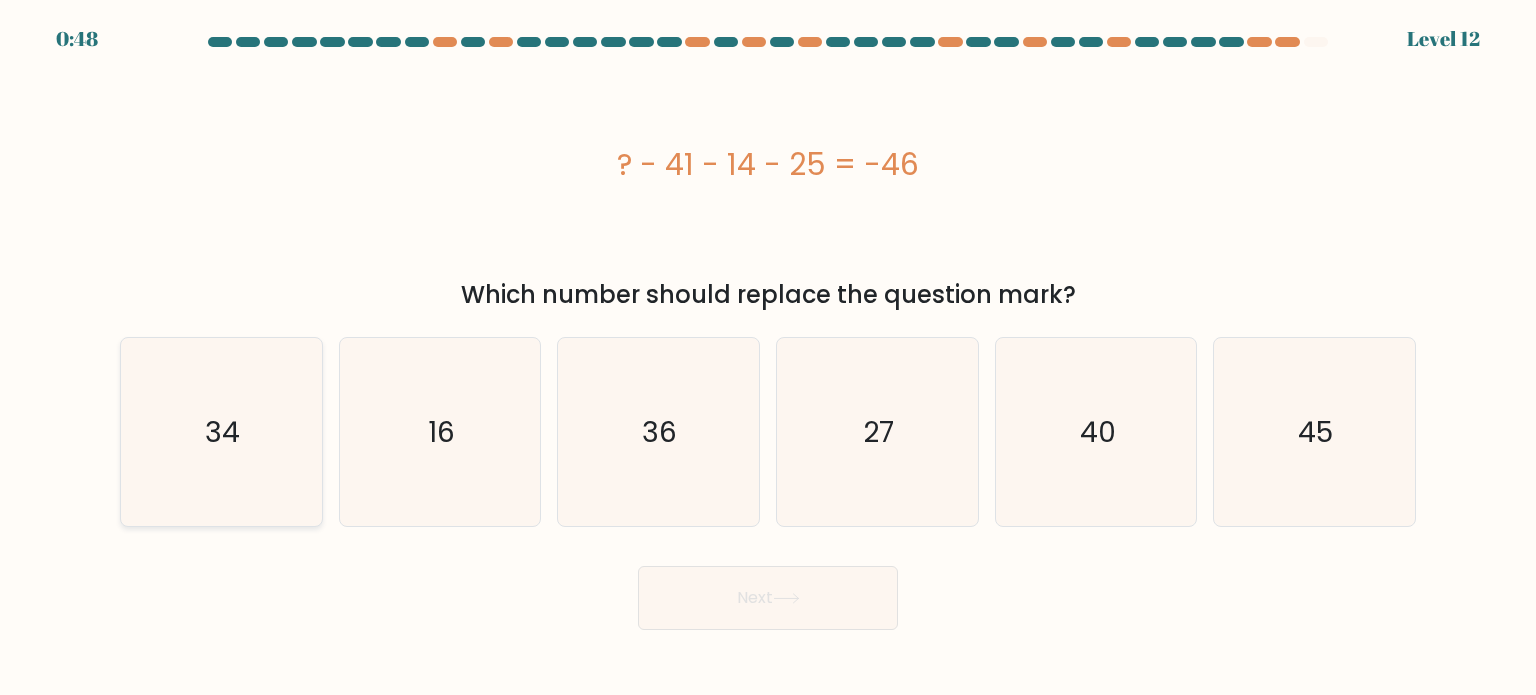 click on "34" at bounding box center (223, 431) 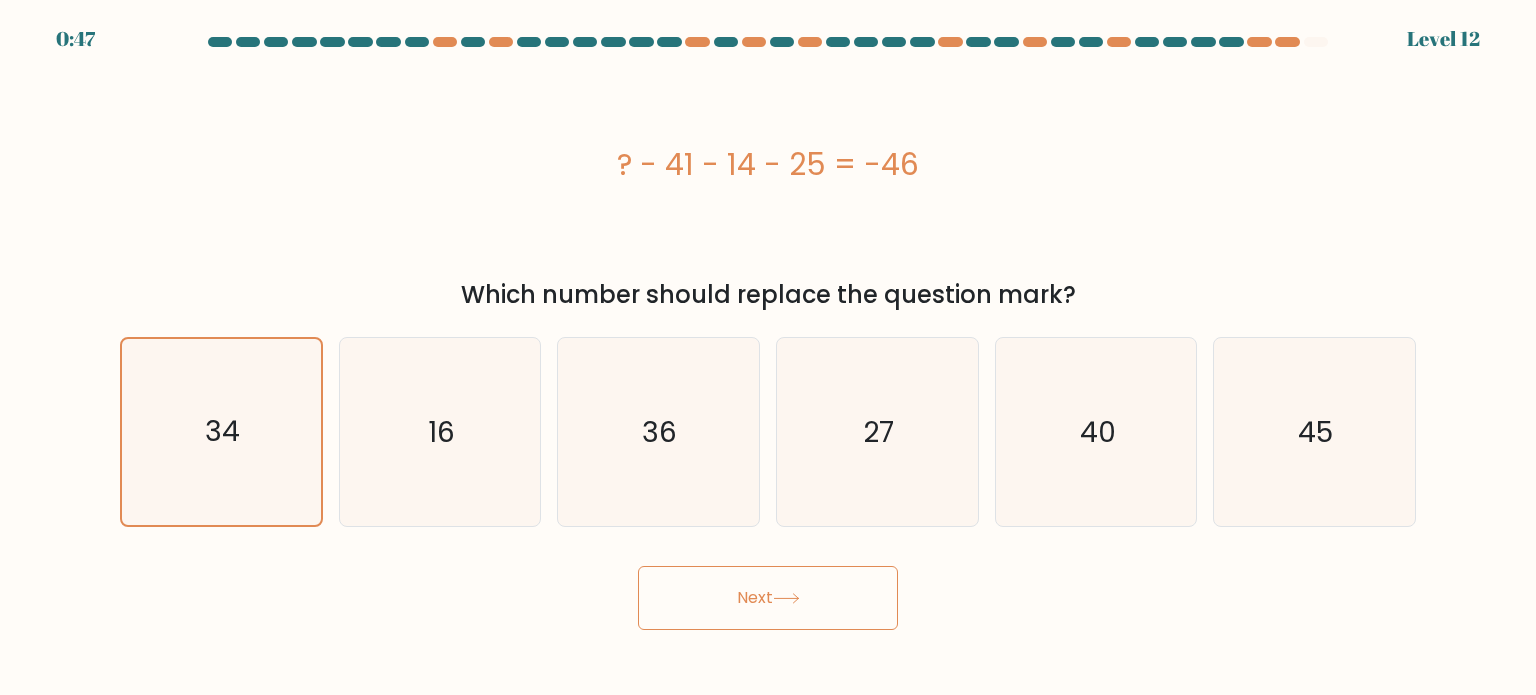 click on "Next" at bounding box center [768, 598] 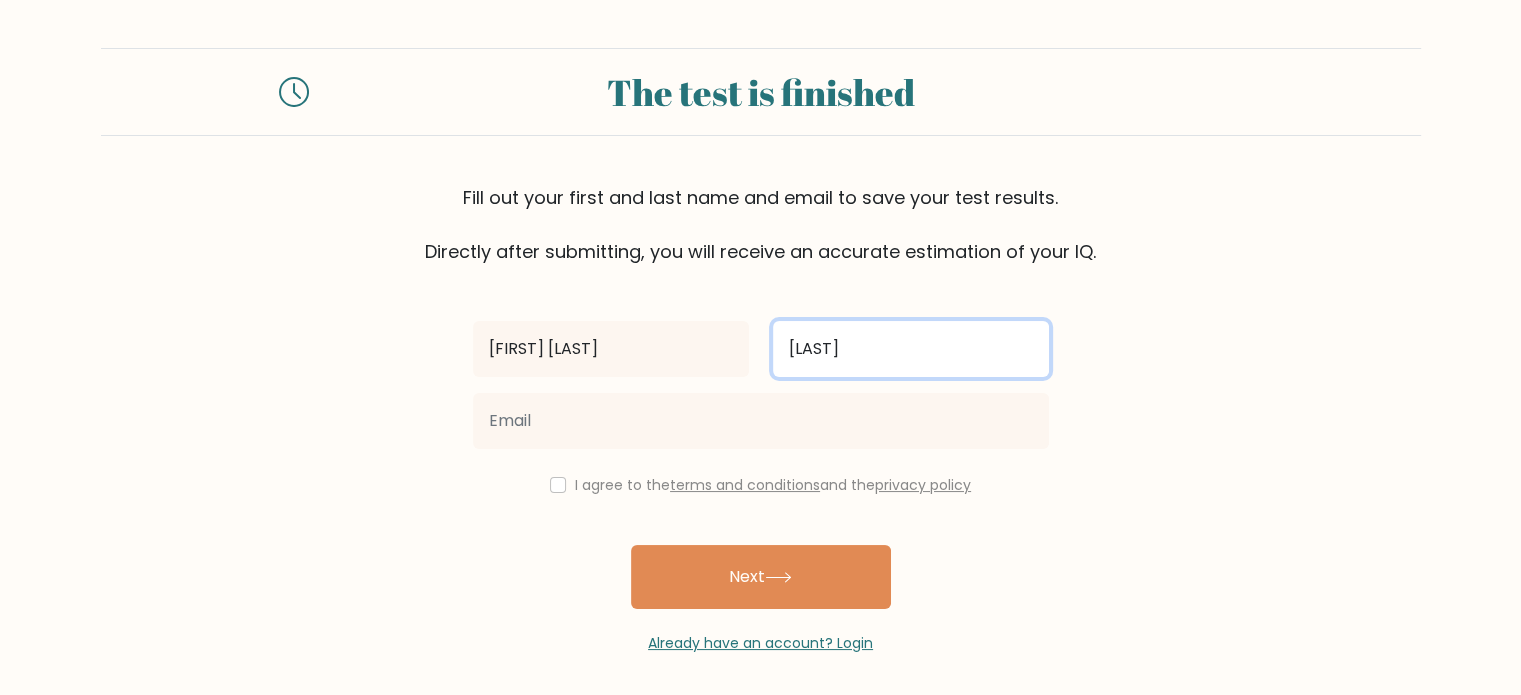 type on "[LAST]" 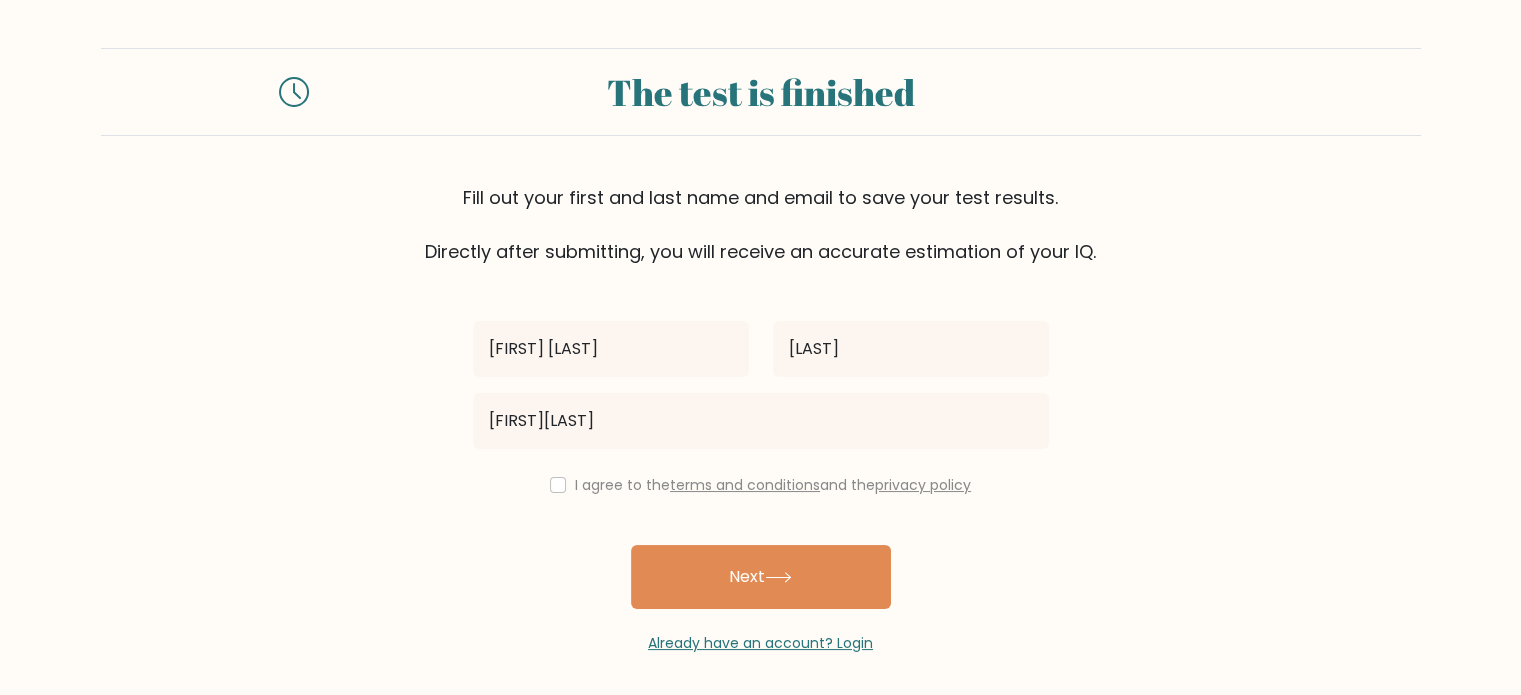 click on "[FIRST] [LAST]
[LAST]
[FIRST]
I agree to the  terms and conditions  and the  privacy policy
Next
Already have an account? Login" at bounding box center (761, 459) 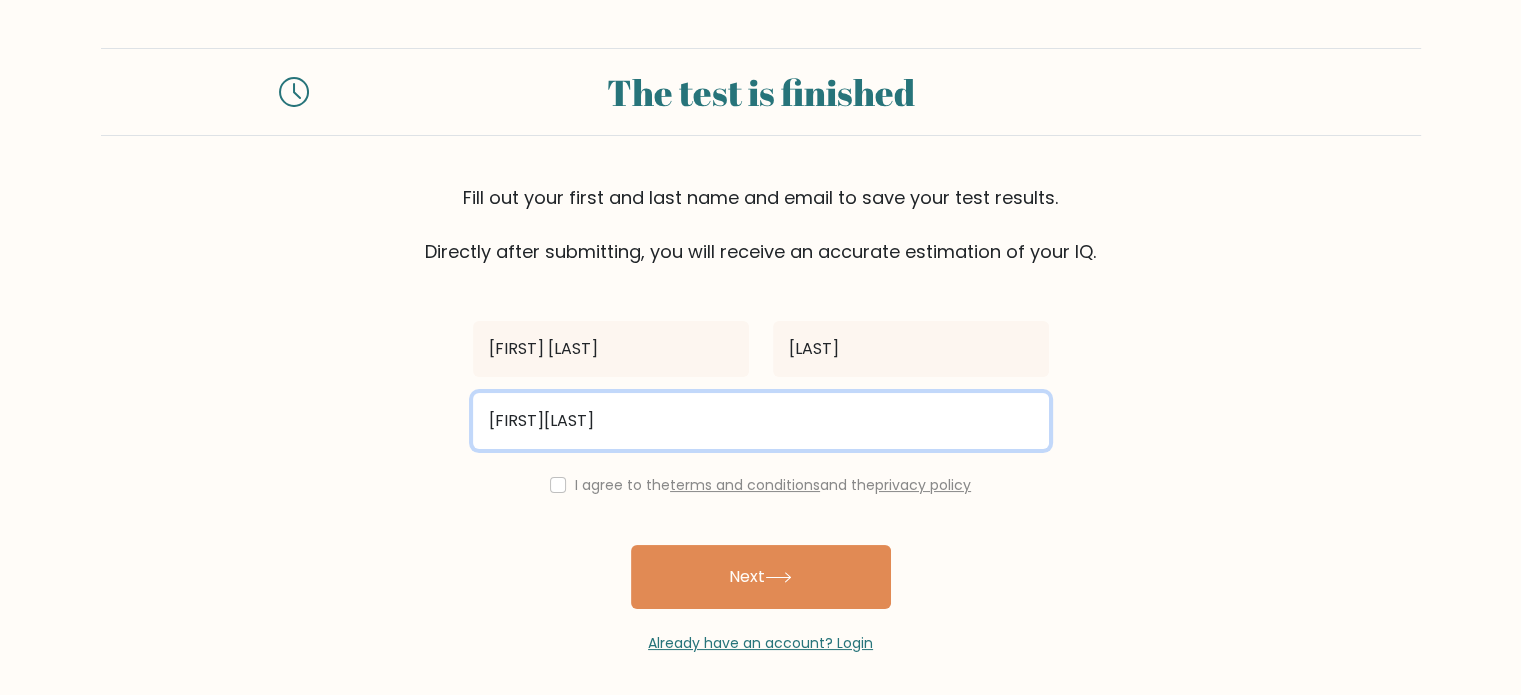 type on "aljonrheymoquia@gmail.com" 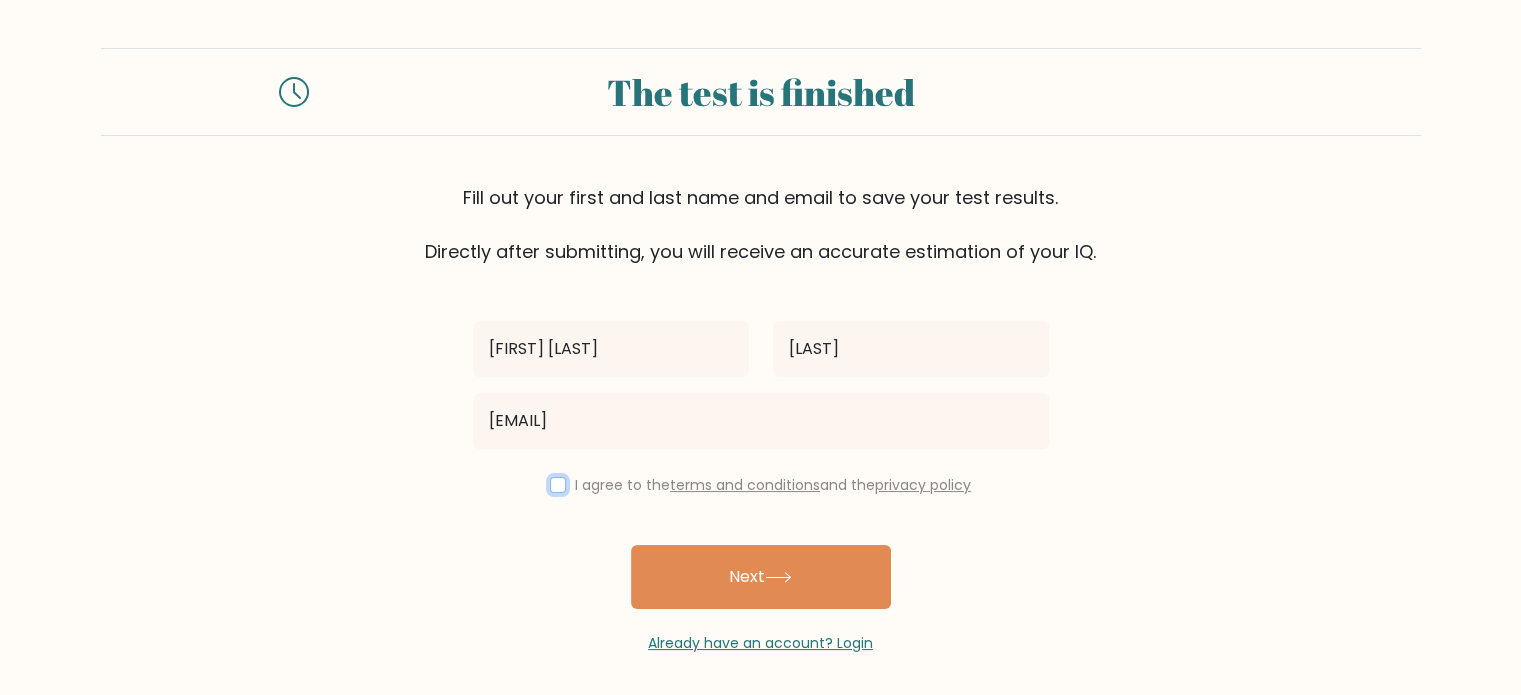 click at bounding box center [558, 485] 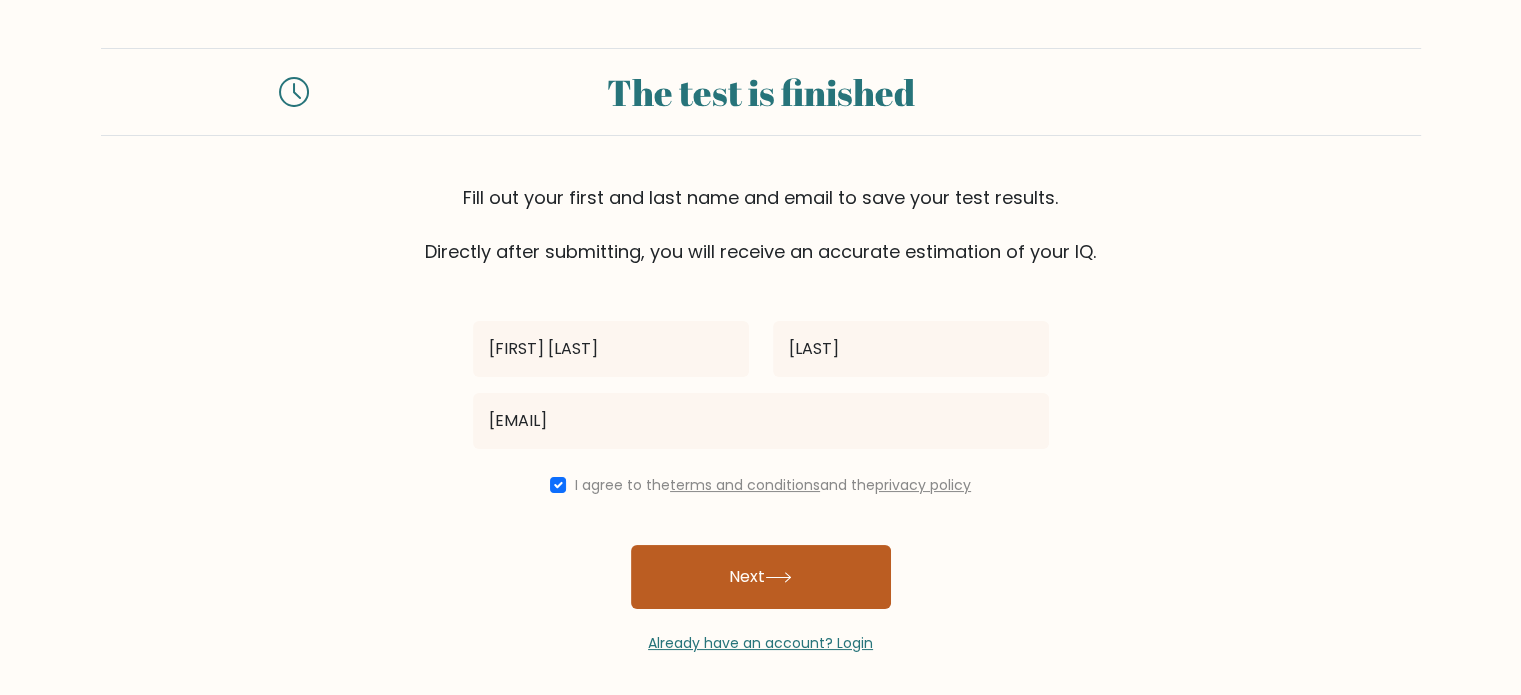 click on "Next" at bounding box center [761, 577] 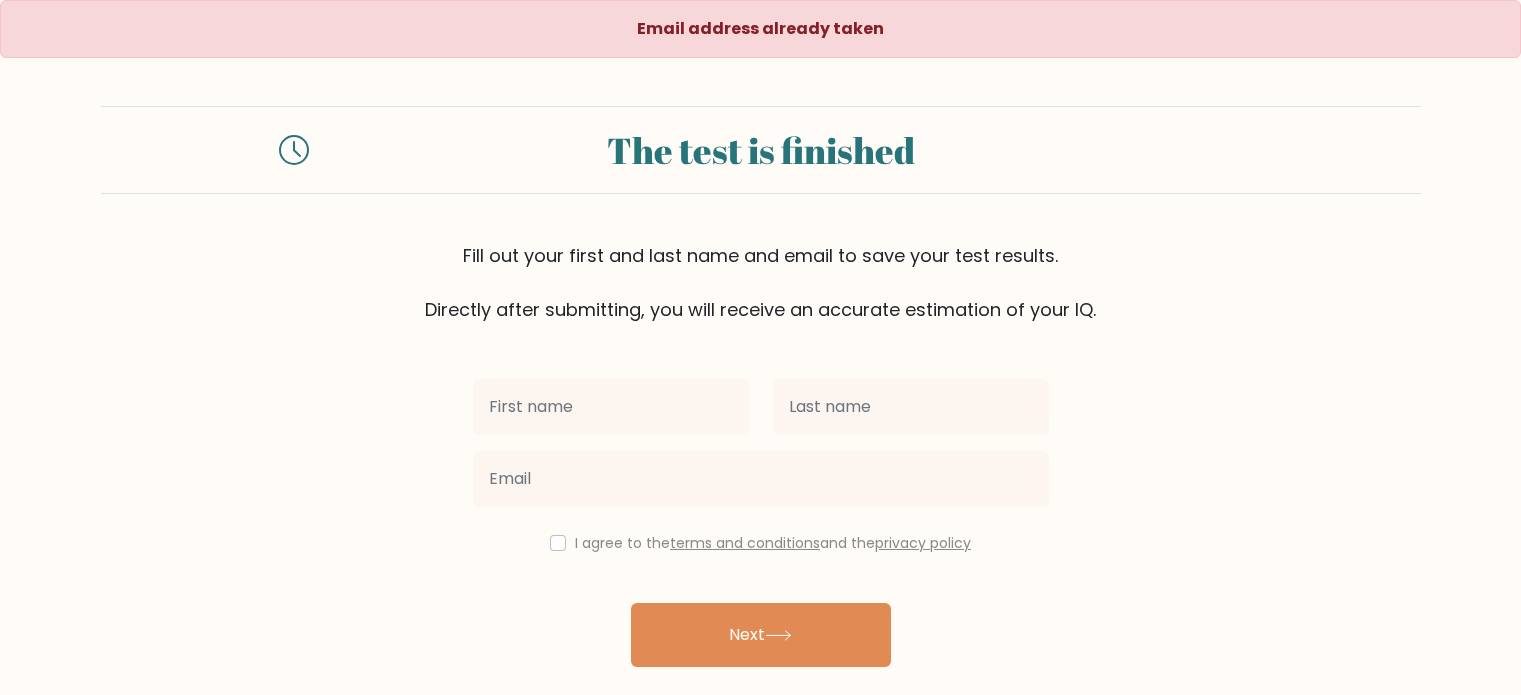 scroll, scrollTop: 0, scrollLeft: 0, axis: both 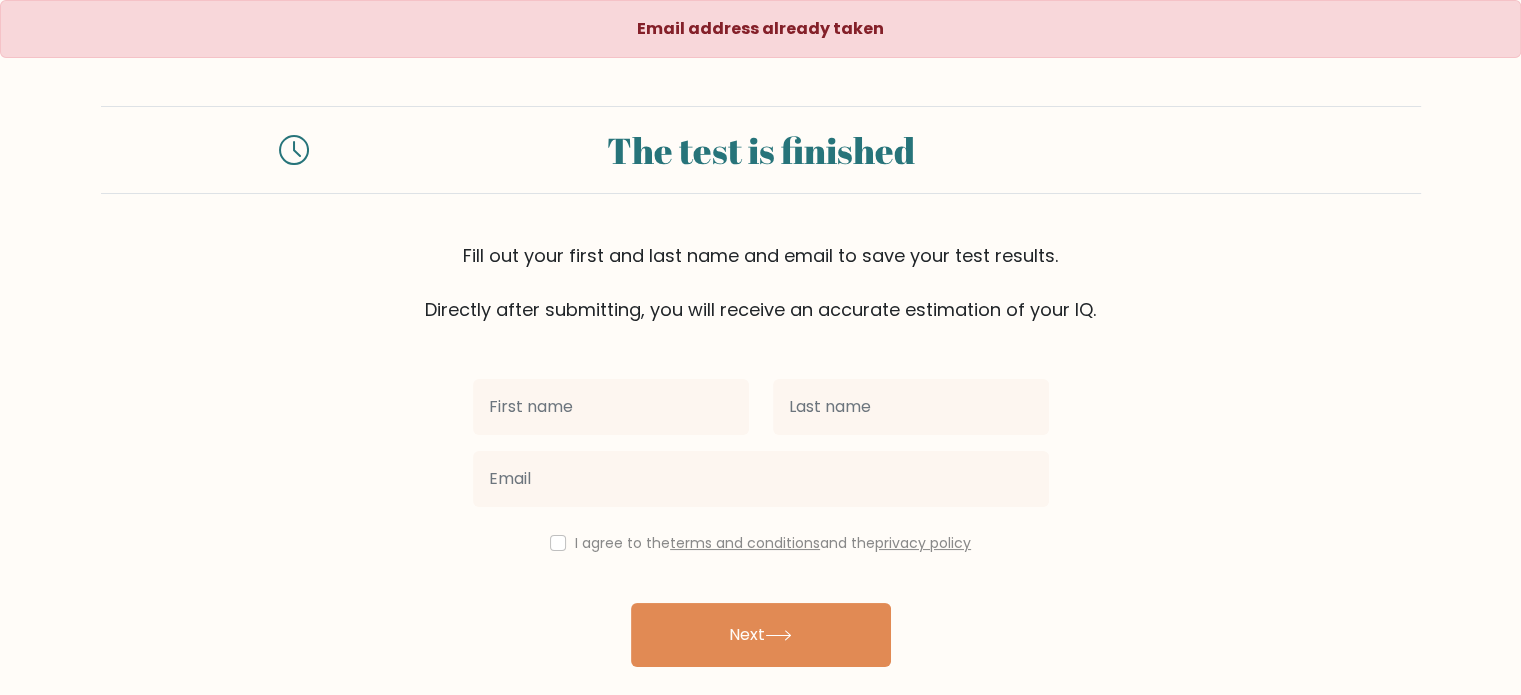 click at bounding box center (611, 407) 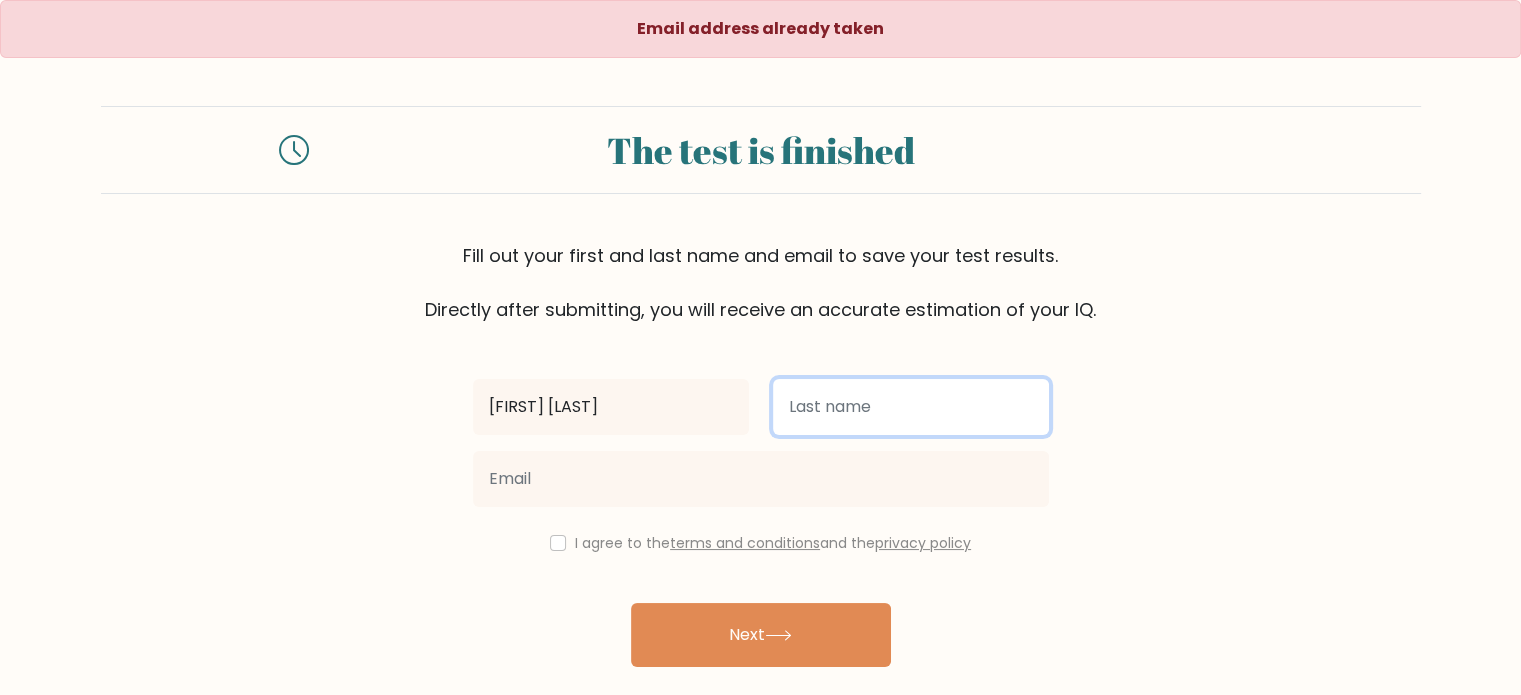 click at bounding box center [911, 407] 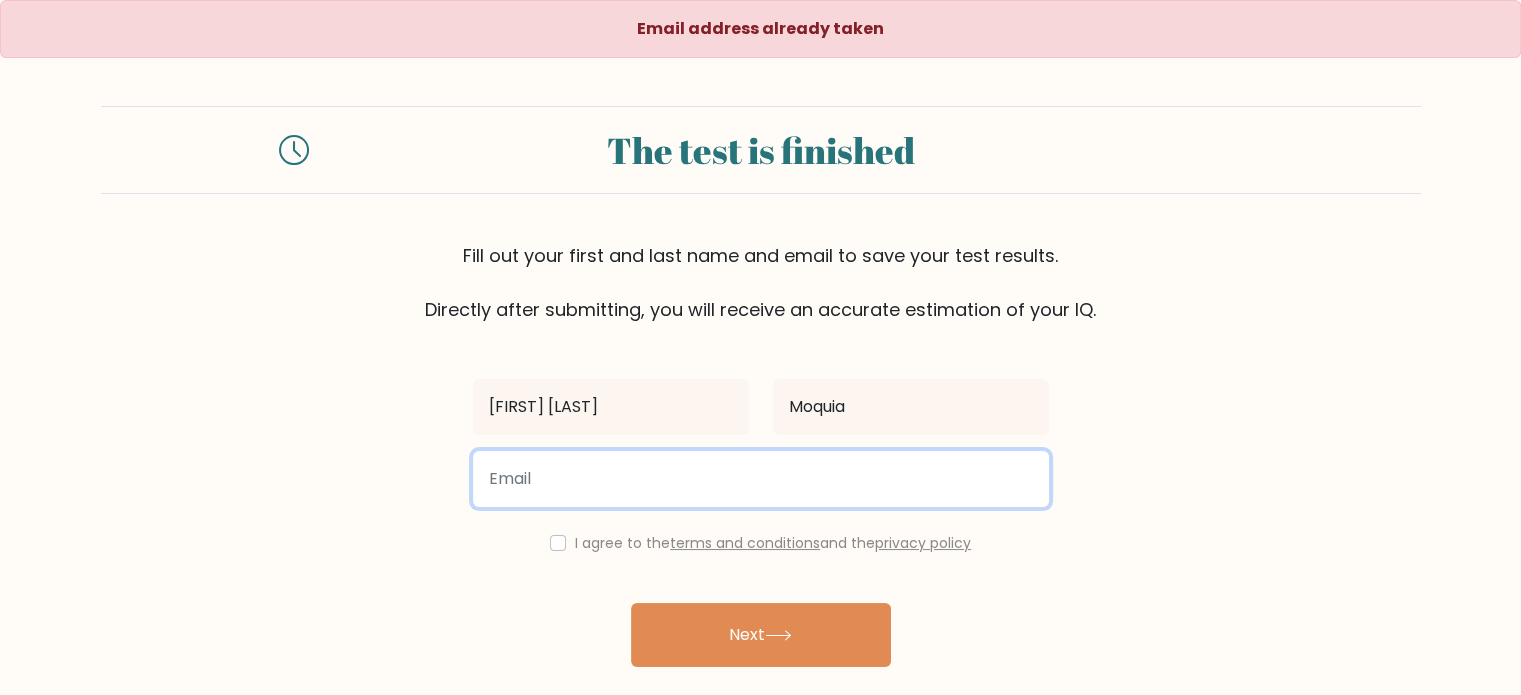 click at bounding box center [761, 479] 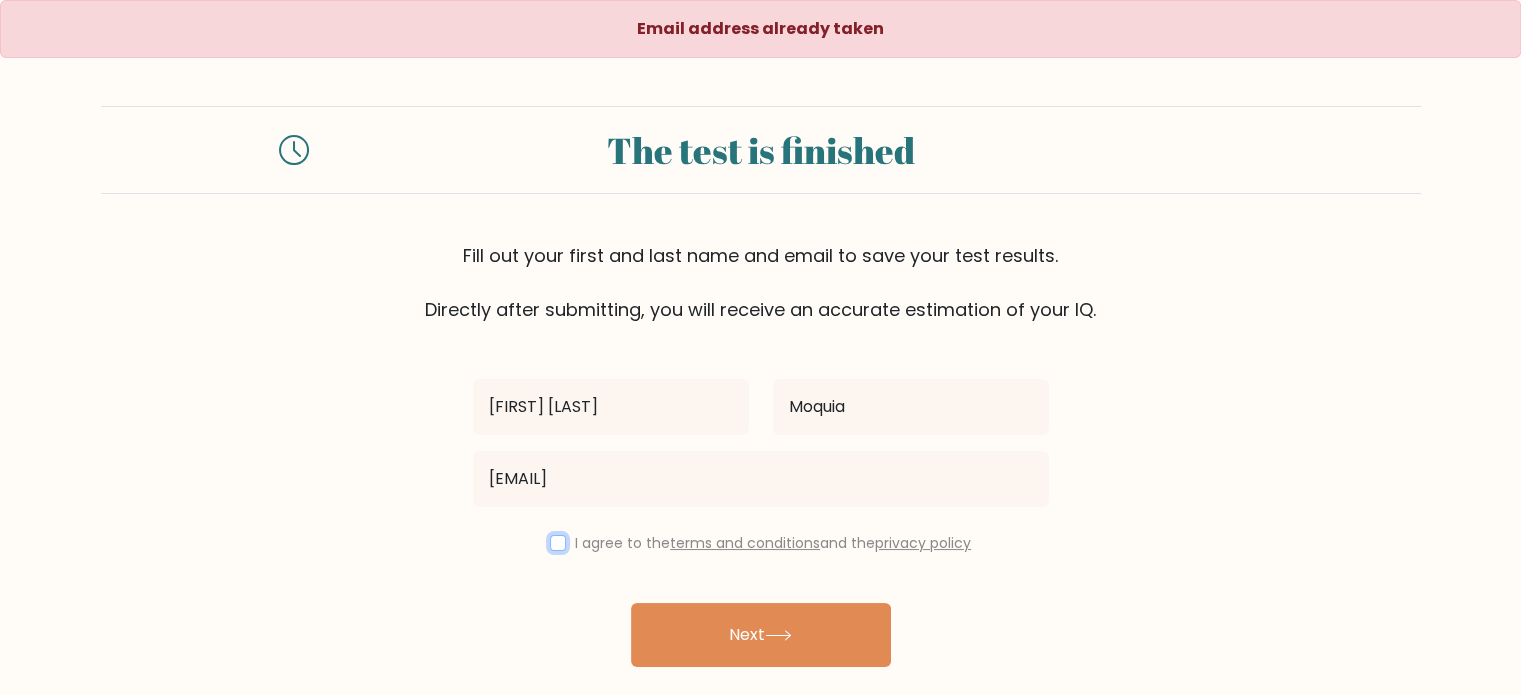 click at bounding box center (558, 543) 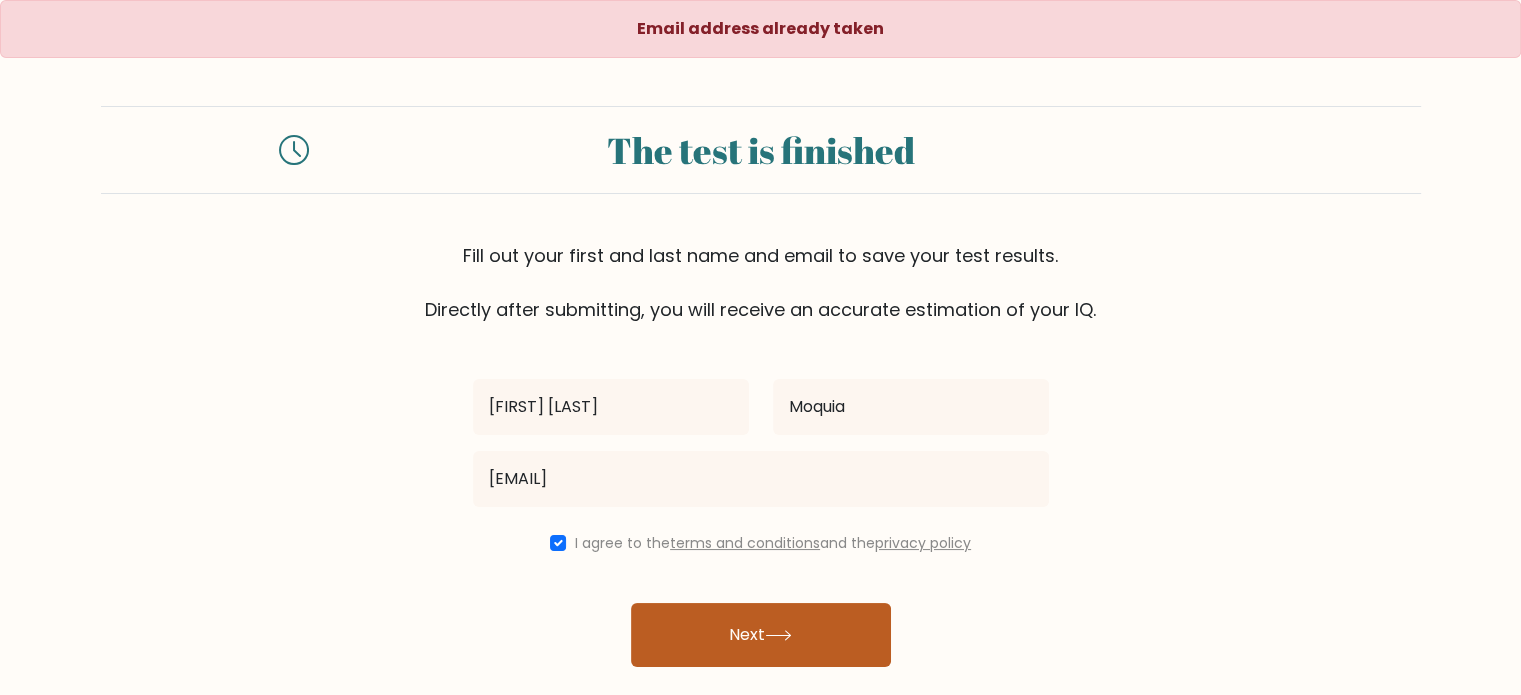 click on "Next" at bounding box center [761, 635] 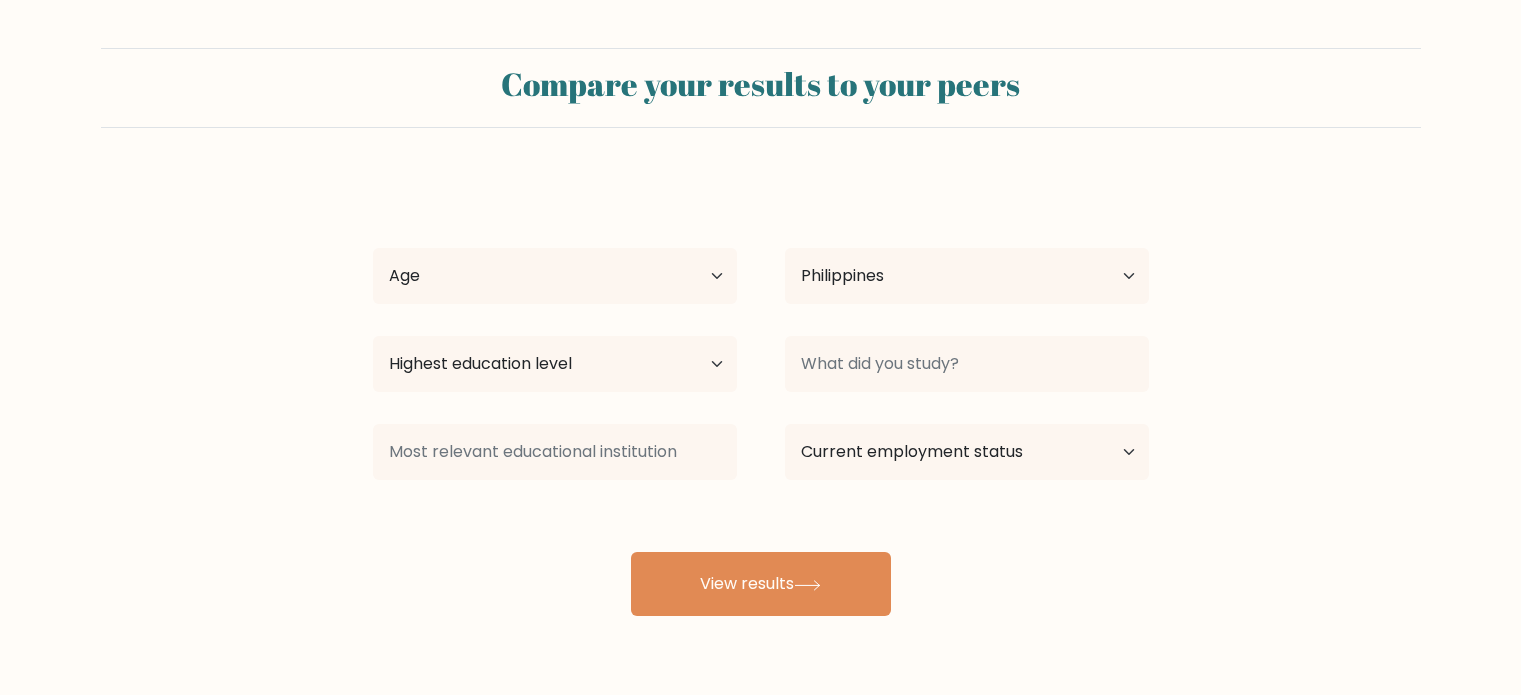 scroll, scrollTop: 0, scrollLeft: 0, axis: both 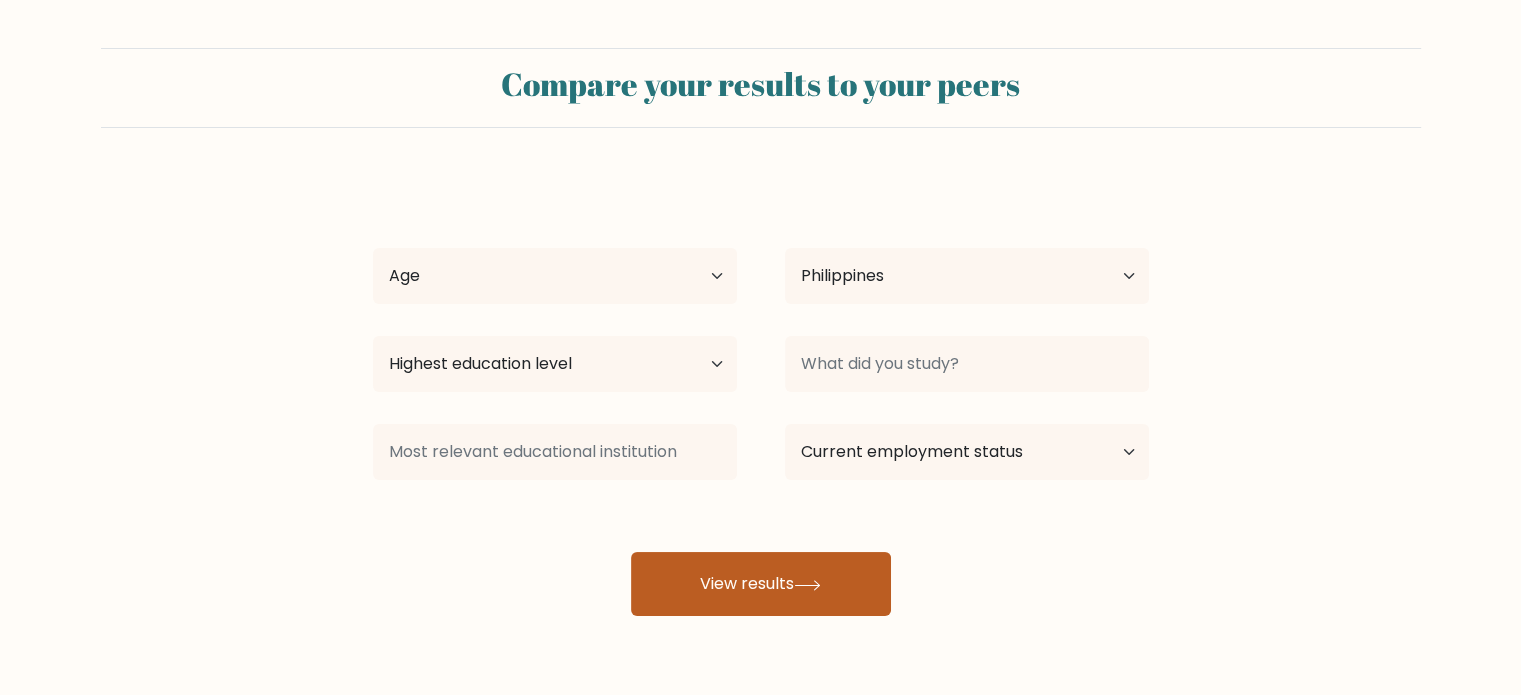click on "View results" at bounding box center [761, 584] 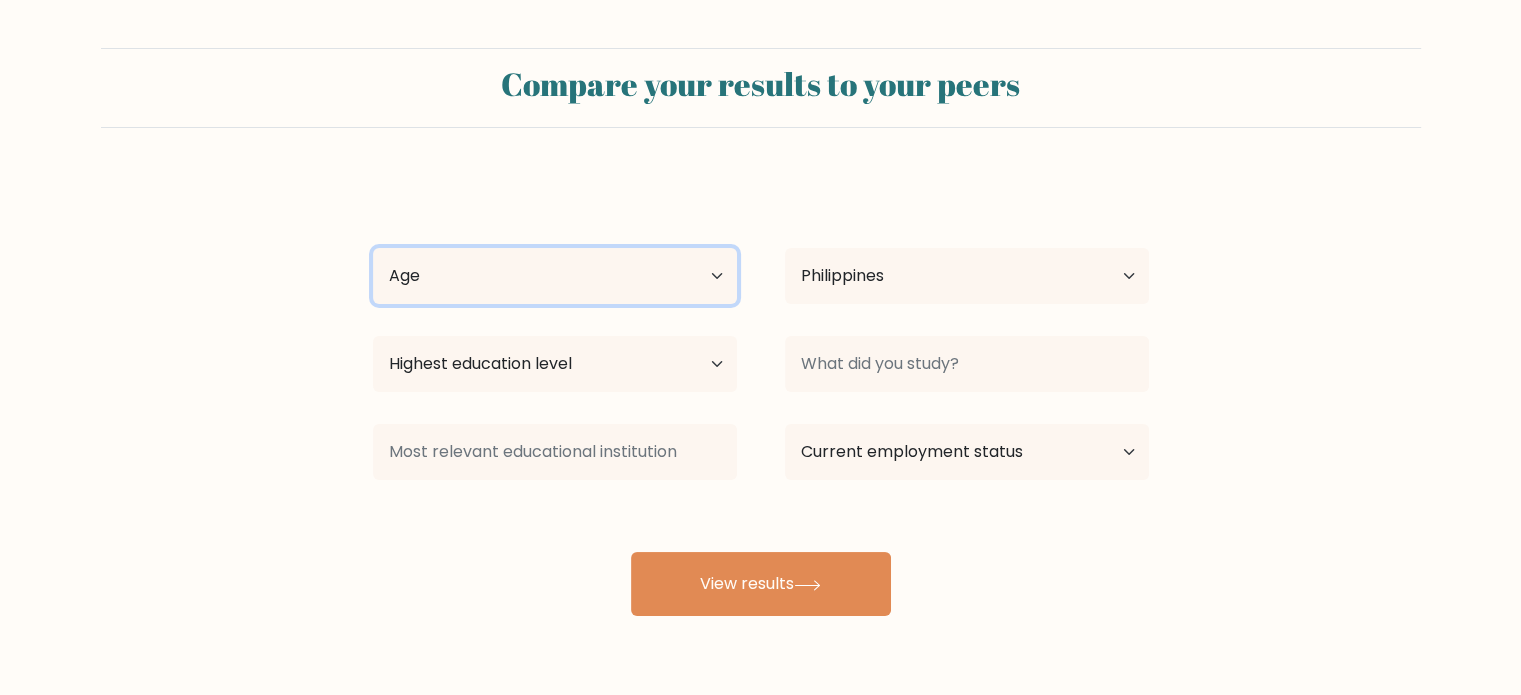 click on "Age
Under 18 years old
18-24 years old
25-34 years old
35-44 years old
45-54 years old
55-64 years old
65 years old and above" at bounding box center [555, 276] 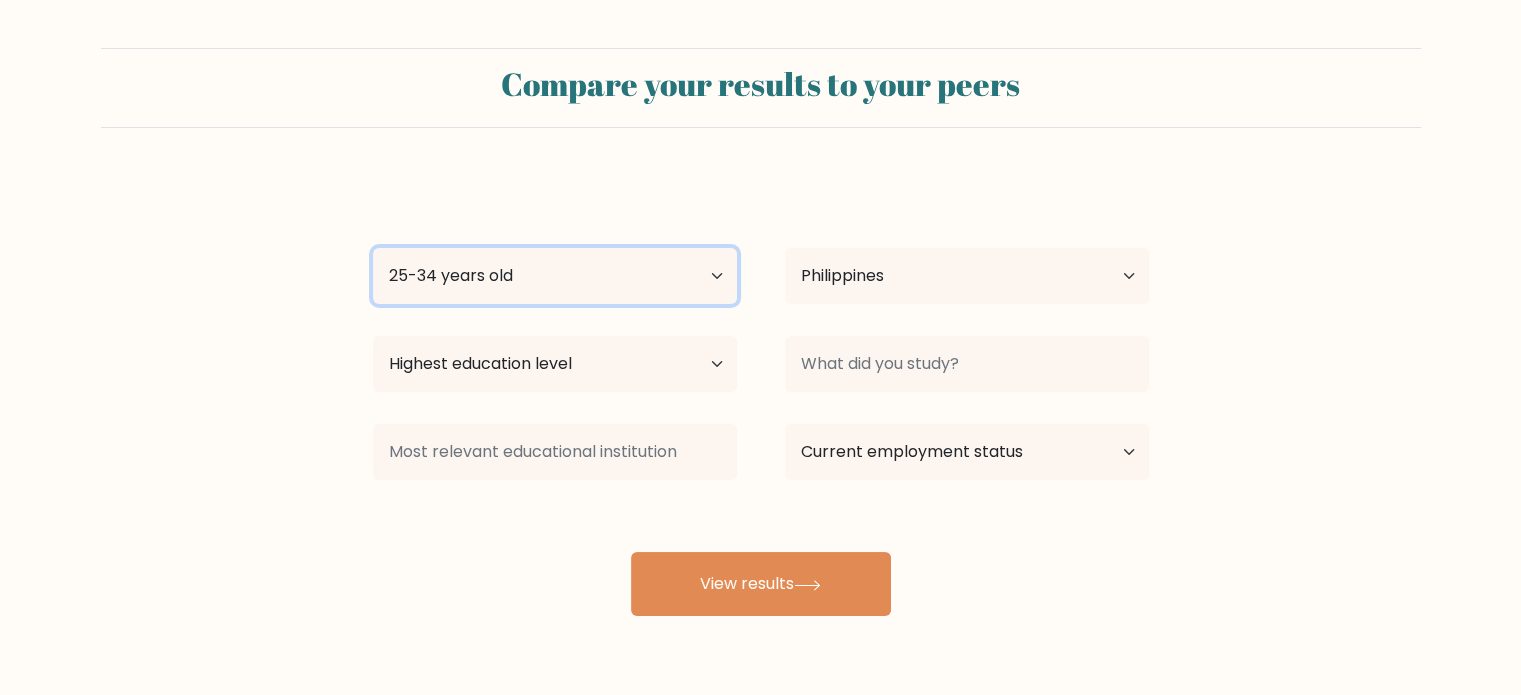 click on "Age
Under 18 years old
18-24 years old
25-34 years old
35-44 years old
45-54 years old
55-64 years old
65 years old and above" at bounding box center (555, 276) 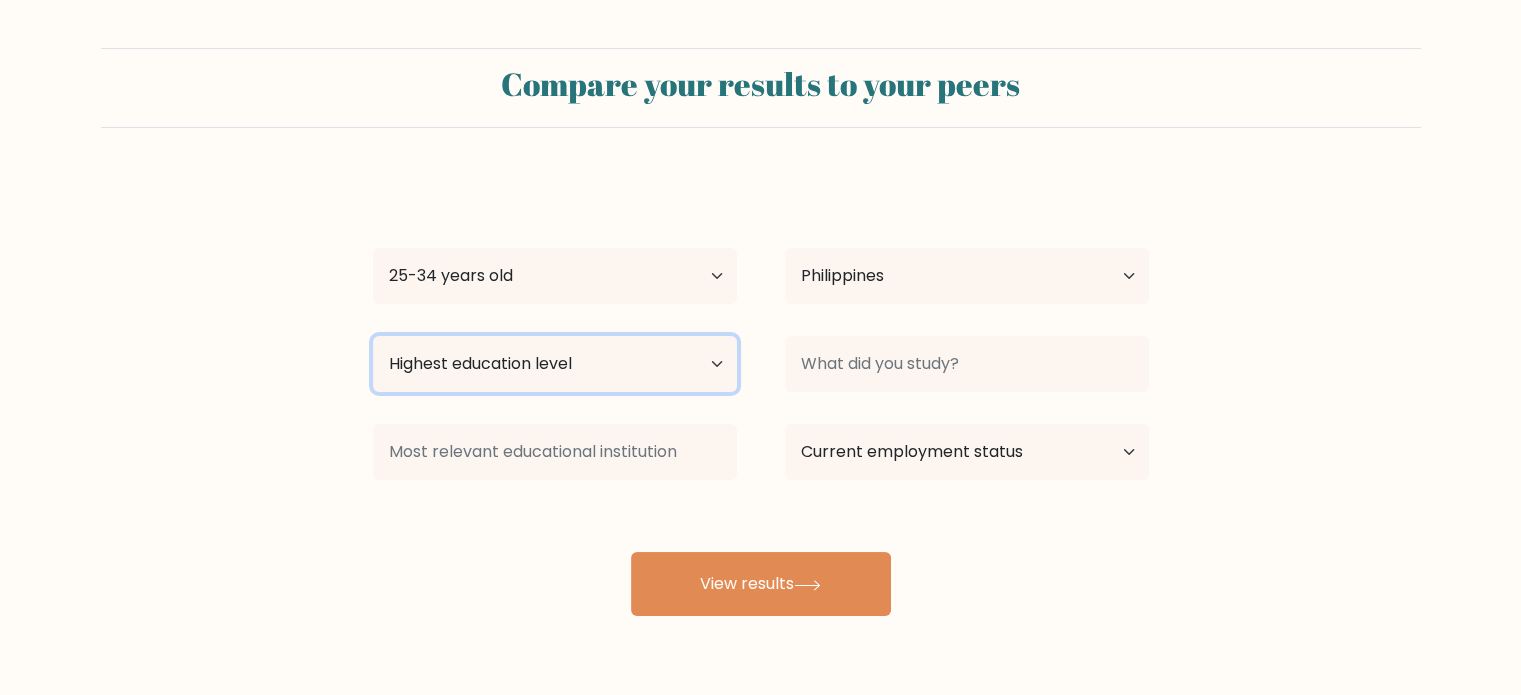 click on "Highest education level
No schooling
Primary
Lower Secondary
Upper Secondary
Occupation Specific
Bachelor's degree
Master's degree
Doctoral degree" at bounding box center (555, 364) 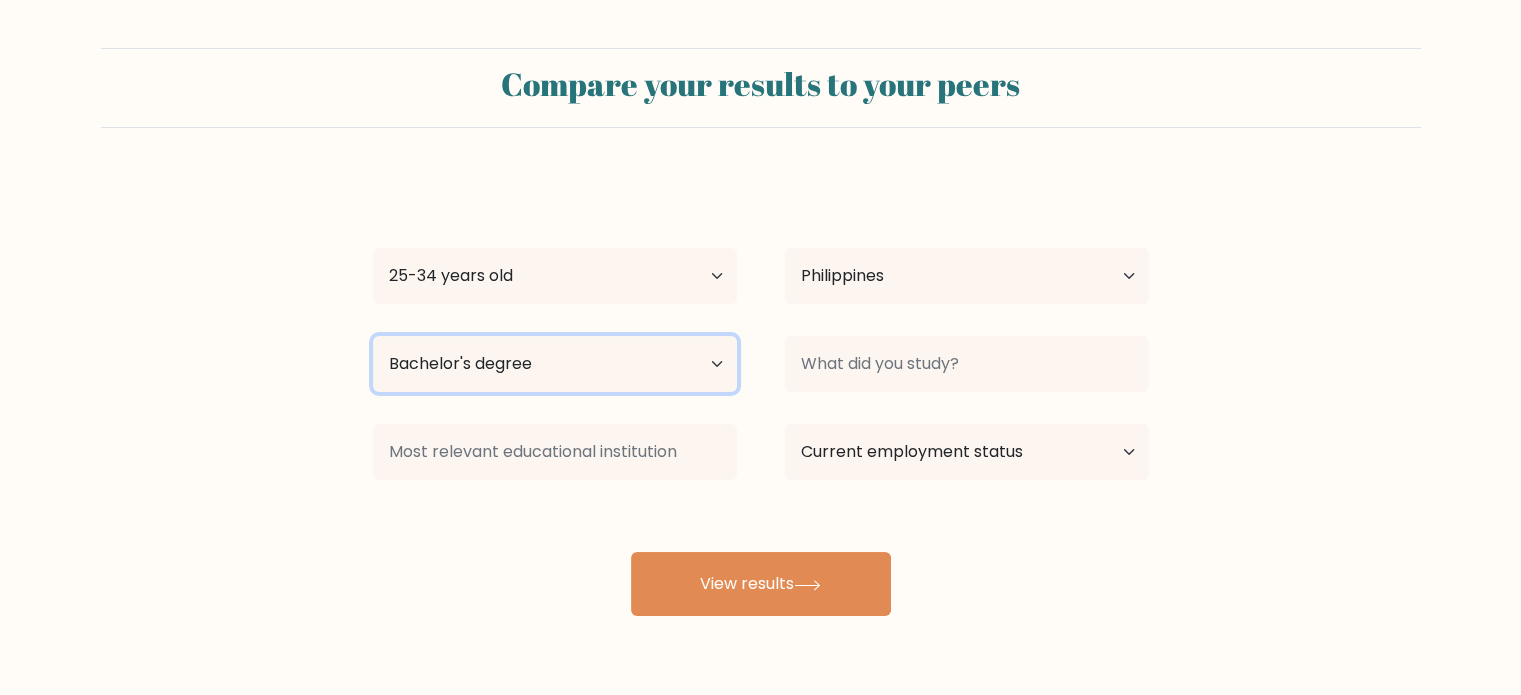 click on "Highest education level
No schooling
Primary
Lower Secondary
Upper Secondary
Occupation Specific
Bachelor's degree
Master's degree
Doctoral degree" at bounding box center (555, 364) 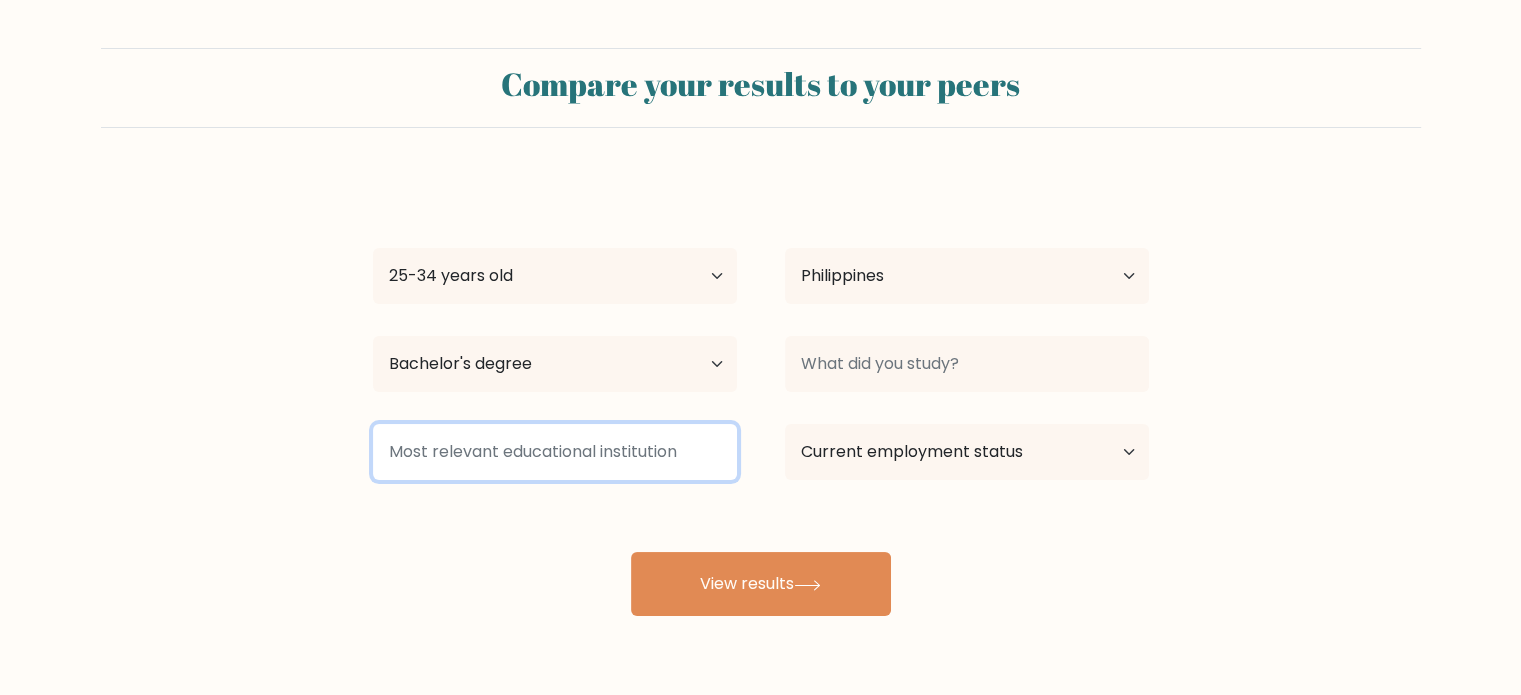 click at bounding box center [555, 452] 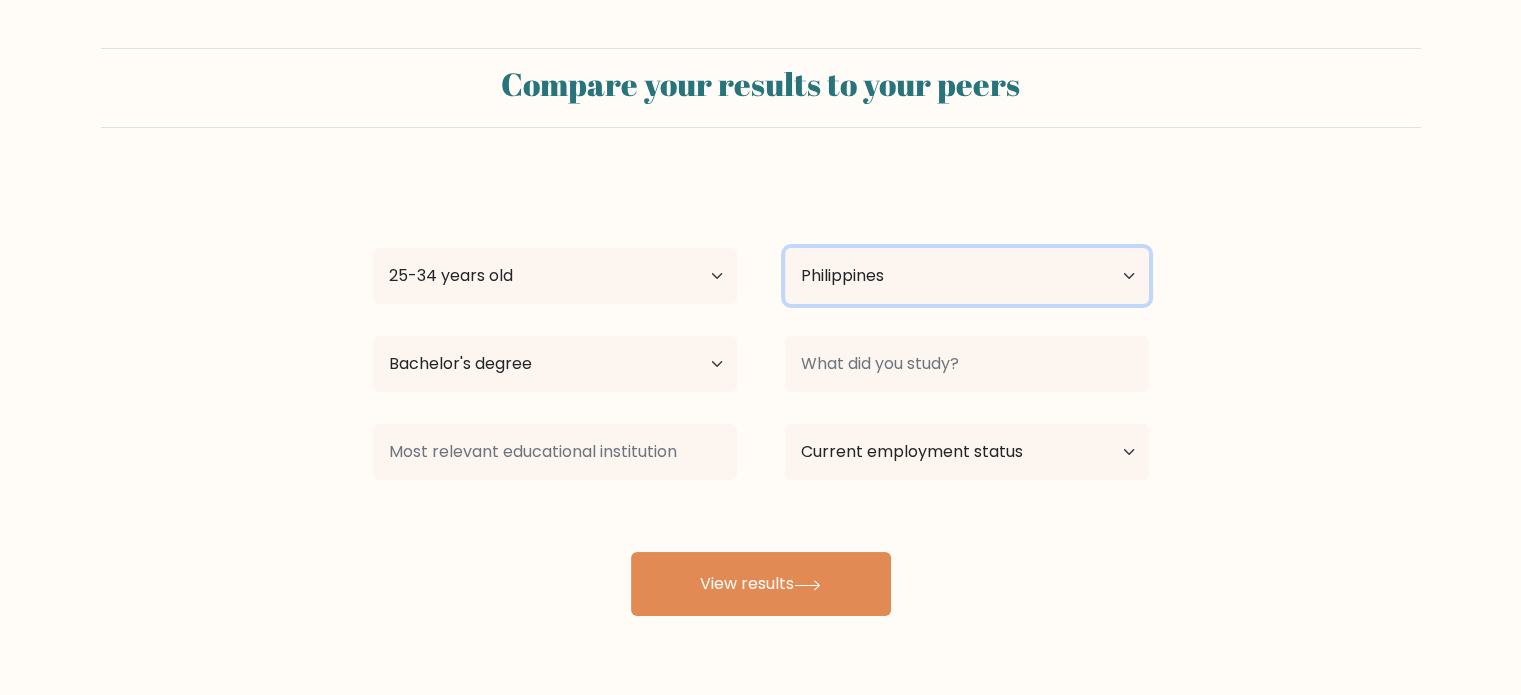 click on "Country
Afghanistan
Albania
Algeria
American Samoa
Andorra
Angola
Anguilla
Antarctica
Antigua and Barbuda
Argentina
Armenia
Aruba
Australia
Austria
Azerbaijan
Bahamas
Bahrain
Bangladesh
Barbados
Belarus
Belgium
Belize
Benin
Bermuda
Bhutan
Bolivia
Bonaire, Sint Eustatius and Saba
Bosnia and Herzegovina
Botswana
Bouvet Island
Brazil
British Indian Ocean Territory
Brunei
Bulgaria
Burkina Faso
Burundi
Cabo Verde
Cambodia
Cameroon
Canada
Cayman Islands
Central African Republic
Chad
Chile
China
Christmas Island
Cocos (Keeling) Islands
Colombia
Comoros
Congo
Congo (the Democratic Republic of the)
Cook Islands
Costa Rica
Côte d'Ivoire
Croatia
Cuba" at bounding box center (967, 276) 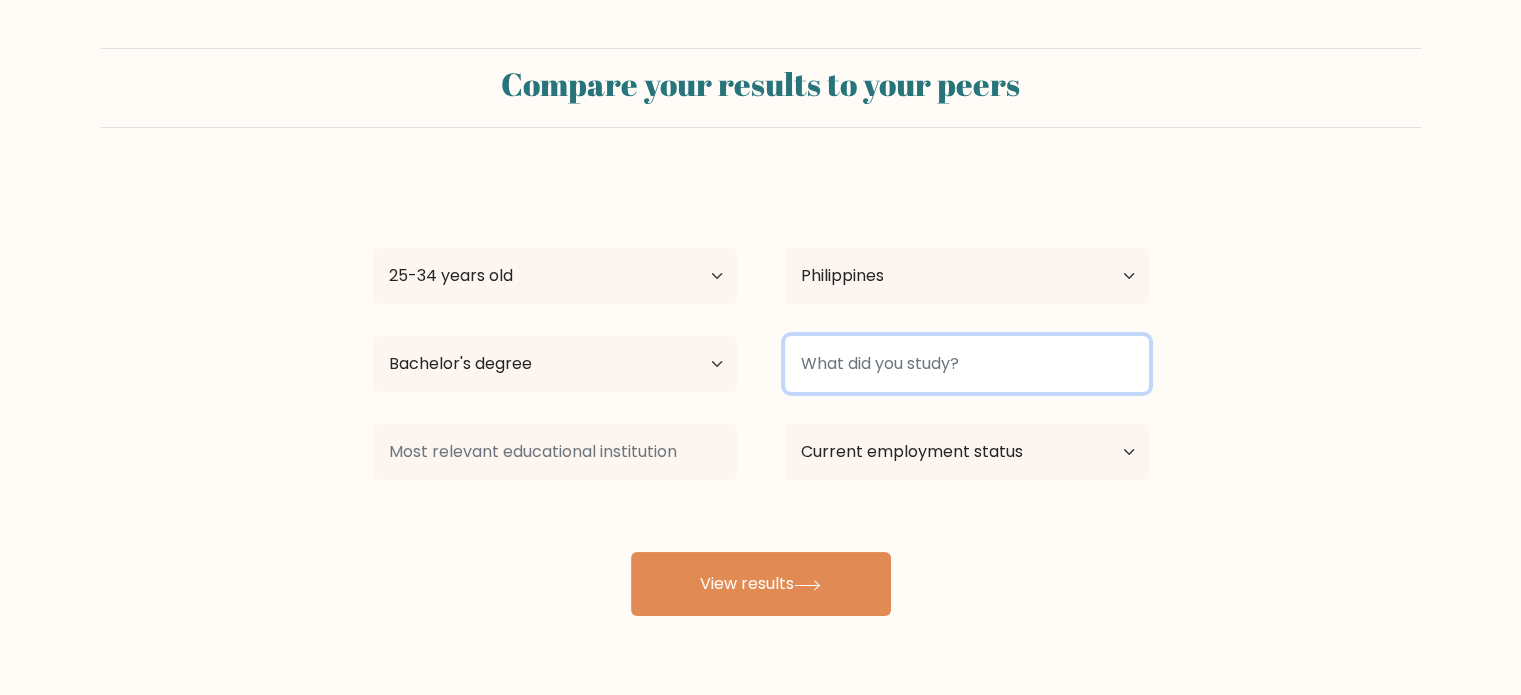 click at bounding box center [967, 364] 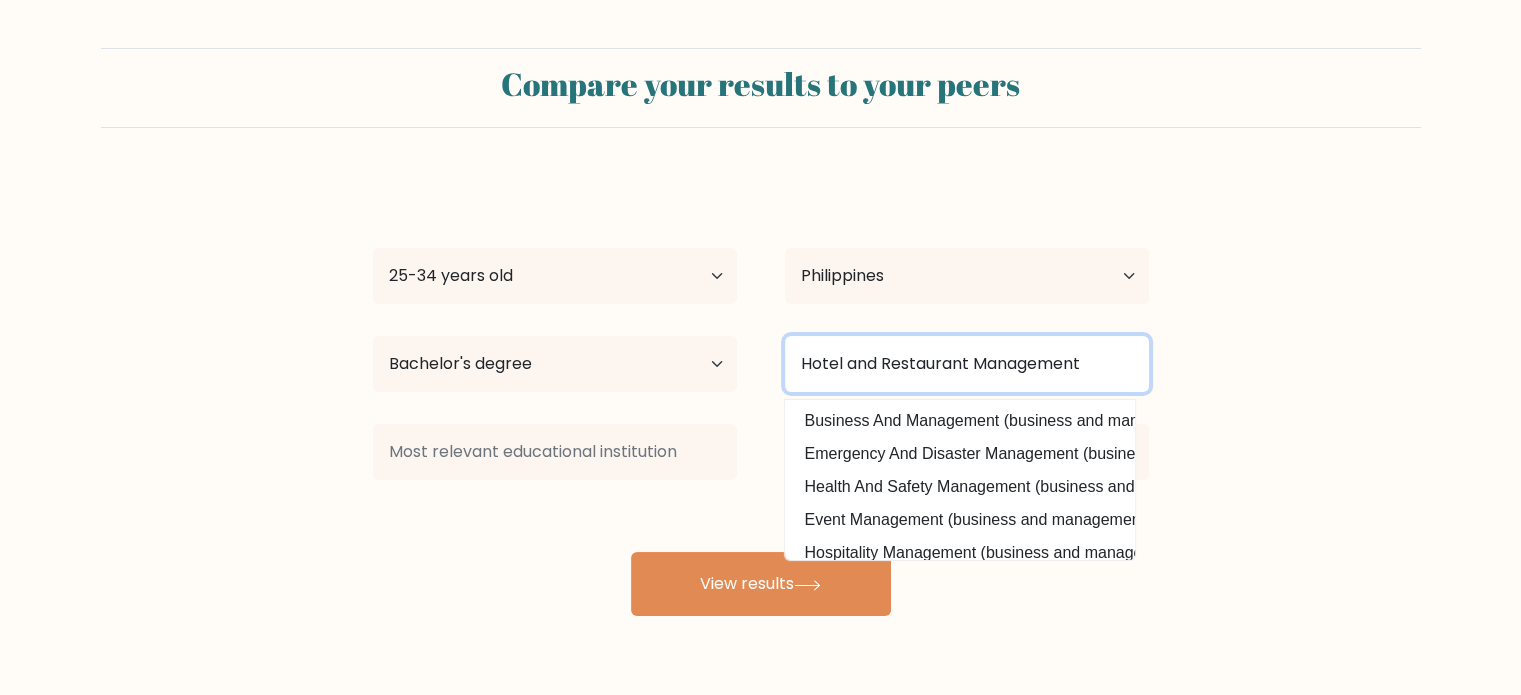 type on "Hotel and Restaurant Management" 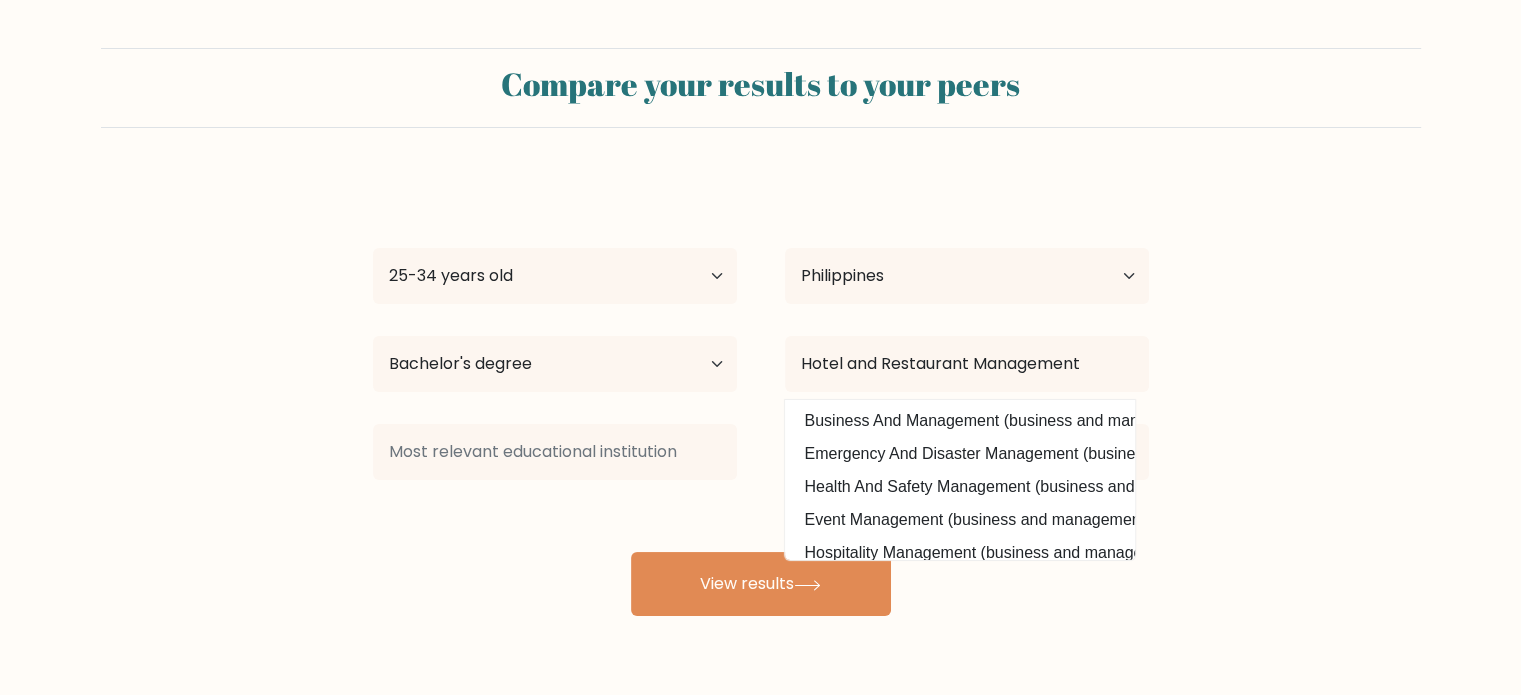 click on "Aljon Rhey
Moquia
Age
Under 18 years old
18-24 years old
25-34 years old
35-44 years old
45-54 years old
55-64 years old
65 years old and above
Country
Afghanistan
Albania
Algeria
American Samoa
Andorra
Angola
Anguilla
Antarctica
Antigua and Barbuda
Argentina
Armenia
Aruba
Australia
Austria
Azerbaijan
Bahamas
Bahrain
Bangladesh
Barbados
Belarus
Belgium
Belize
Benin
Bermuda
Bhutan
Bolivia
Bonaire, Sint Eustatius and Saba
Bosnia and Herzegovina
Botswana
Bouvet Island
Brazil
Brunei" at bounding box center (761, 396) 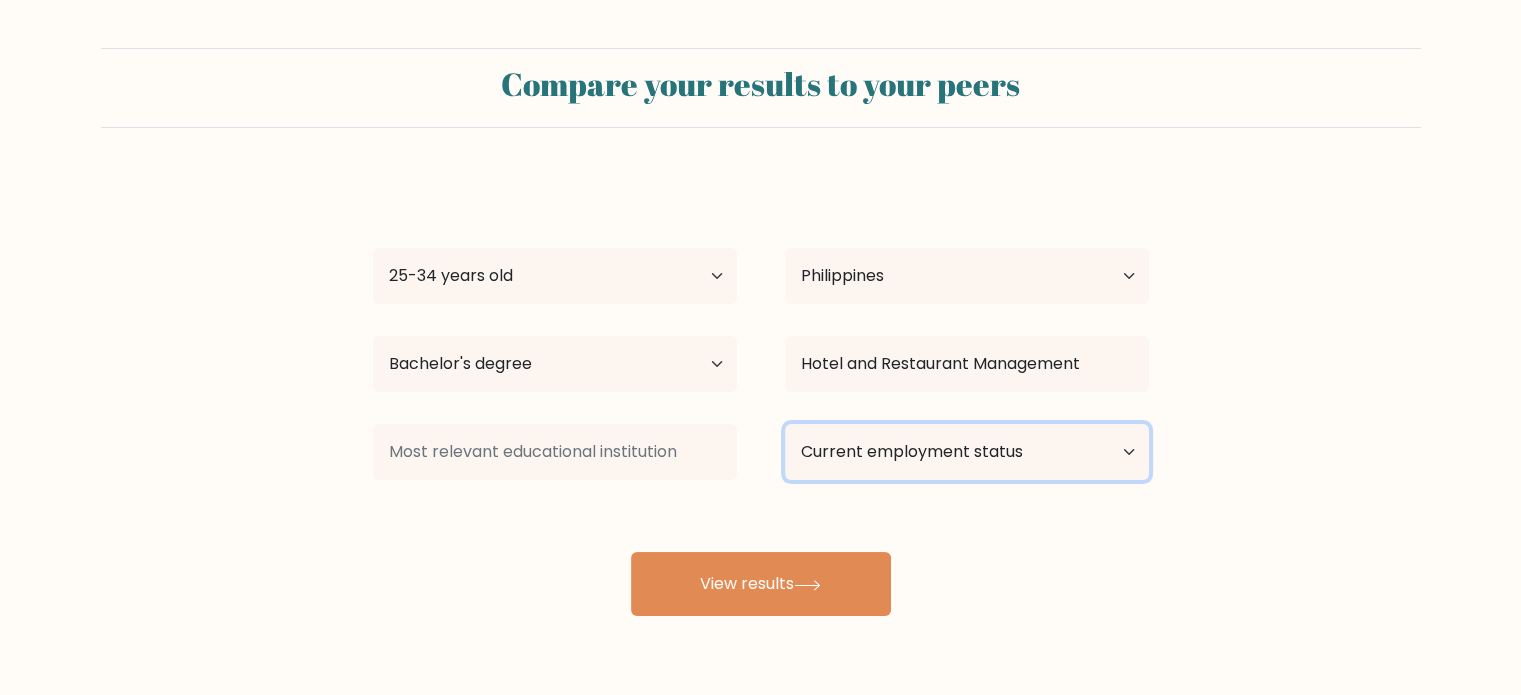 click on "Current employment status
Employed
Student
Retired
Other / prefer not to answer" at bounding box center [967, 452] 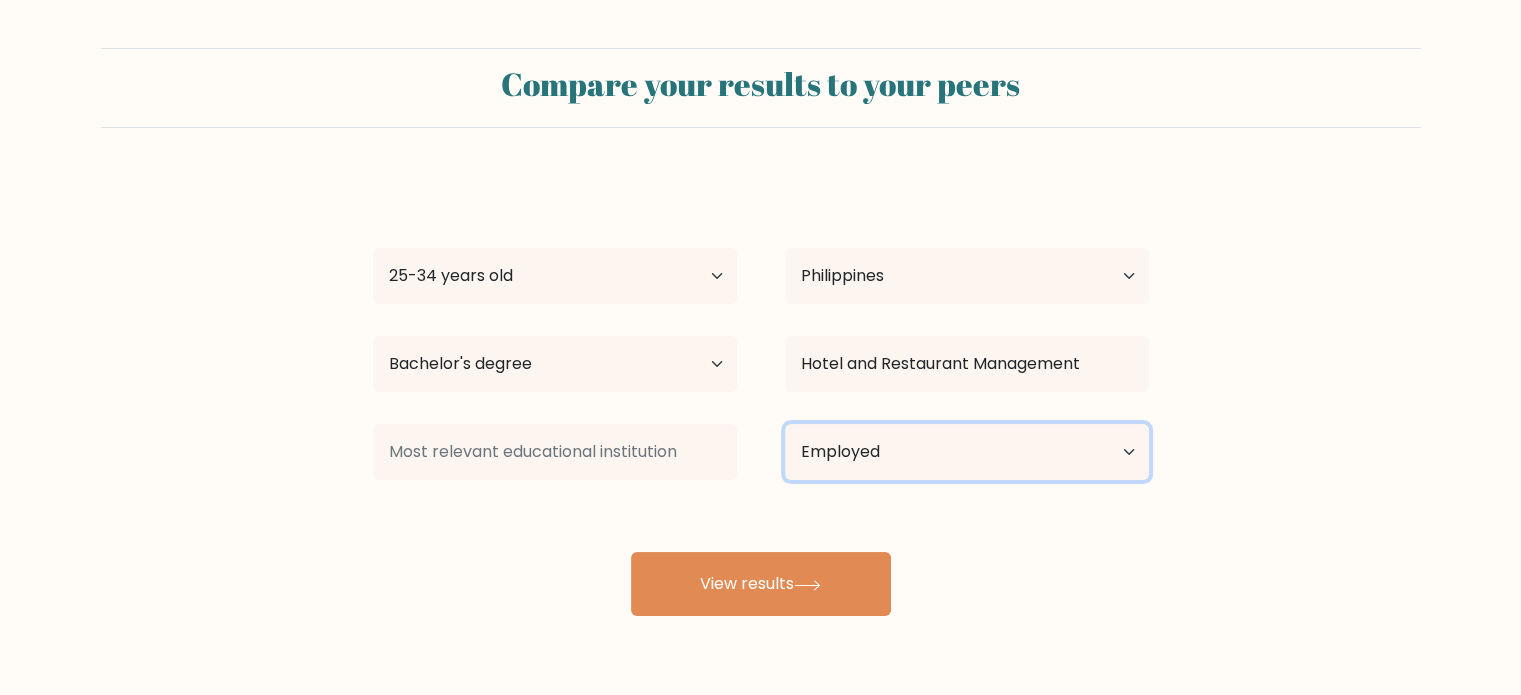click on "Current employment status
Employed
Student
Retired
Other / prefer not to answer" at bounding box center (967, 452) 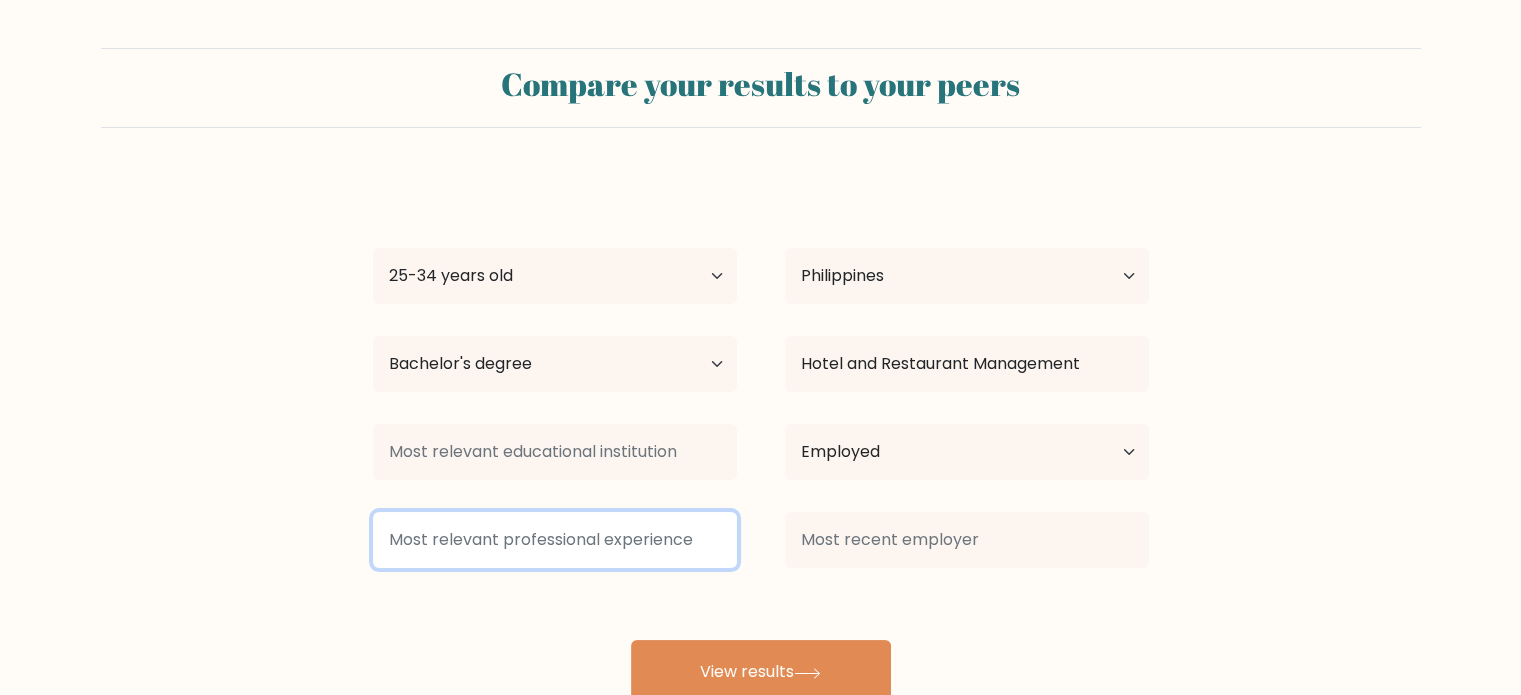 click at bounding box center [555, 540] 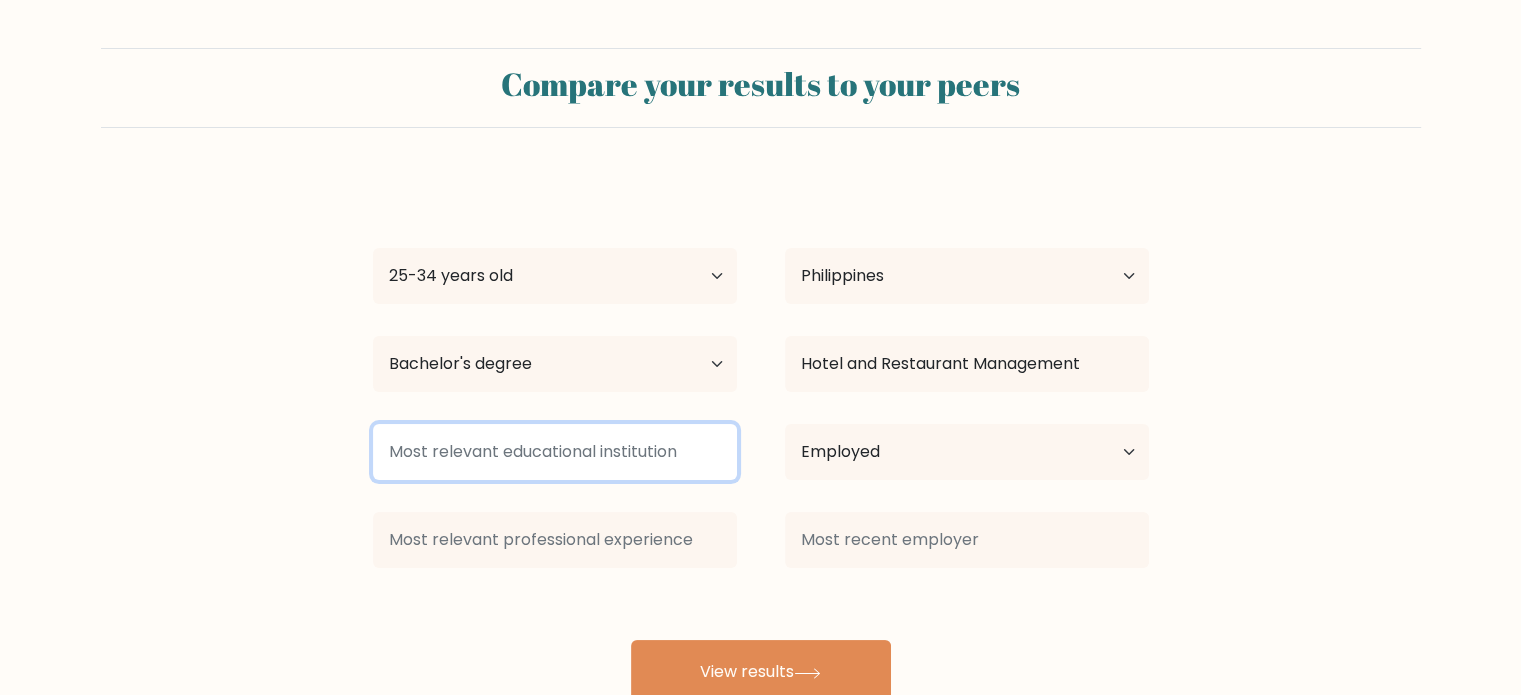 click at bounding box center [555, 452] 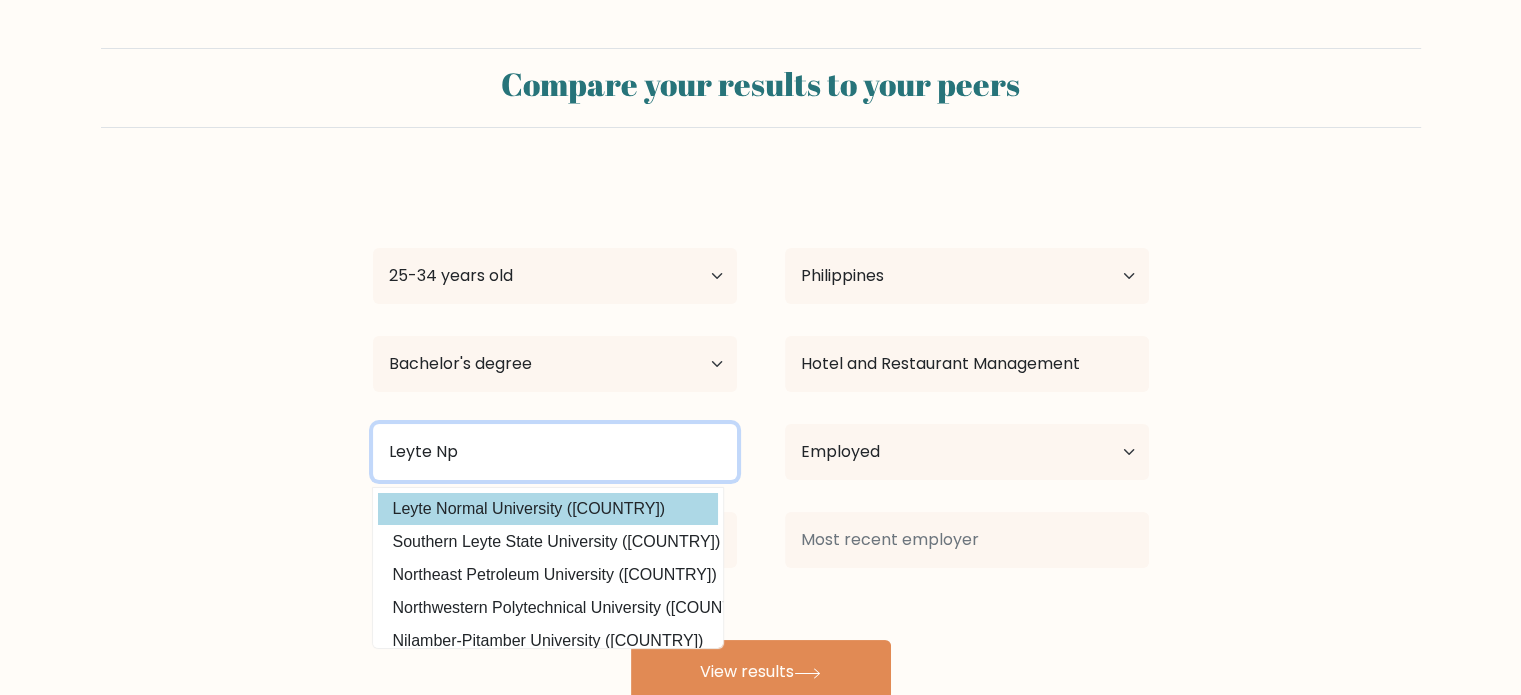 type on "Leyte Np" 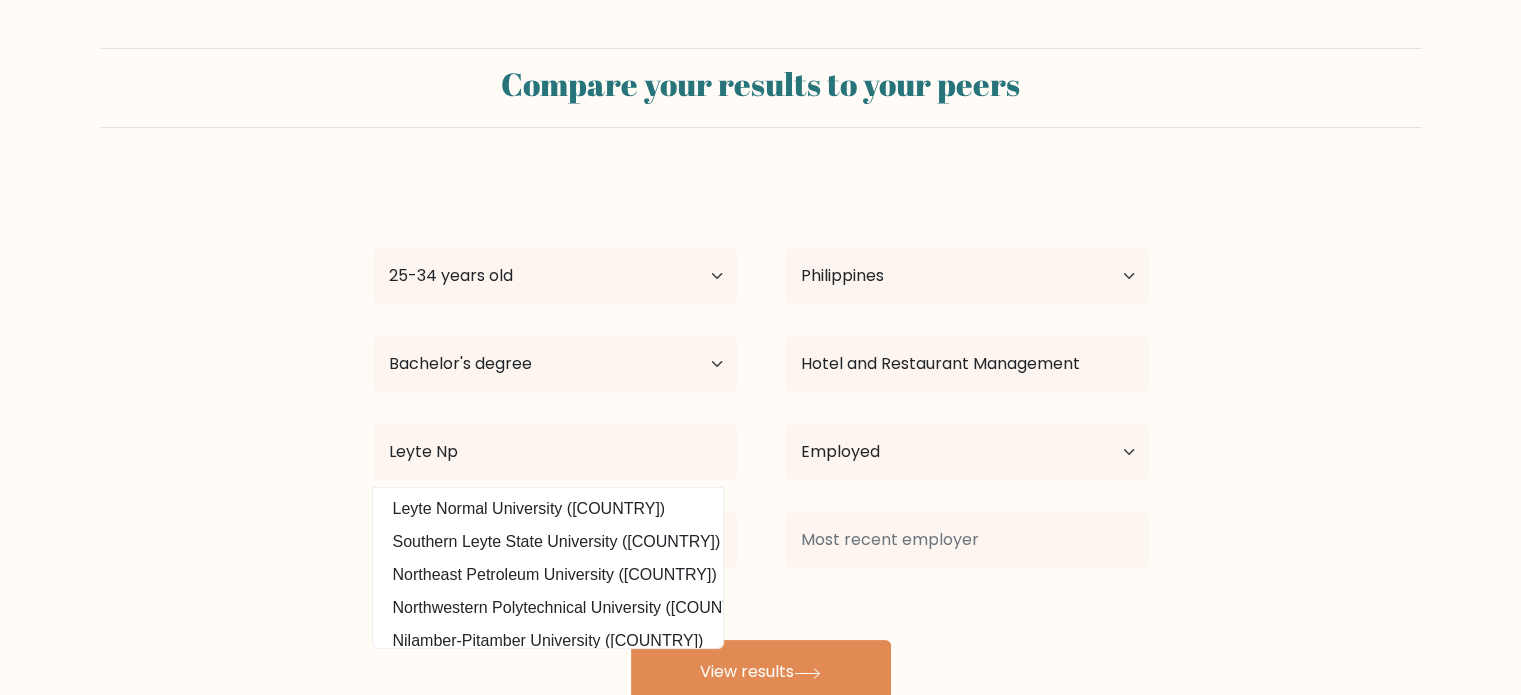 click on "Leyte Normal University (Philippines)" at bounding box center (548, 509) 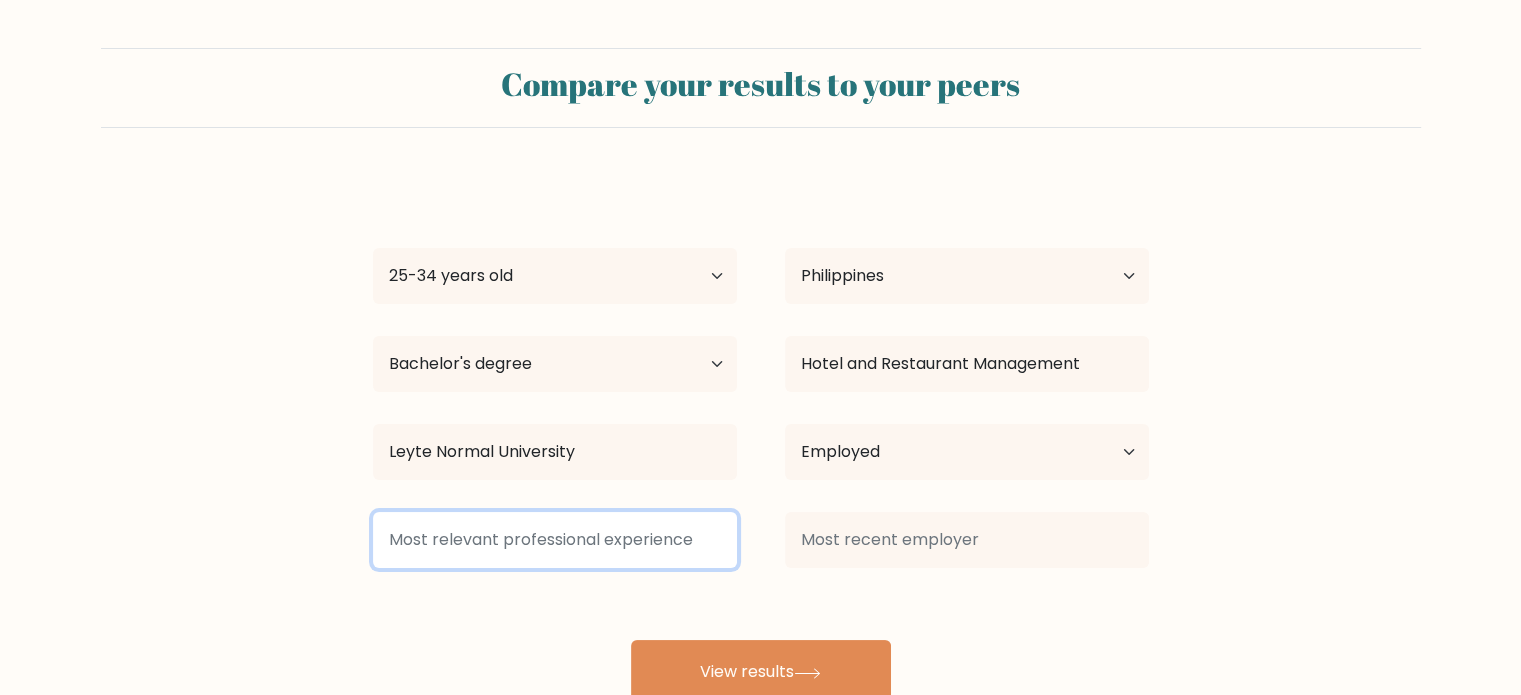 click at bounding box center [555, 540] 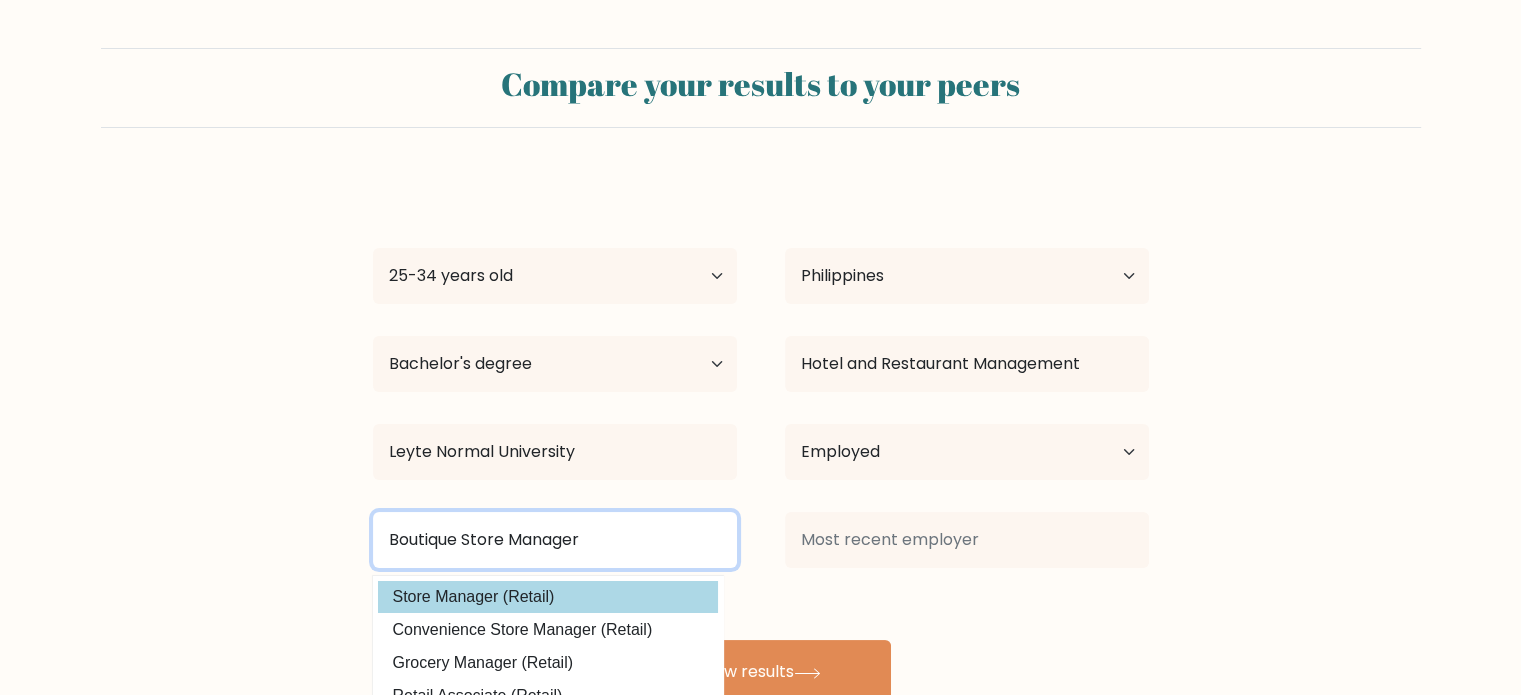 type on "Boutique Store Manager" 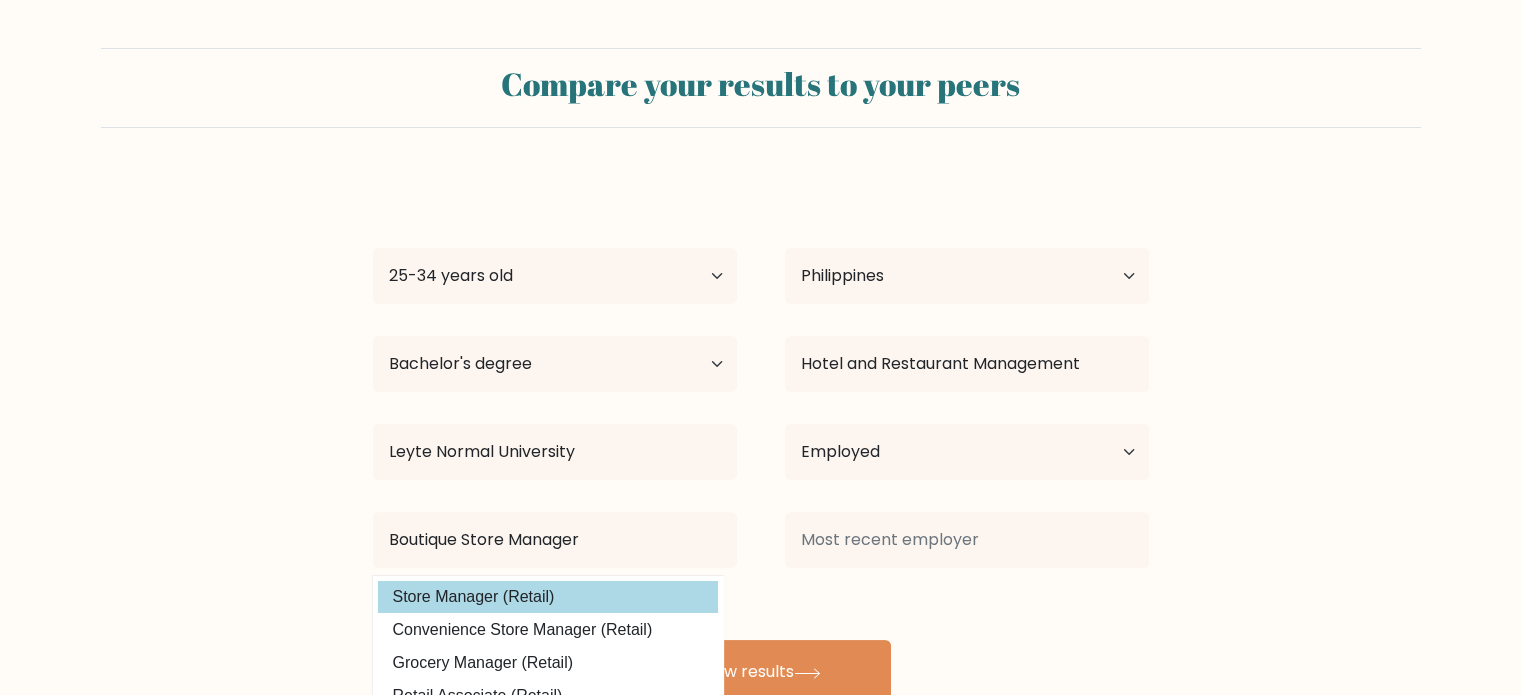 click on "Store Manager (Retail)" at bounding box center (548, 597) 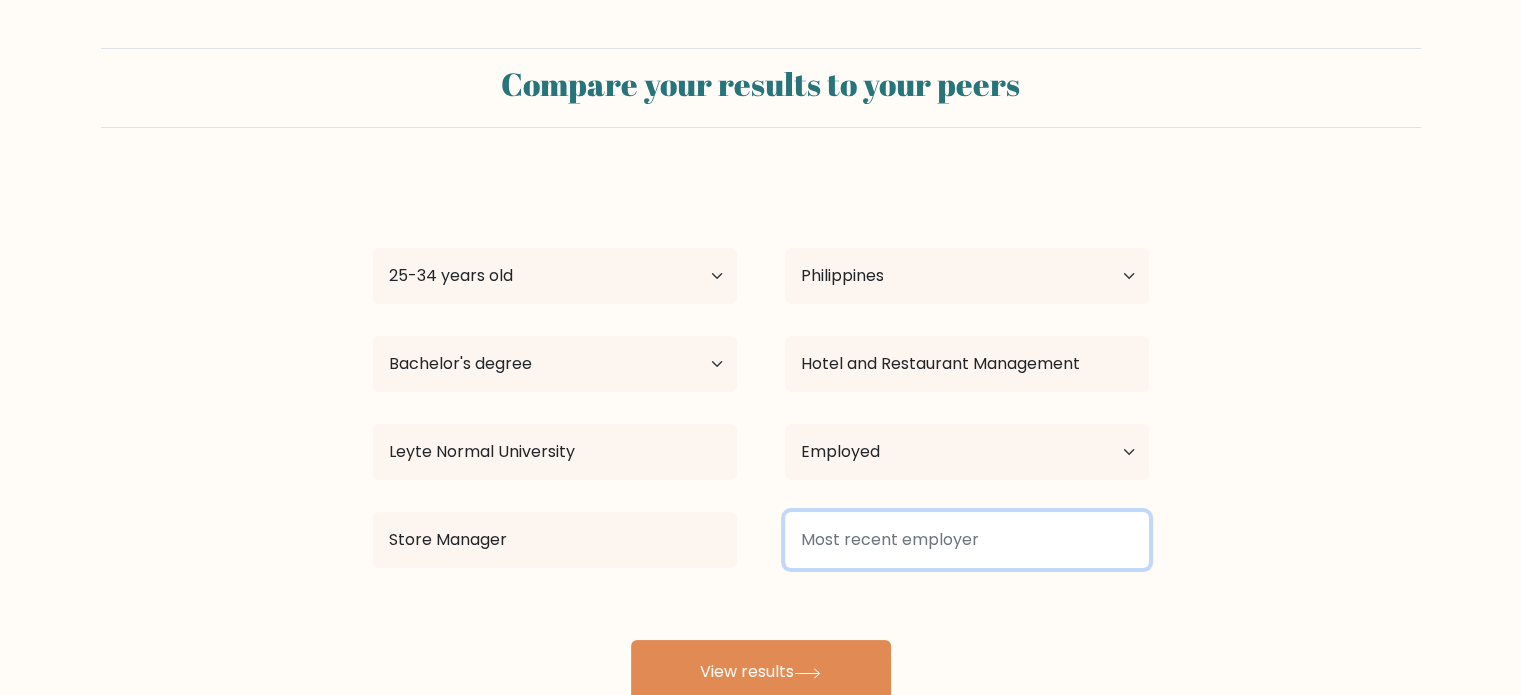click at bounding box center (967, 540) 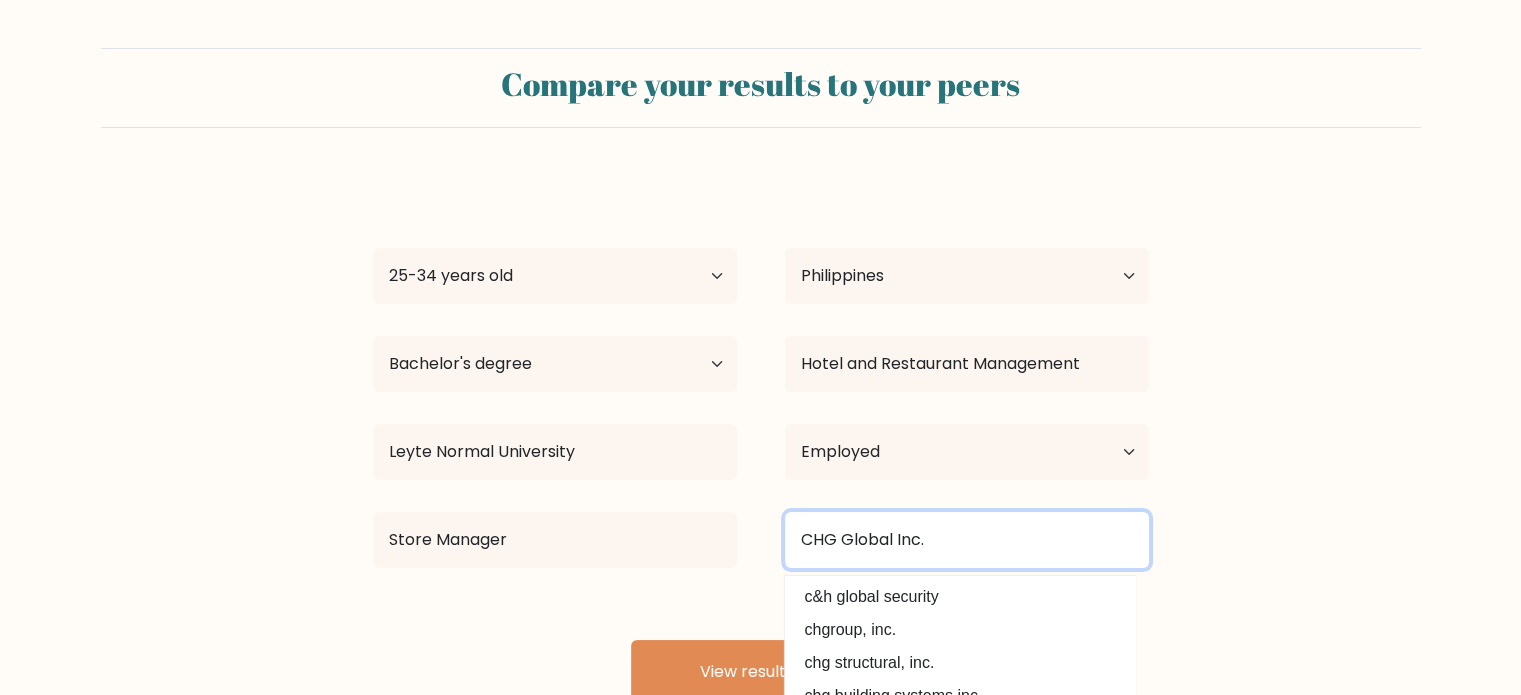type on "CHG Global Inc." 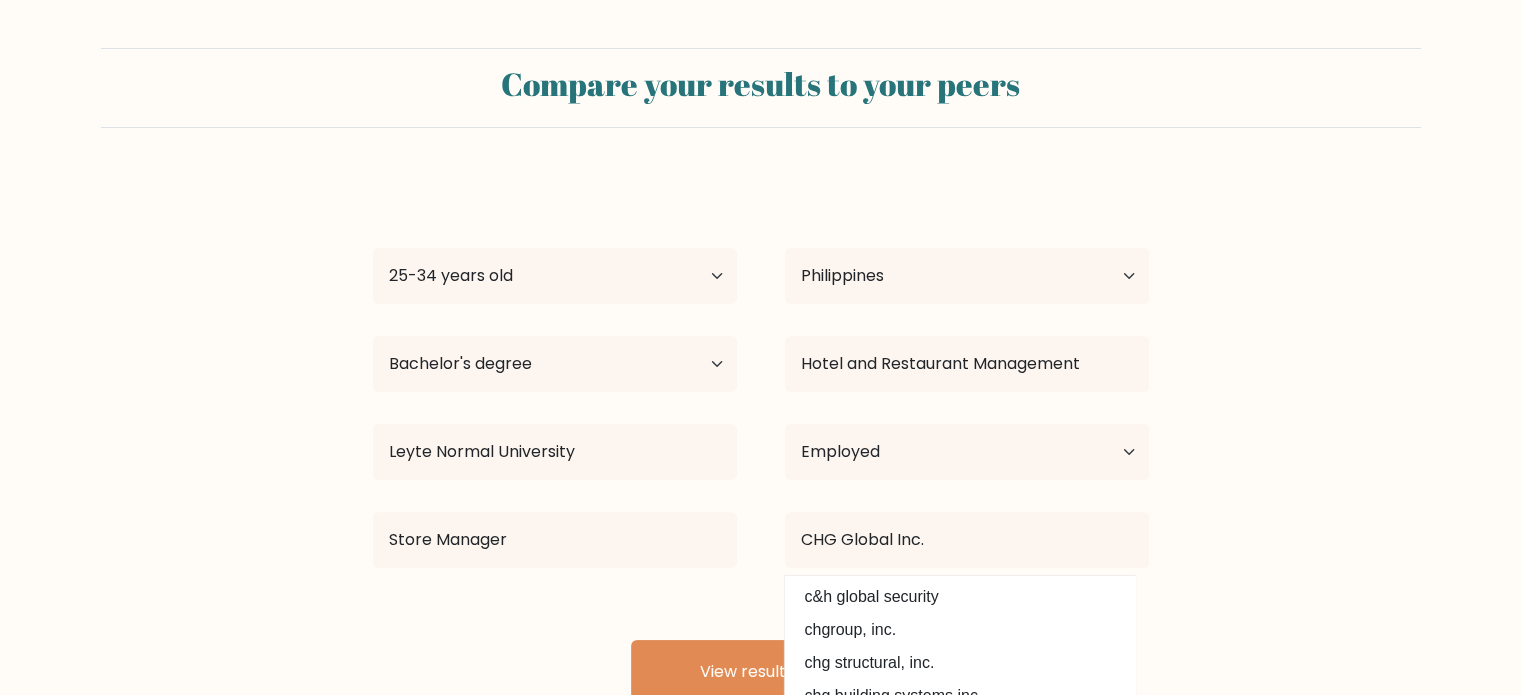 click on "Compare your results to your peers
Aljon Rhey
Moquia
Age
Under 18 years old
18-24 years old
25-34 years old
35-44 years old
45-54 years old
55-64 years old
65 years old and above
Country
Afghanistan
Albania
Algeria
American Samoa
Andorra
Angola
Anguilla
Antarctica
Antigua and Barbuda
Argentina
Armenia
Aruba
Australia" at bounding box center (760, 376) 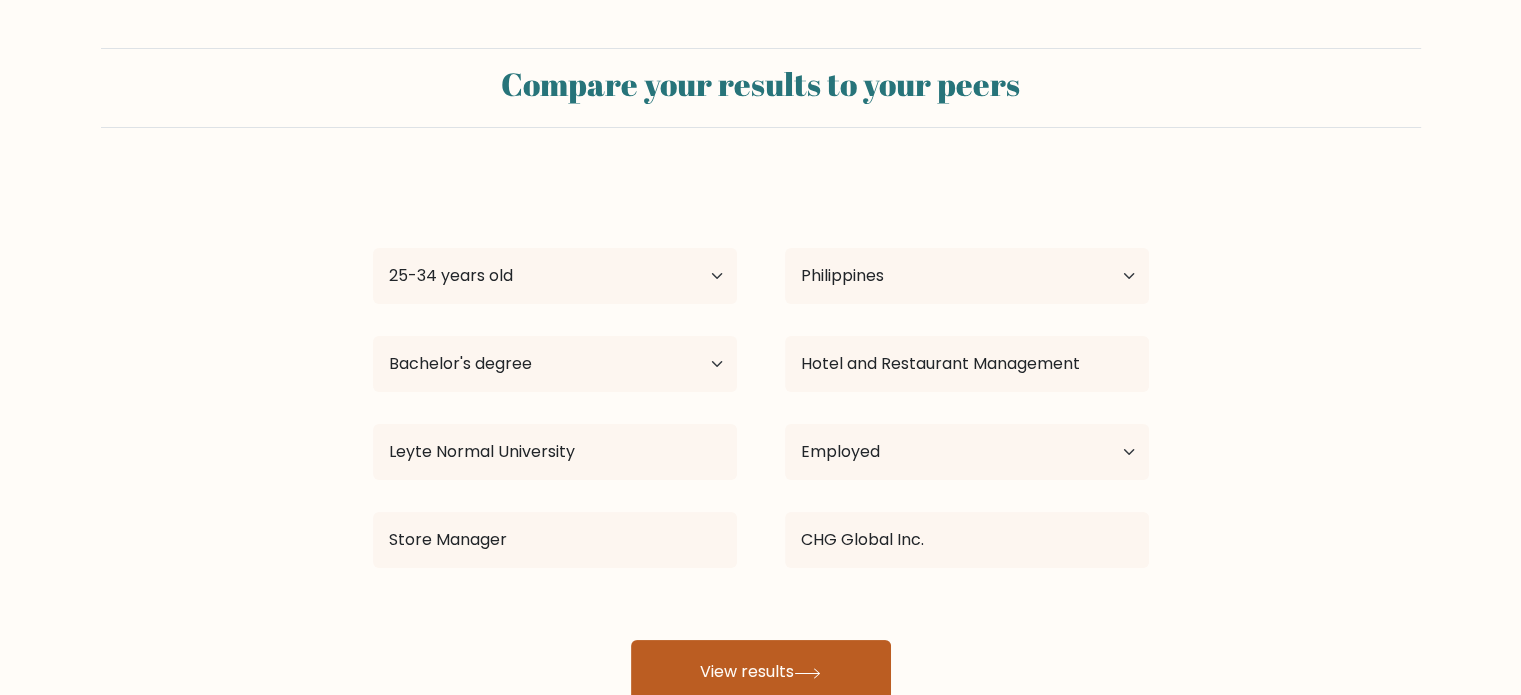 click on "View results" at bounding box center [761, 672] 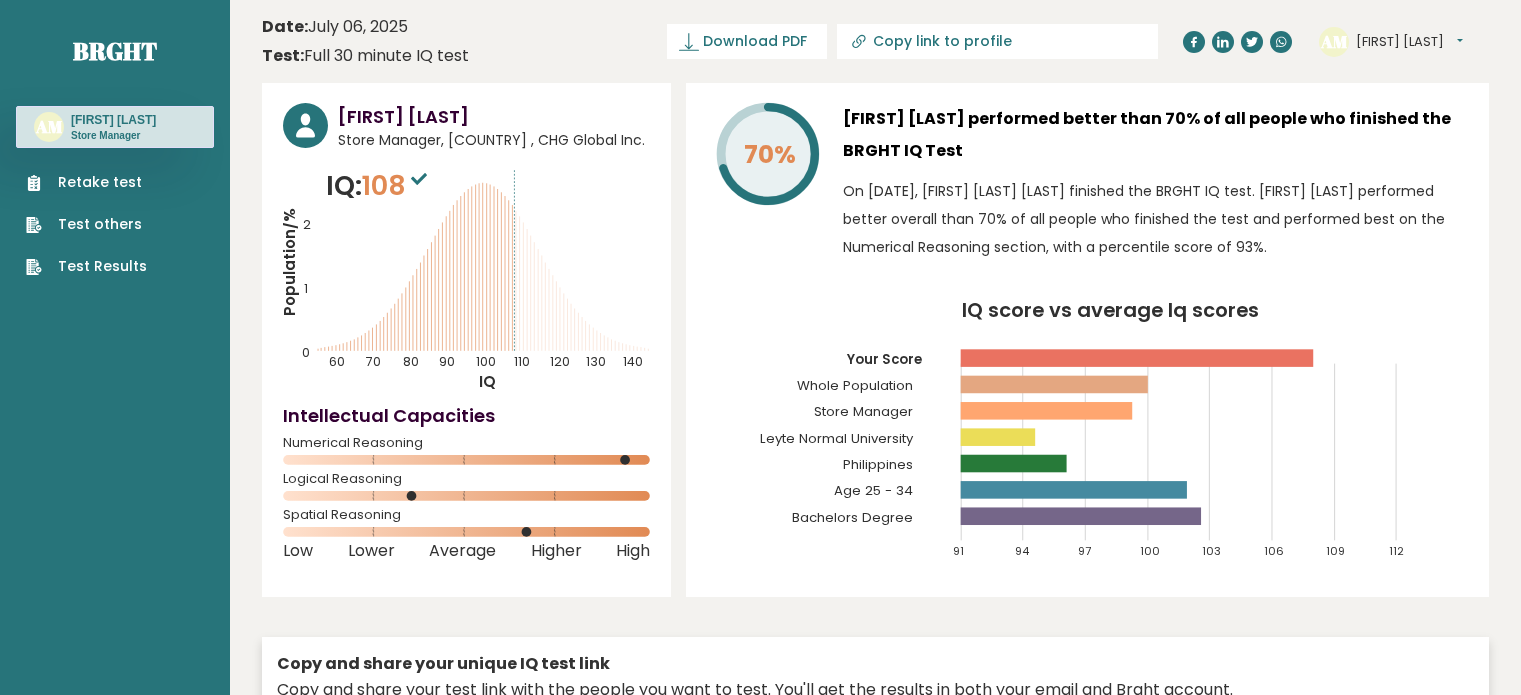 scroll, scrollTop: 0, scrollLeft: 0, axis: both 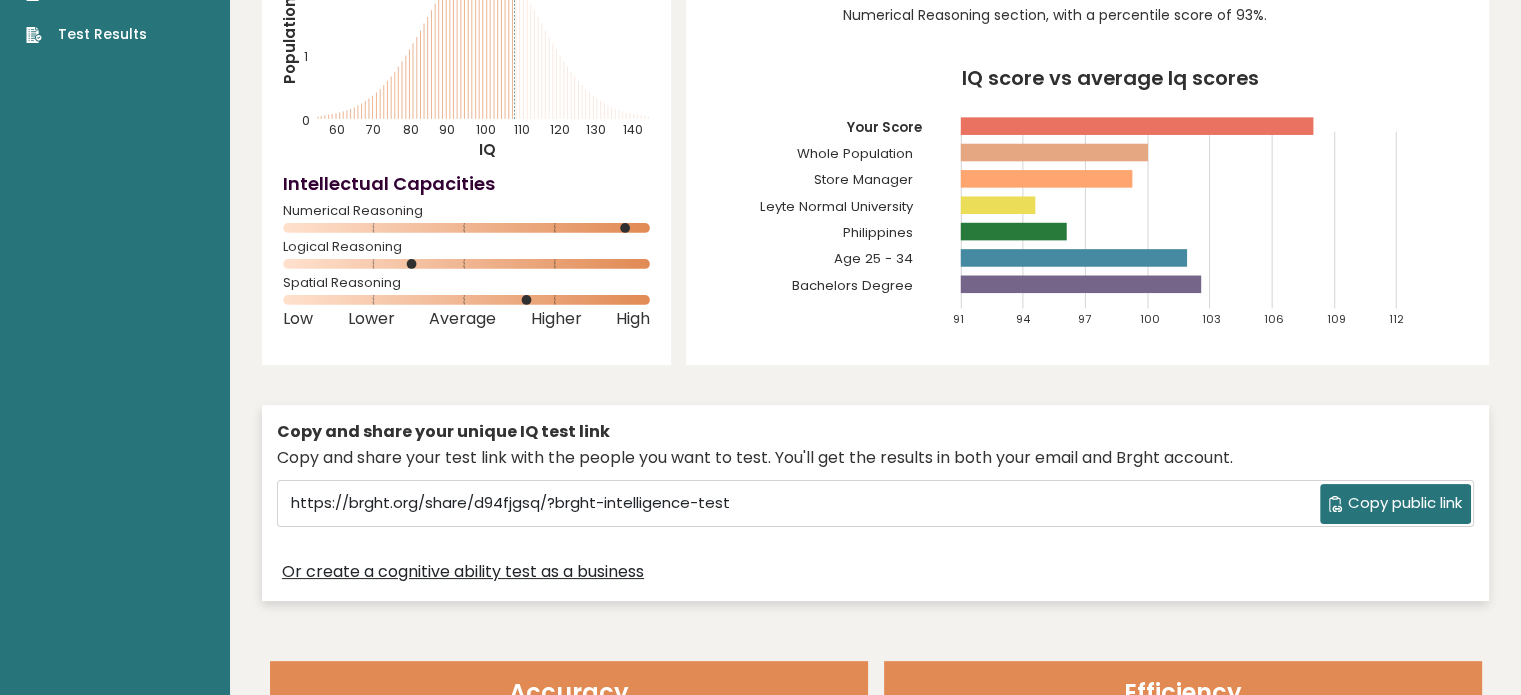 click on "Copy public link" at bounding box center [1395, 504] 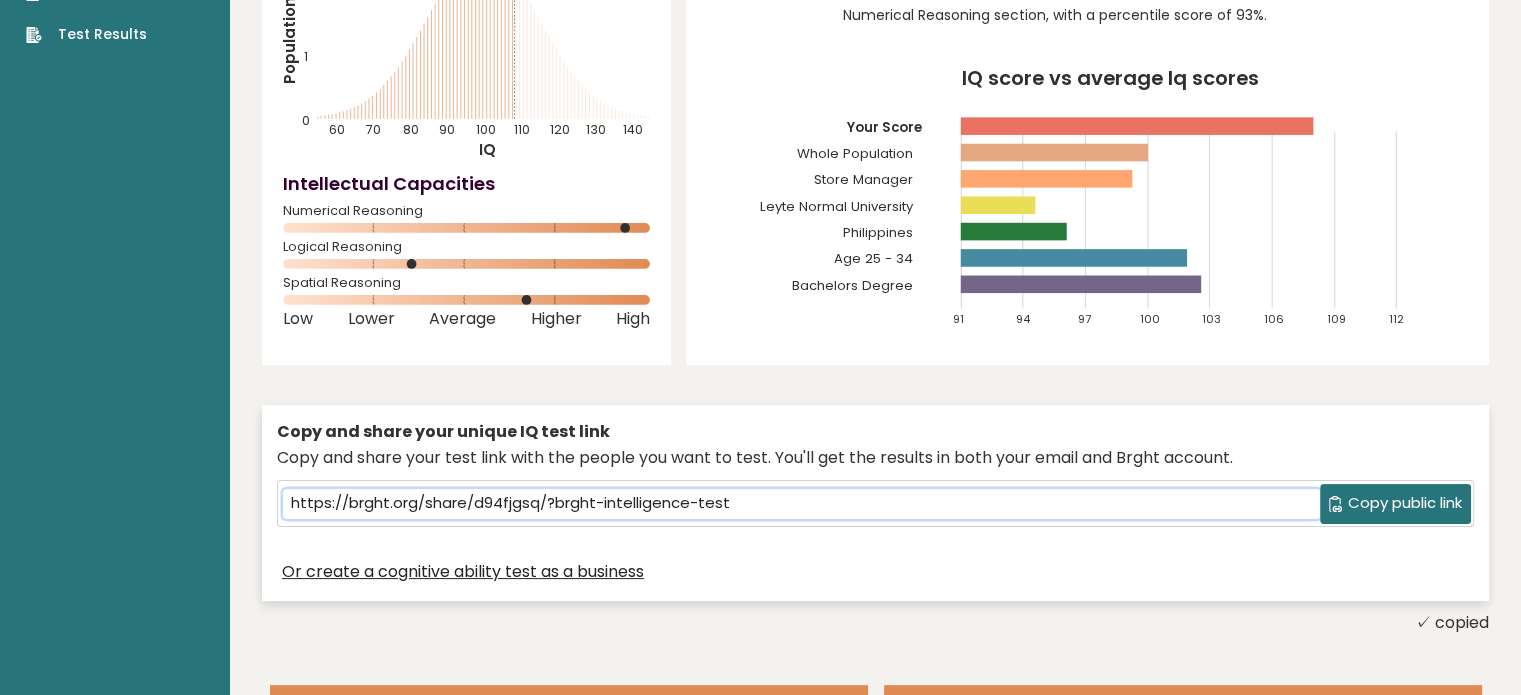 scroll, scrollTop: 0, scrollLeft: 0, axis: both 